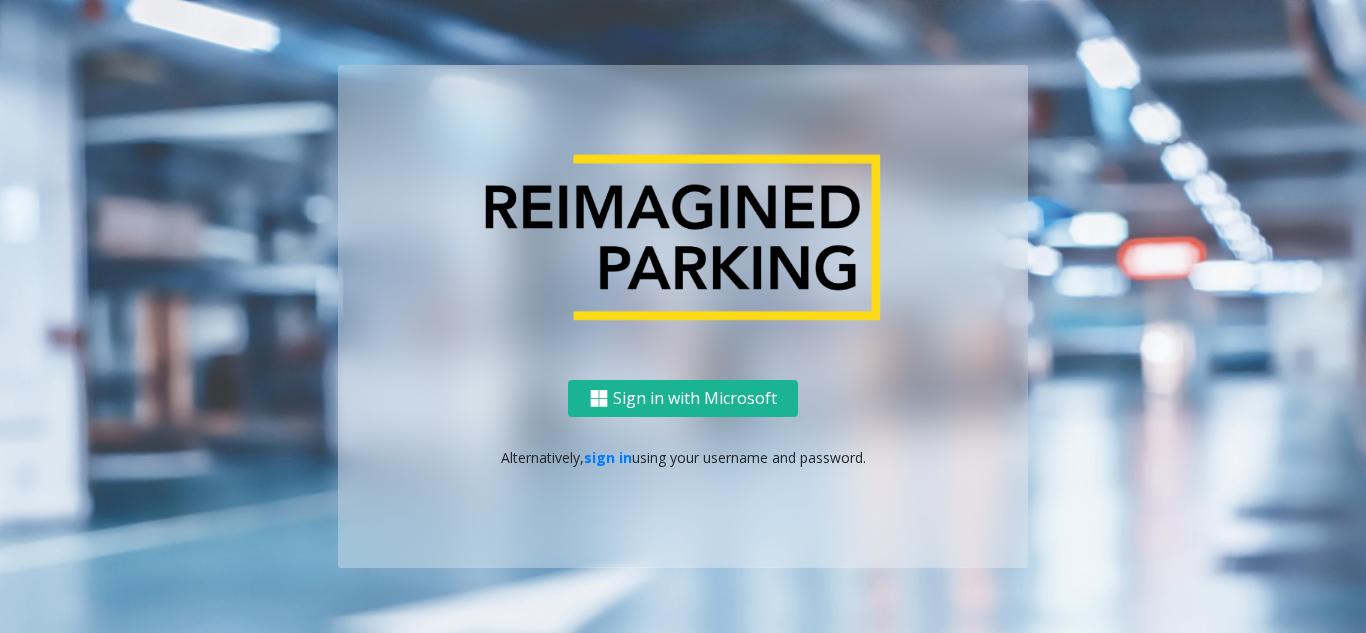 scroll, scrollTop: 0, scrollLeft: 0, axis: both 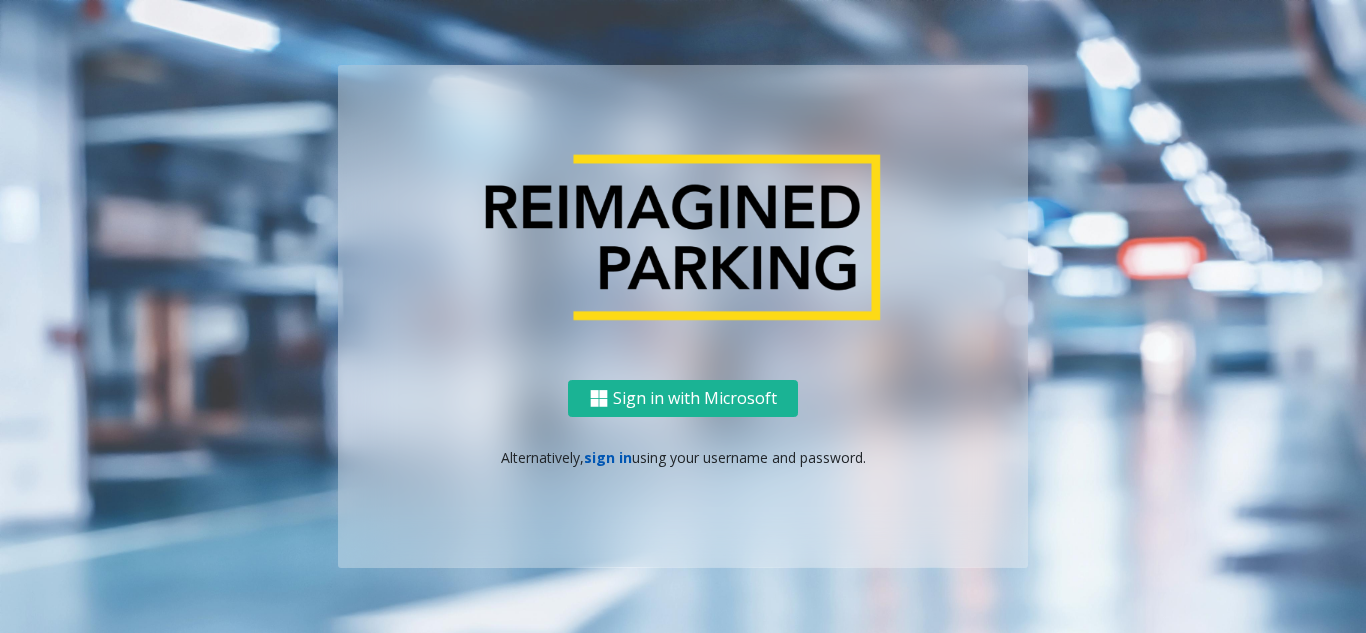click on "sign in" 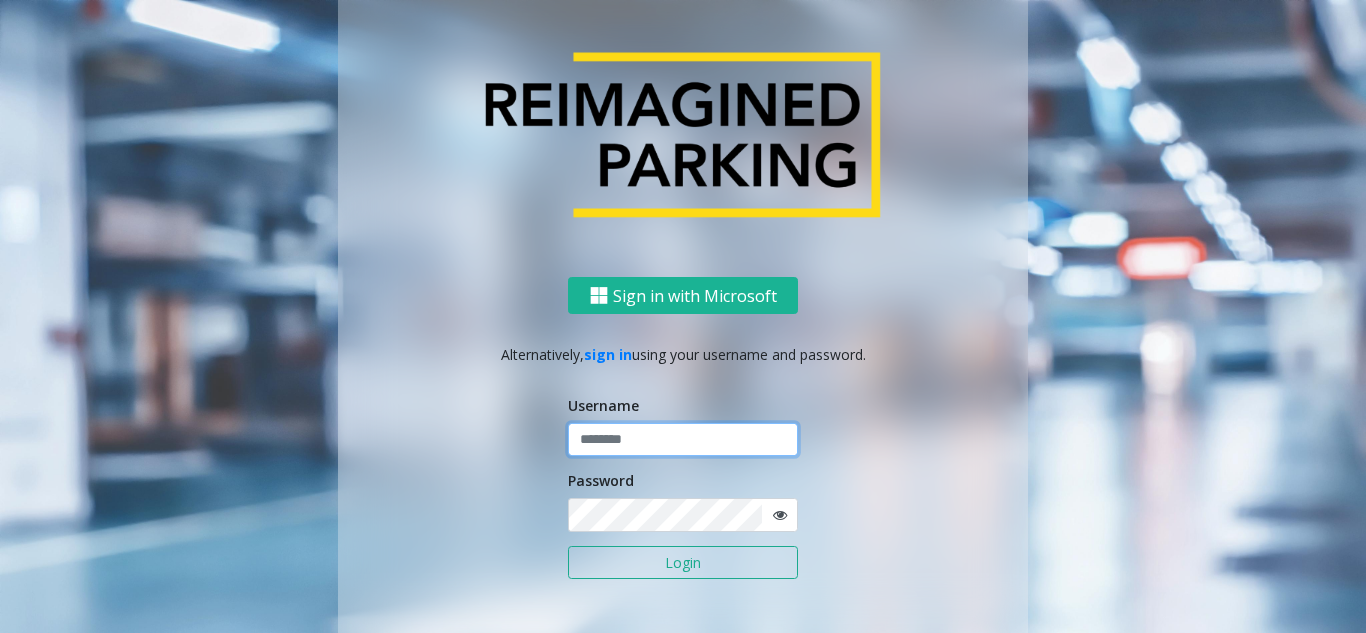 click 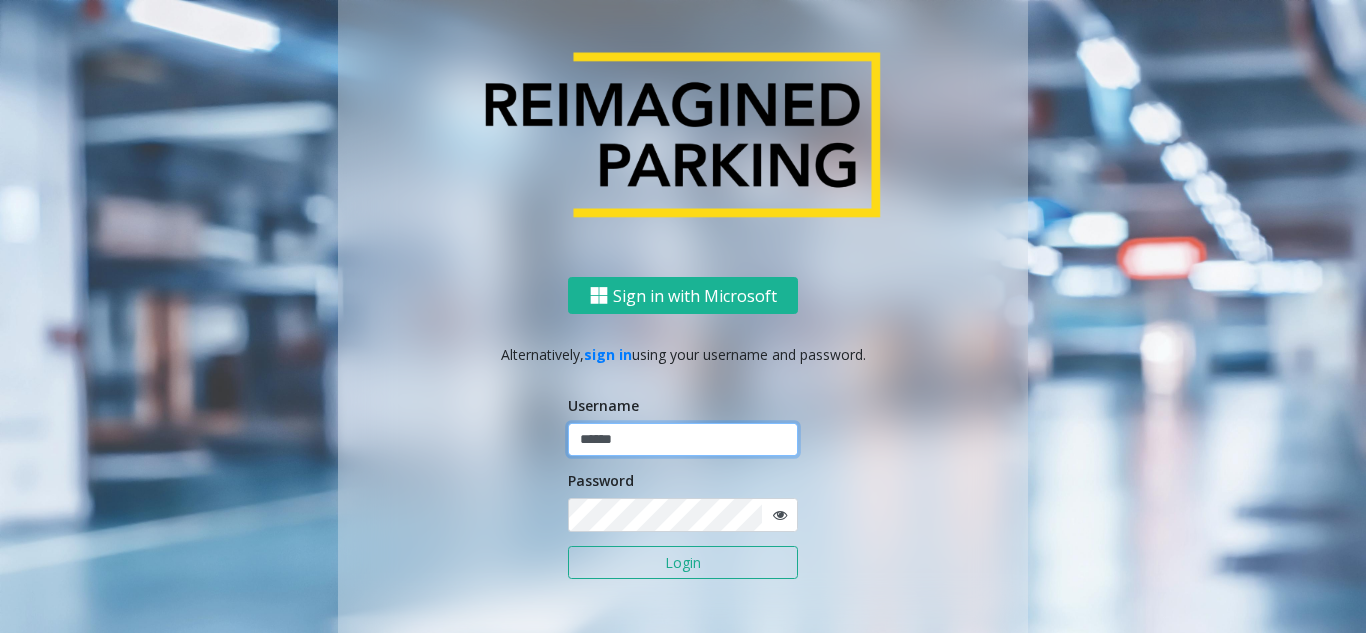 type on "******" 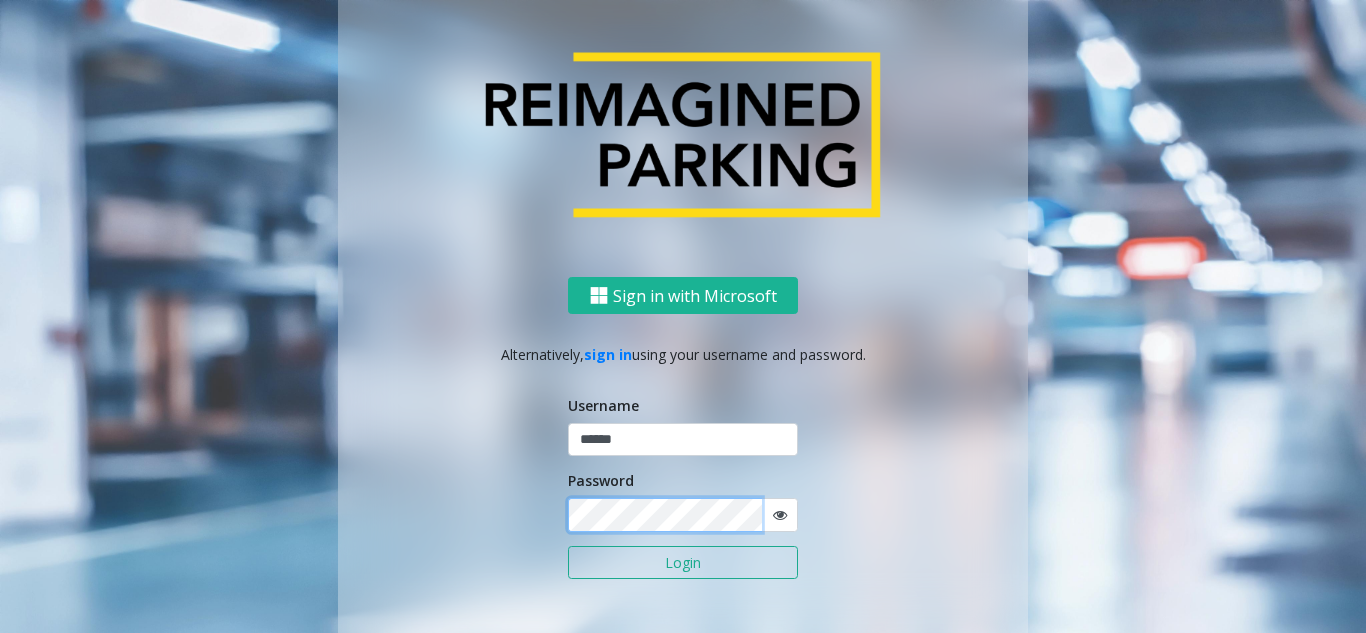 click on "Login" 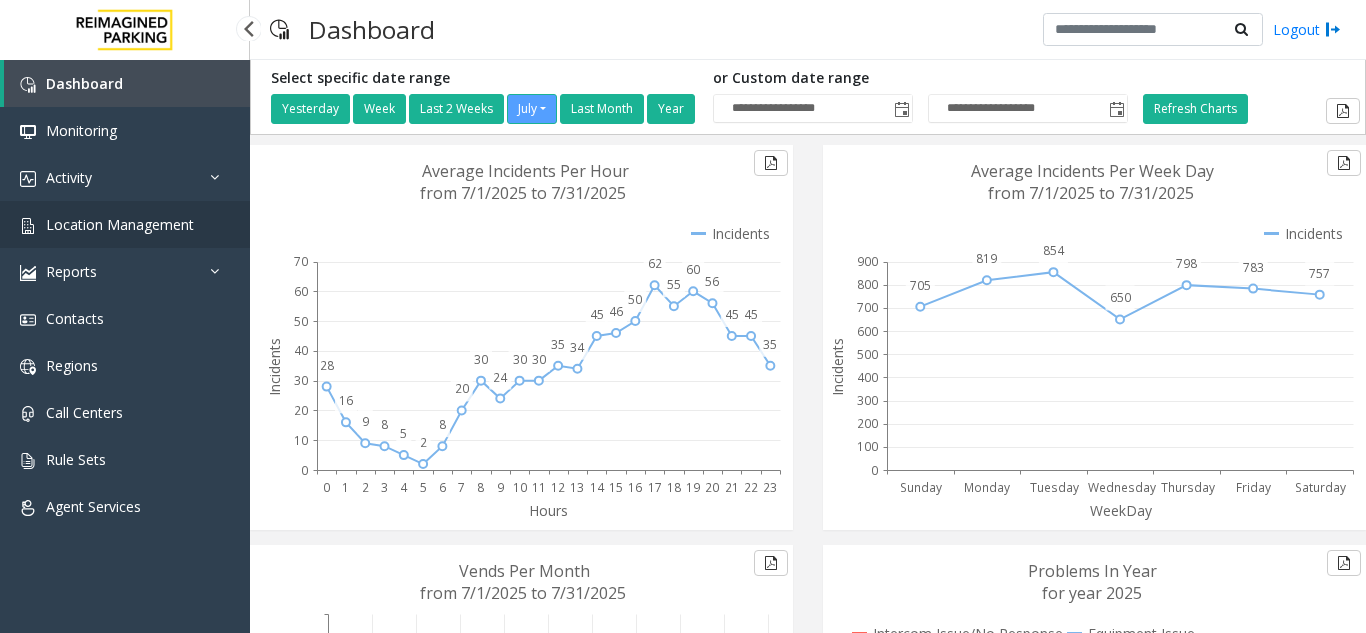 click on "Location Management" at bounding box center [120, 224] 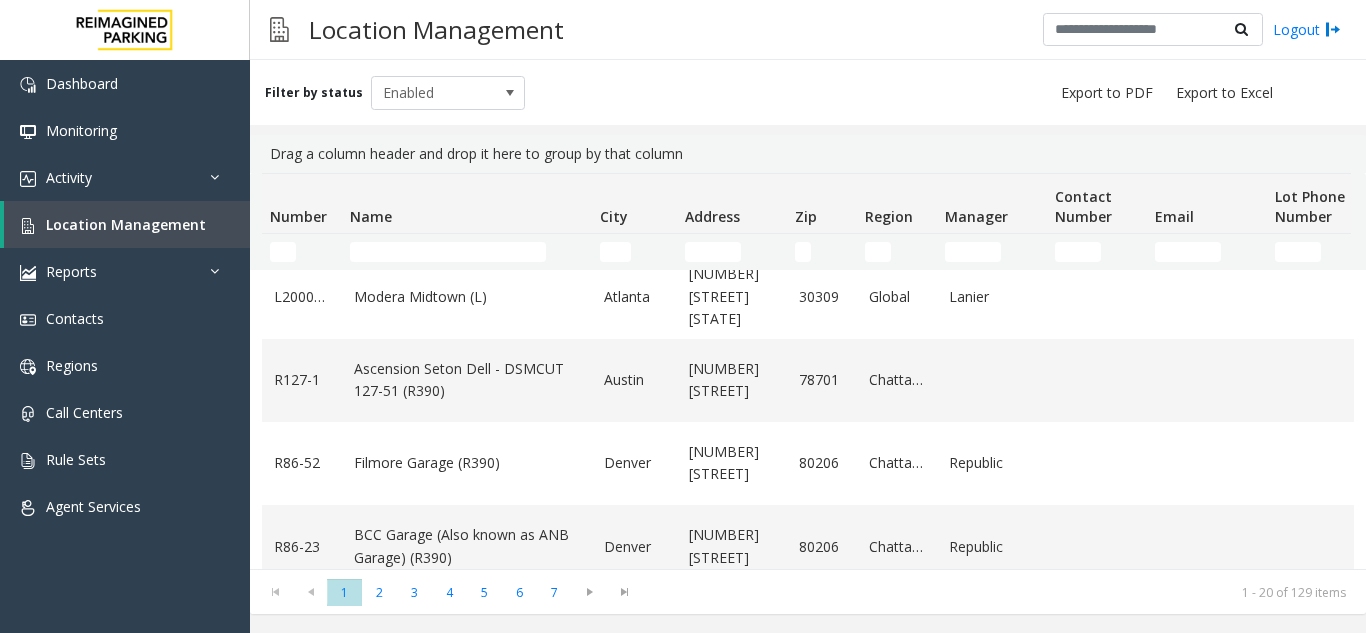 scroll, scrollTop: 0, scrollLeft: 0, axis: both 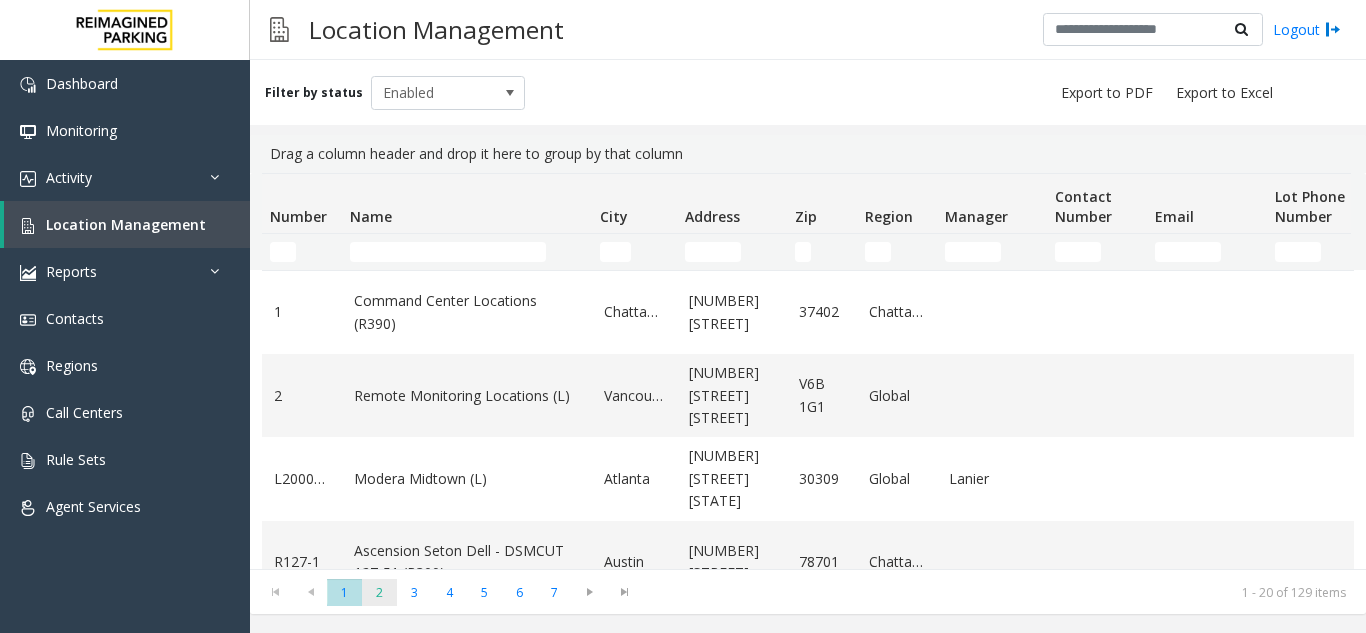 click on "2" 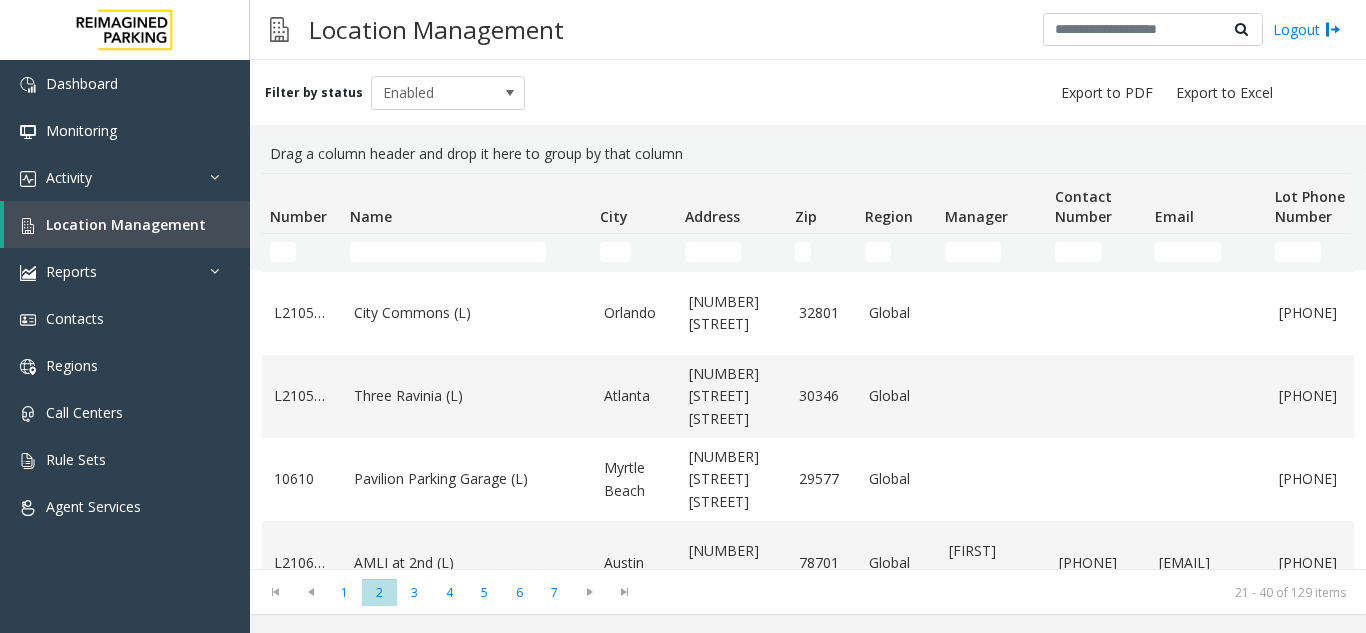 scroll, scrollTop: 1000, scrollLeft: 0, axis: vertical 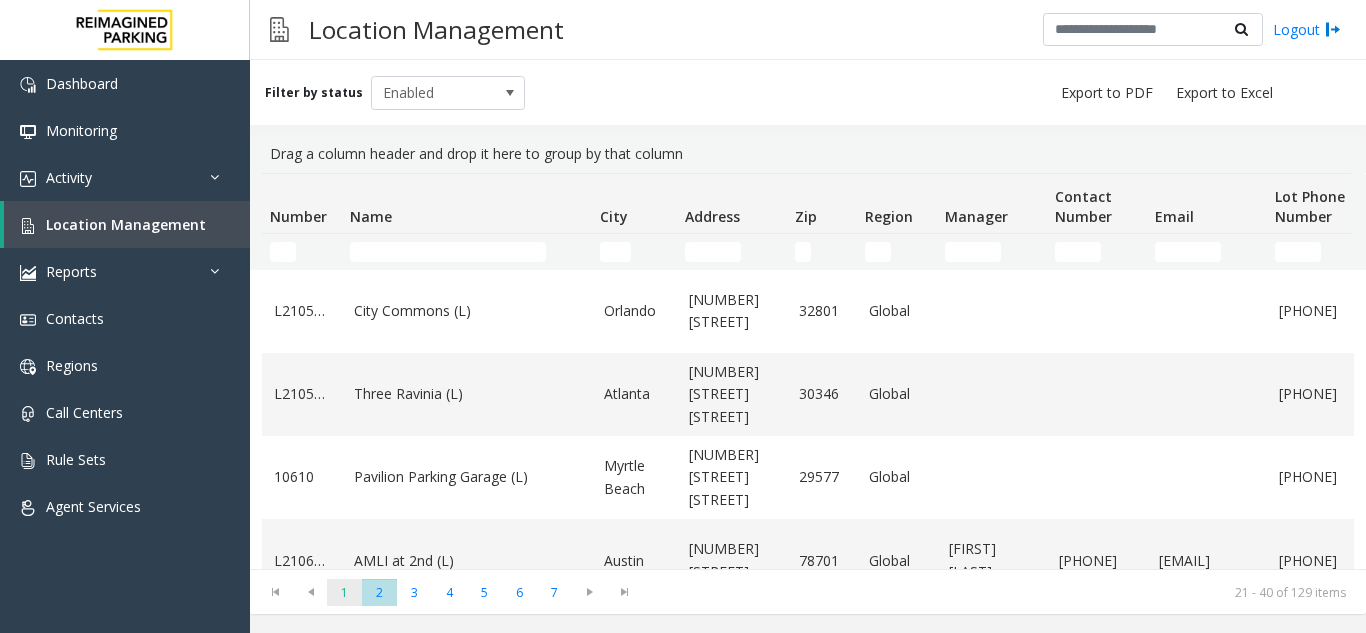 click on "1" 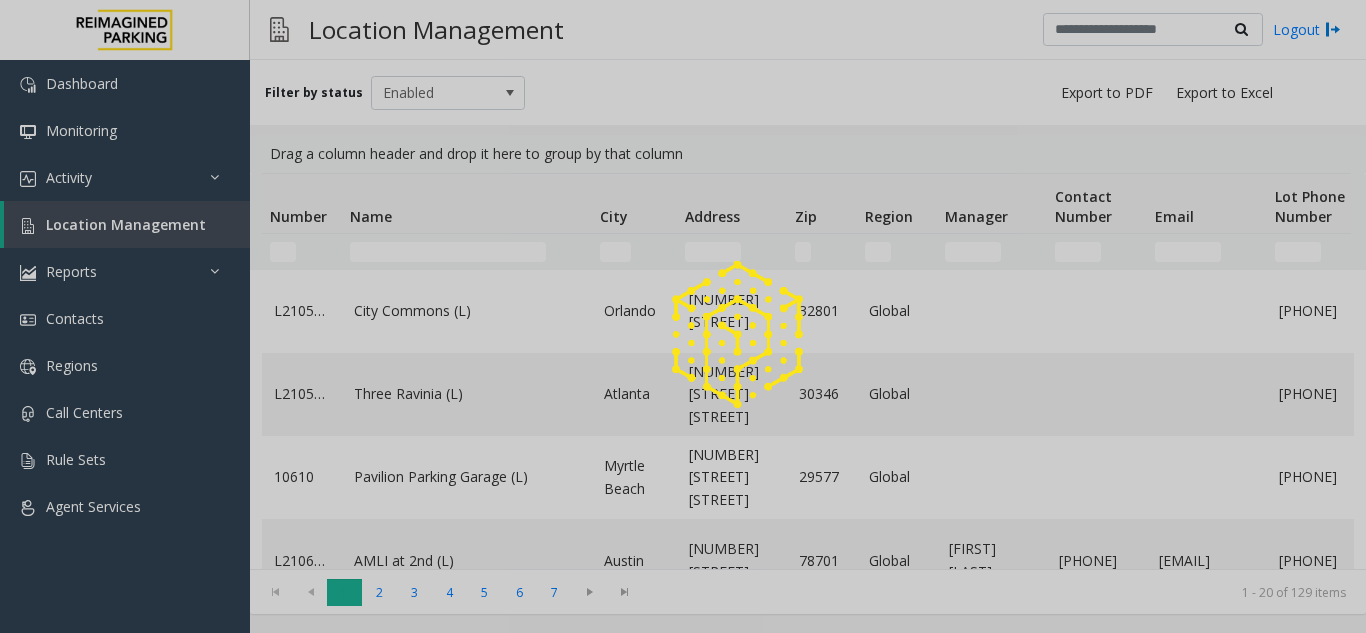 scroll, scrollTop: 0, scrollLeft: 0, axis: both 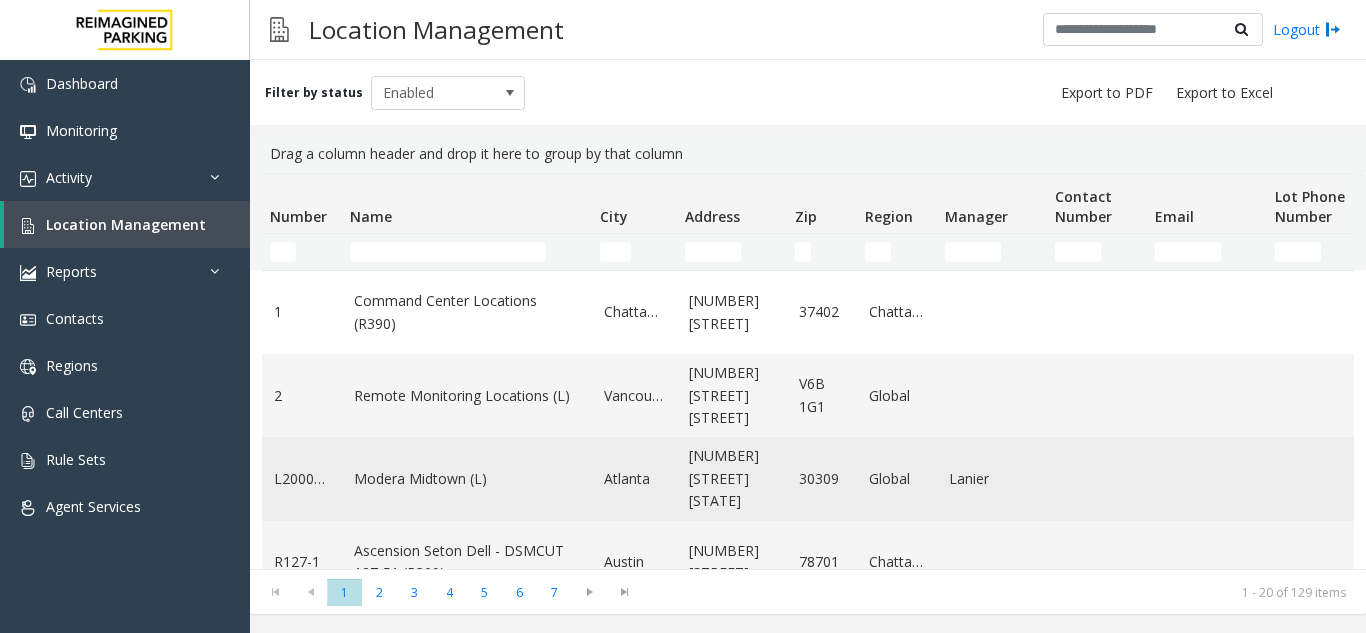 click on "Modera Midtown	(L)" 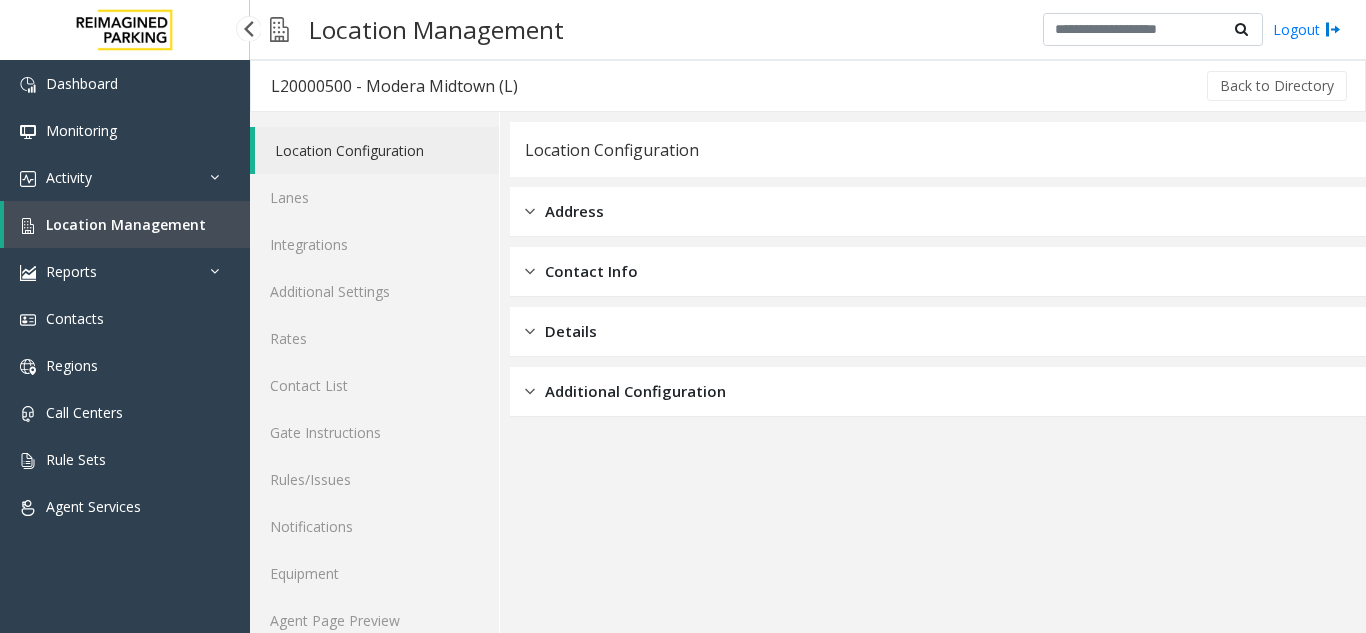 click on "Location Management" at bounding box center (126, 224) 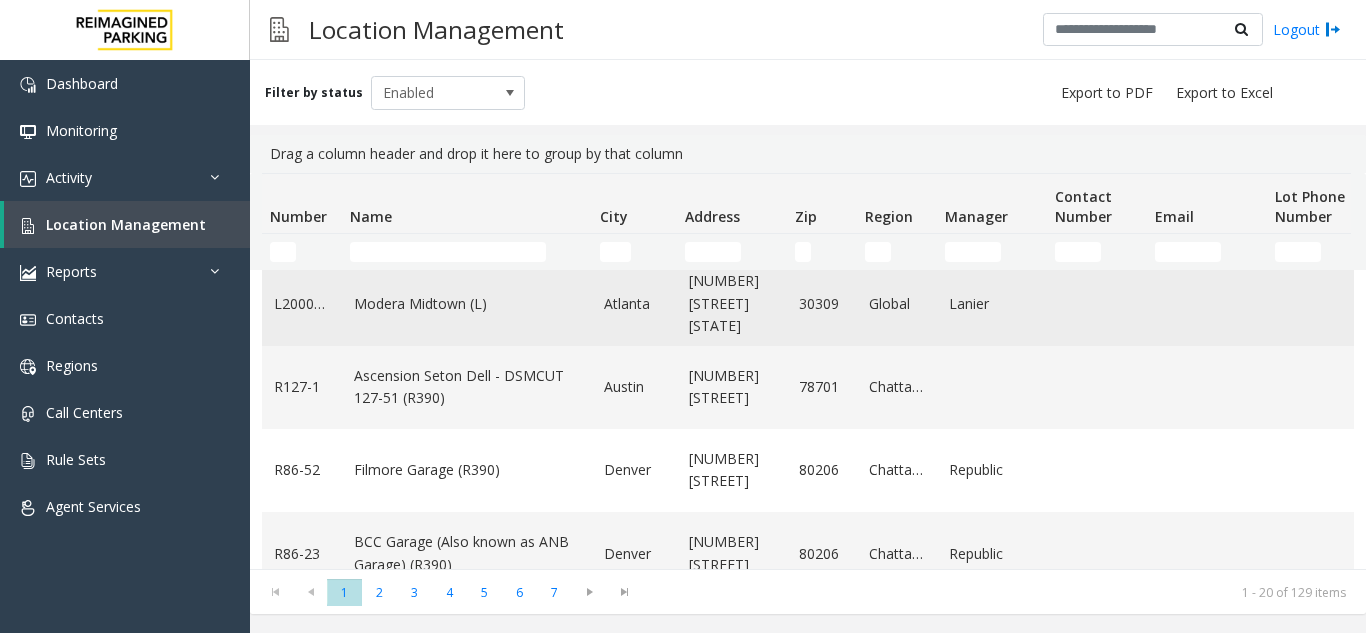 scroll, scrollTop: 200, scrollLeft: 0, axis: vertical 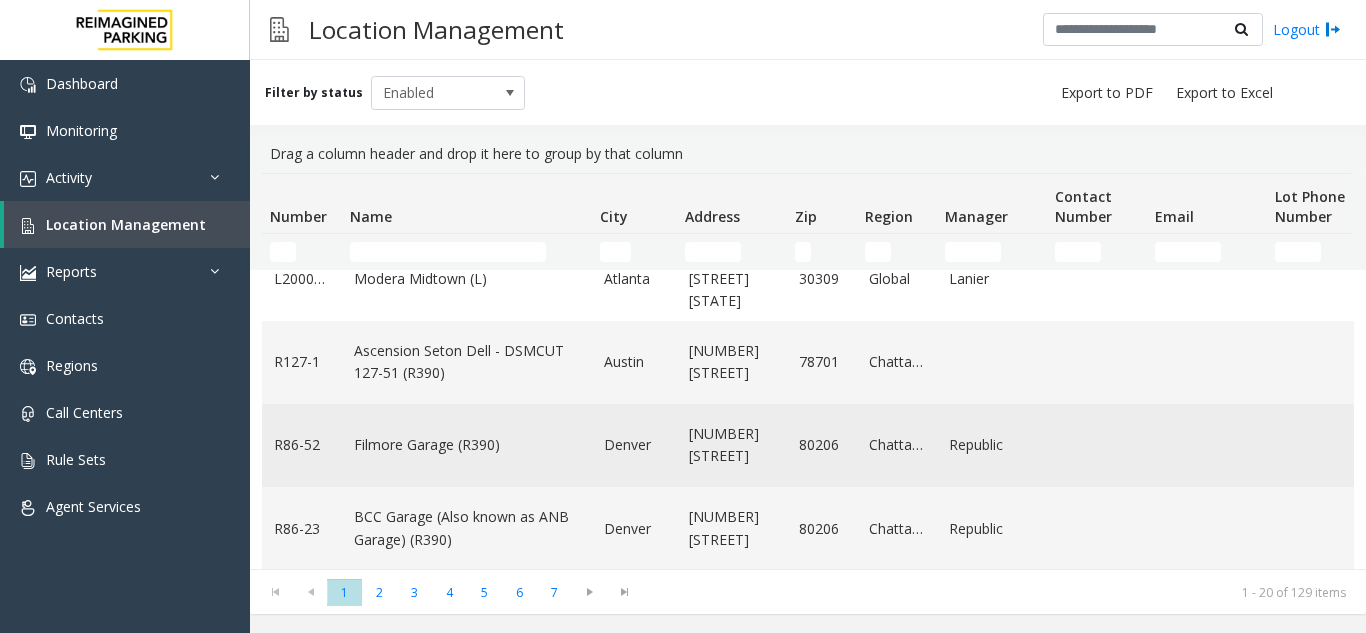 click on "Filmore Garage (R390)" 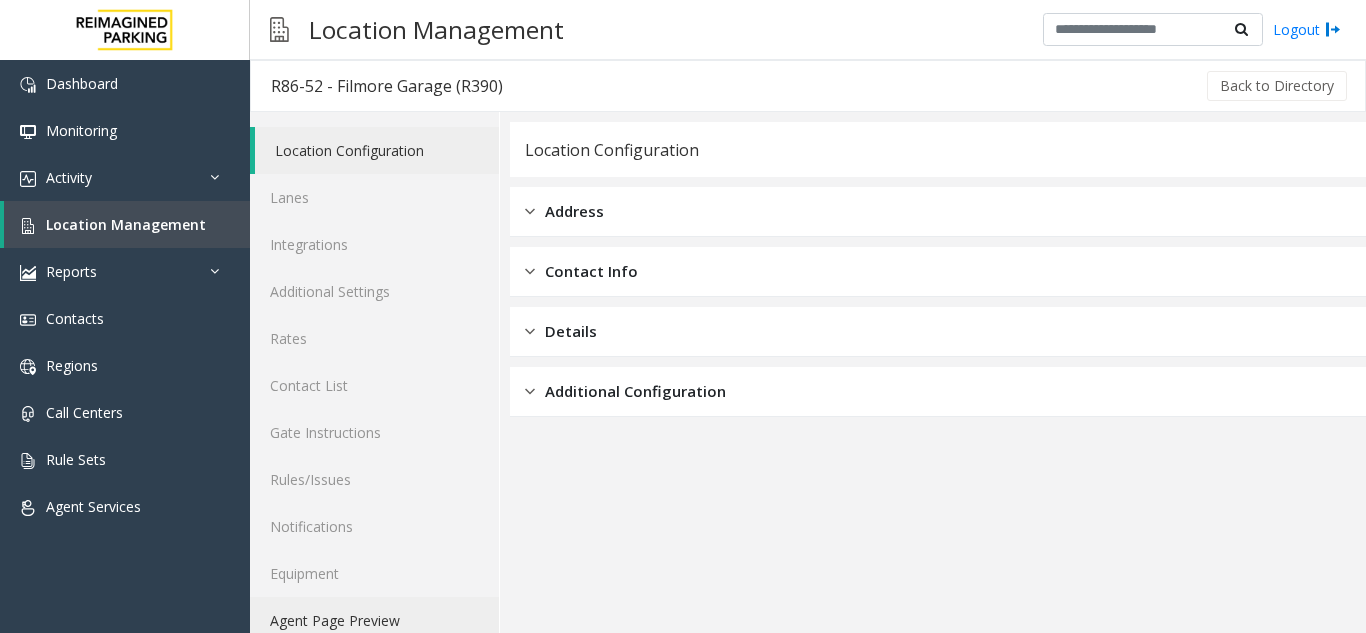click on "Agent Page Preview" 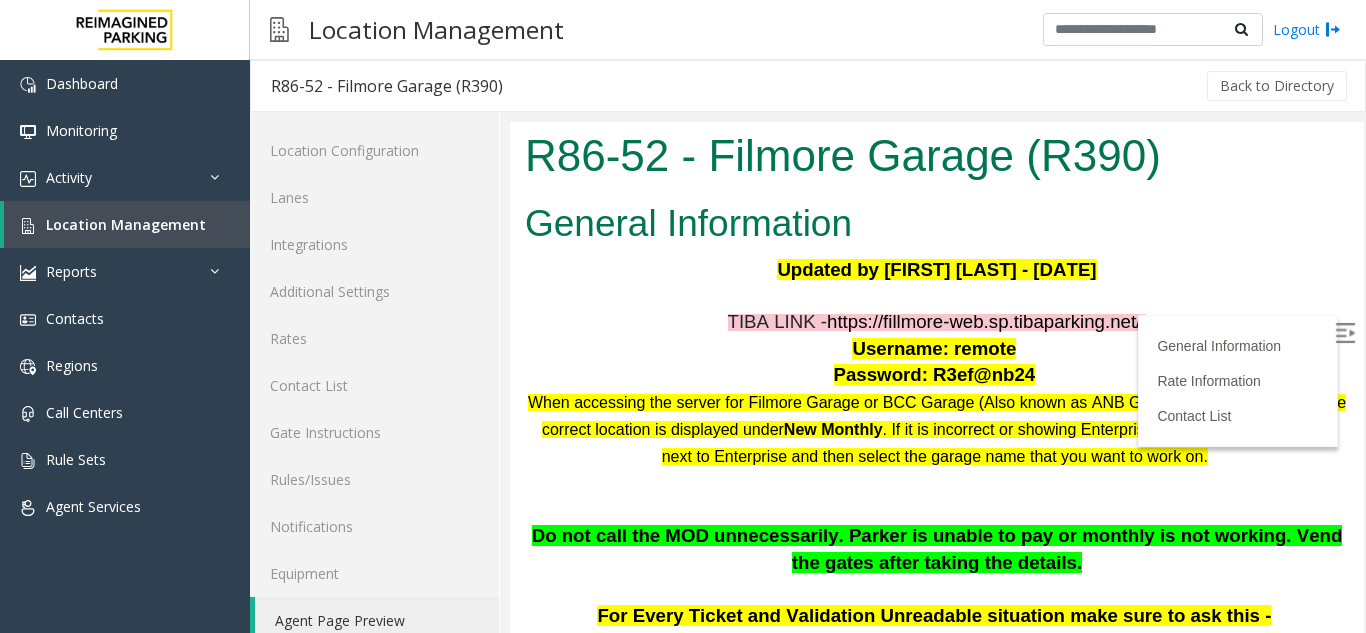 scroll, scrollTop: 0, scrollLeft: 0, axis: both 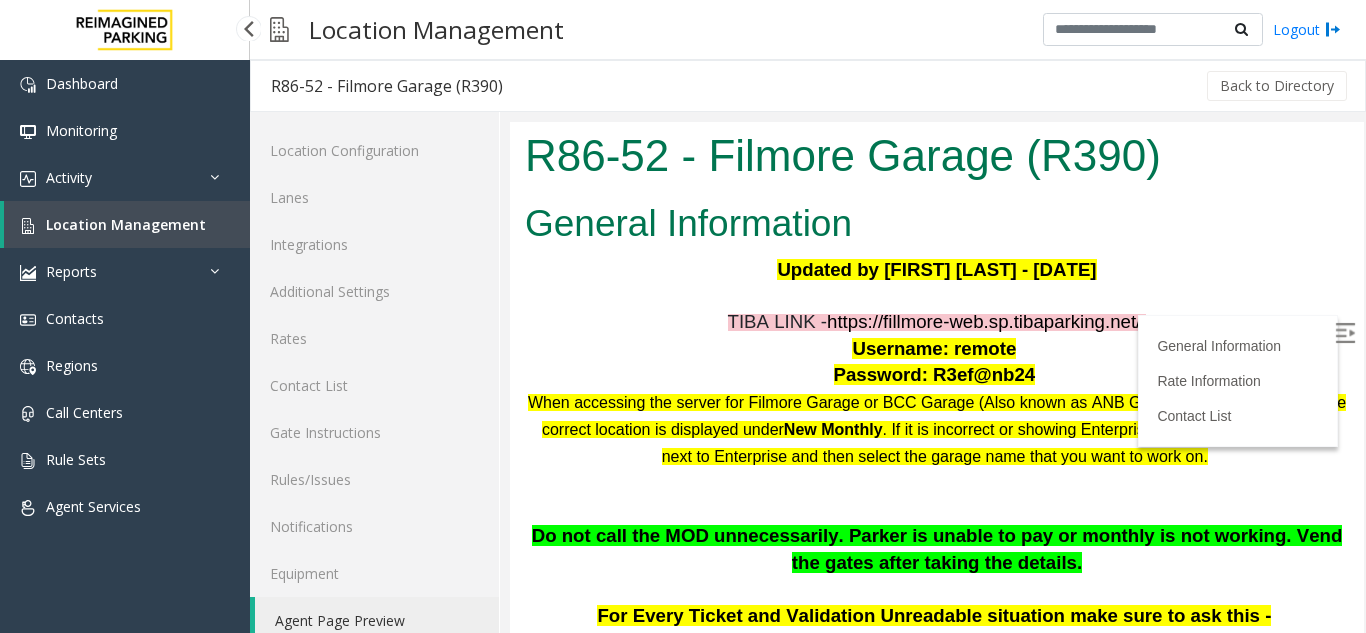 click on "Location Management" at bounding box center [126, 224] 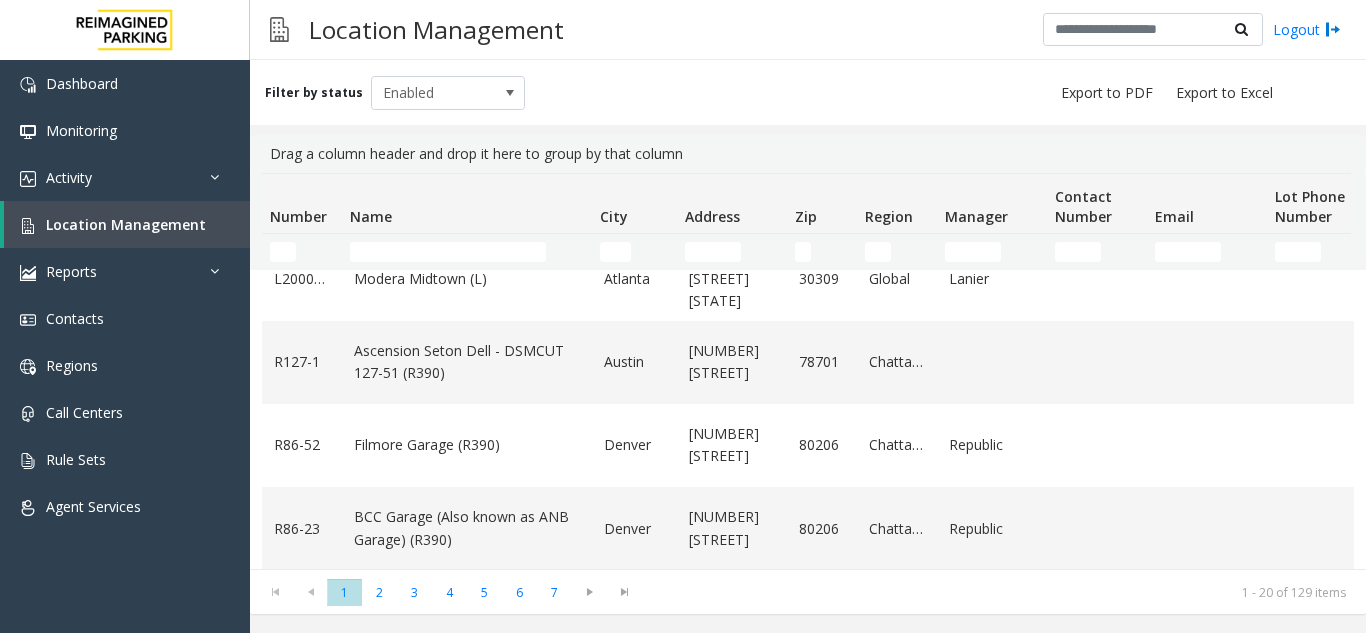 scroll, scrollTop: 300, scrollLeft: 0, axis: vertical 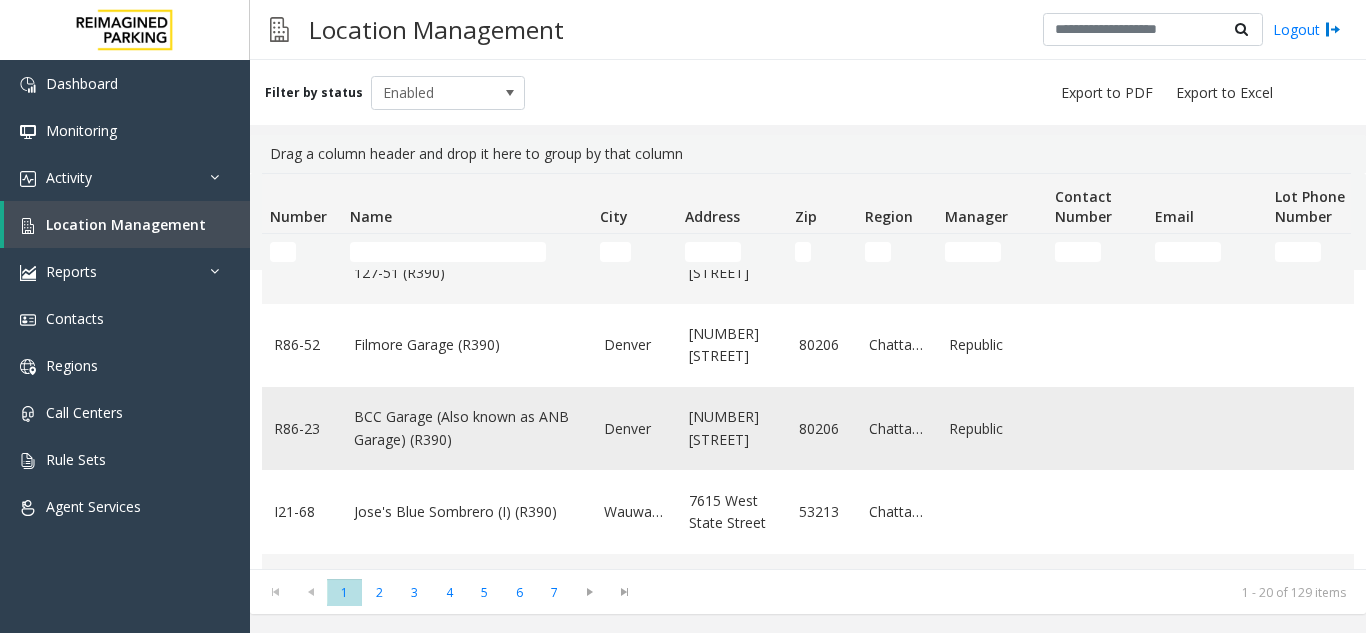 click on "BCC Garage (Also known as ANB Garage) (R390)" 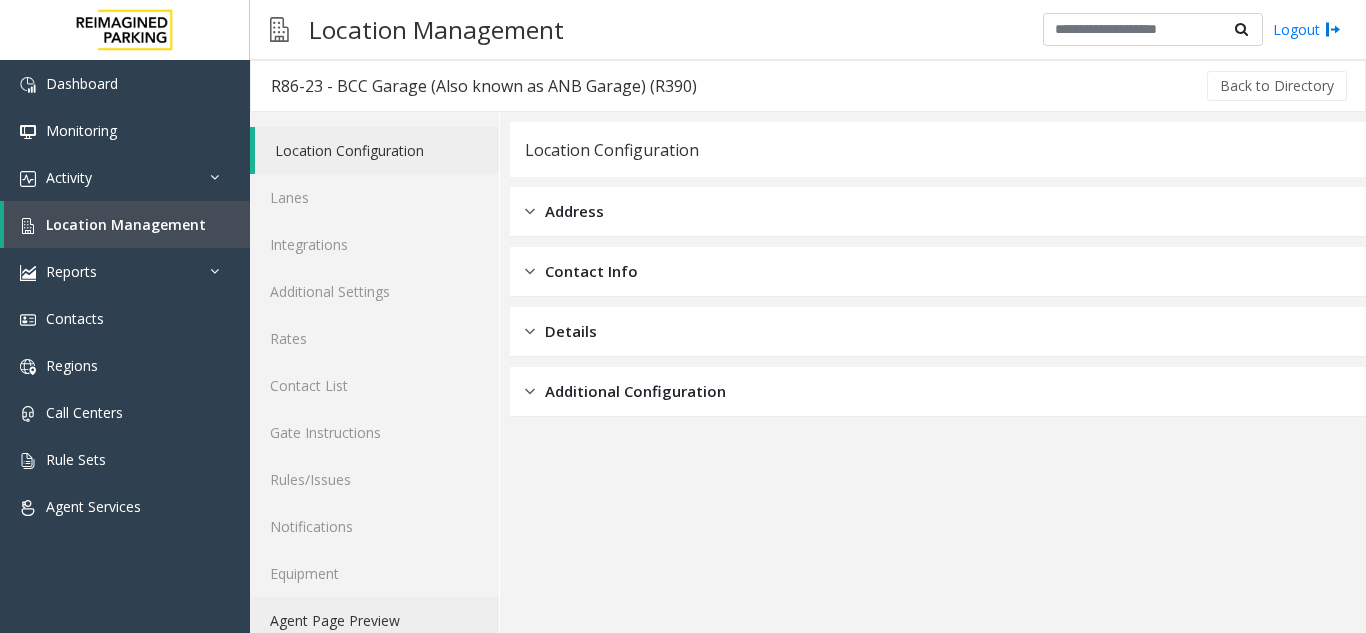 click on "Agent Page Preview" 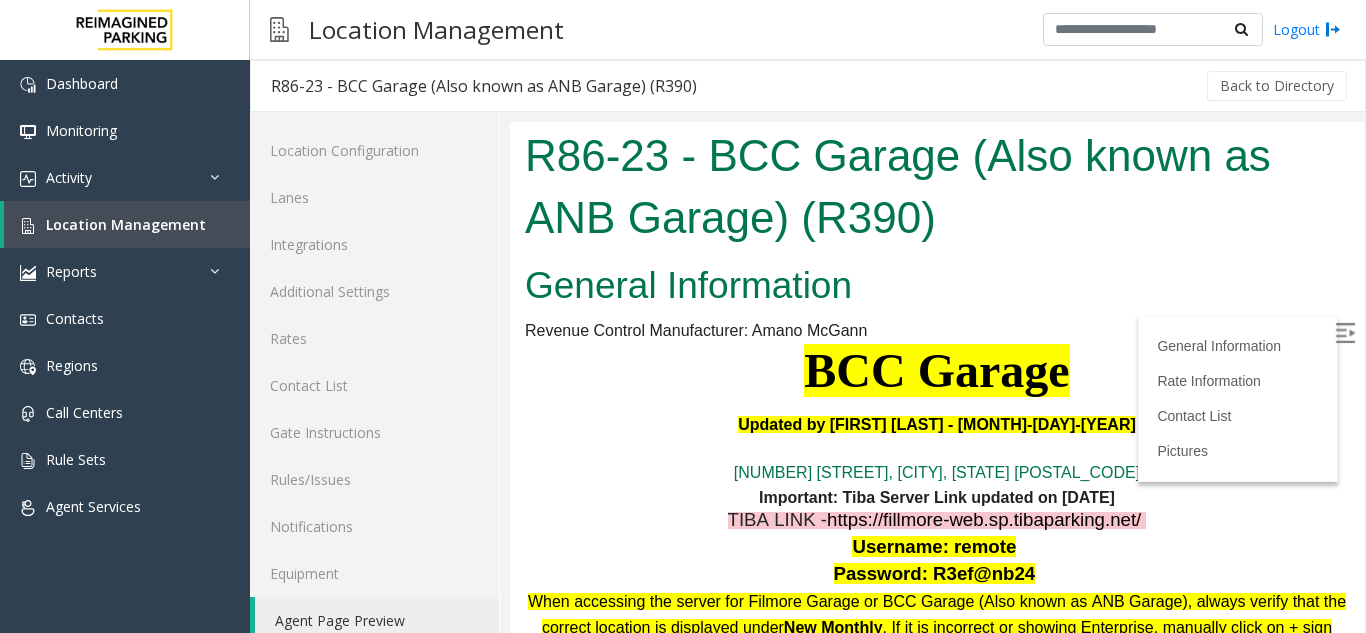 scroll, scrollTop: 0, scrollLeft: 0, axis: both 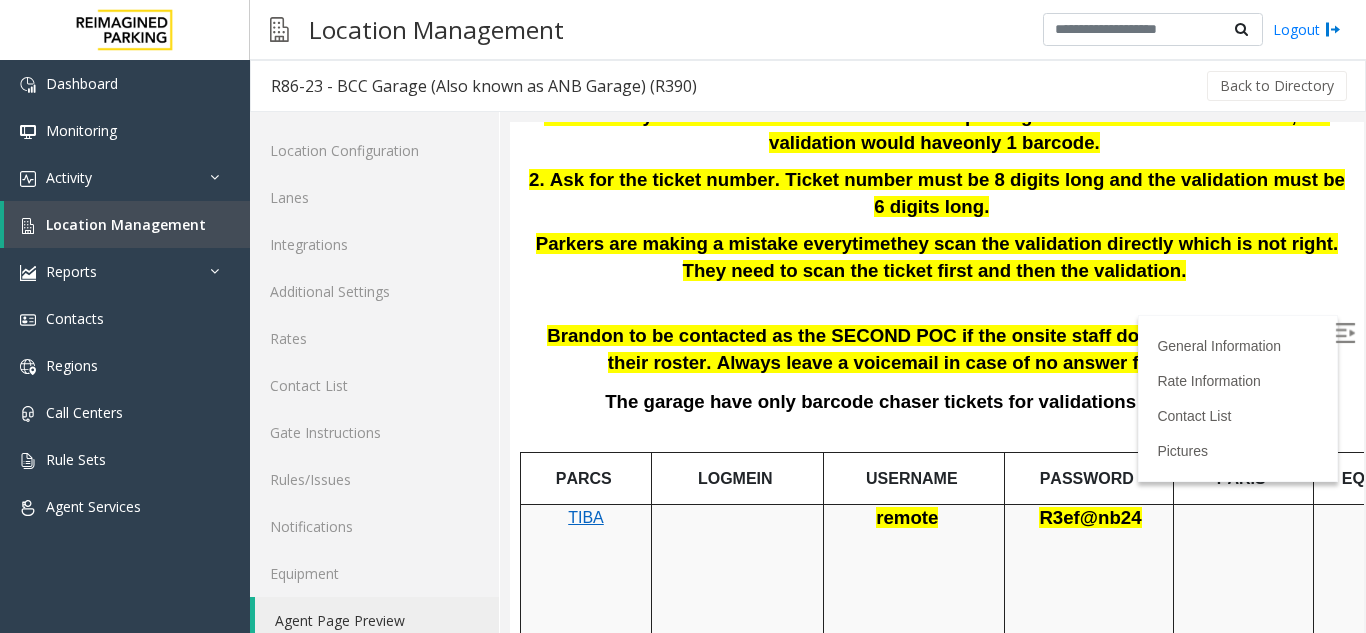 click on "Parkers are making a mistake every  time  they scan the validation directly which is not right. They need to scan the ticket first and then the validation." at bounding box center (937, 257) 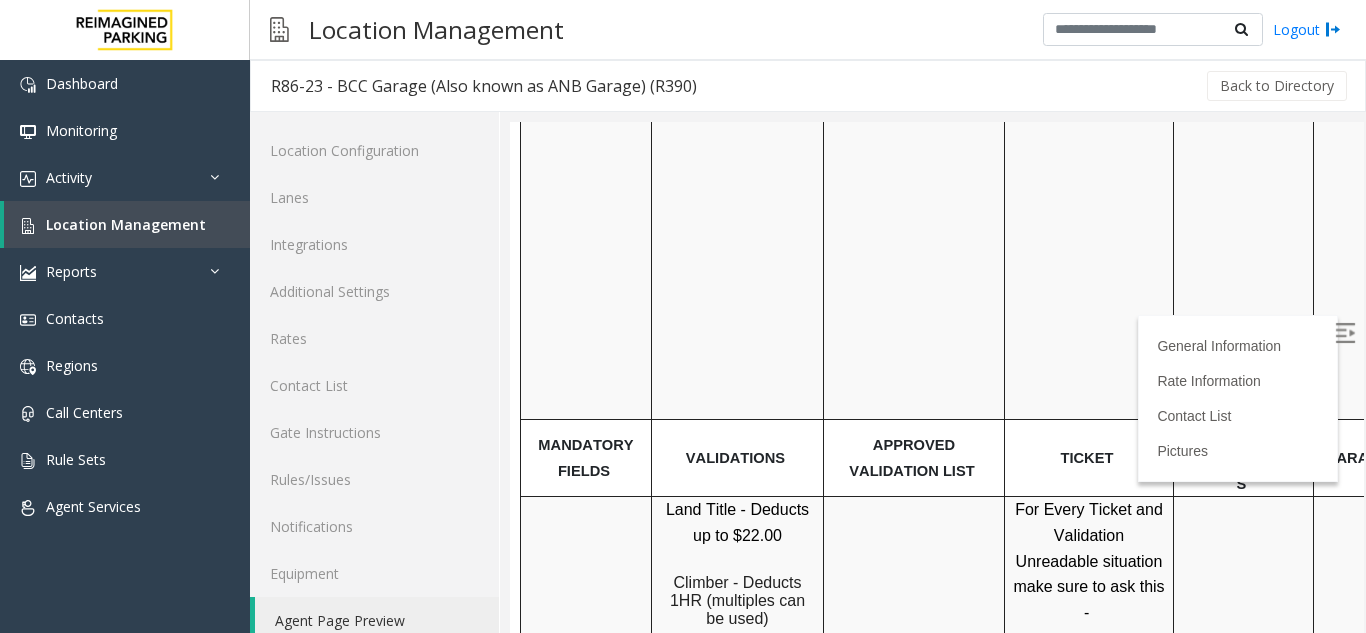 scroll, scrollTop: 1300, scrollLeft: 0, axis: vertical 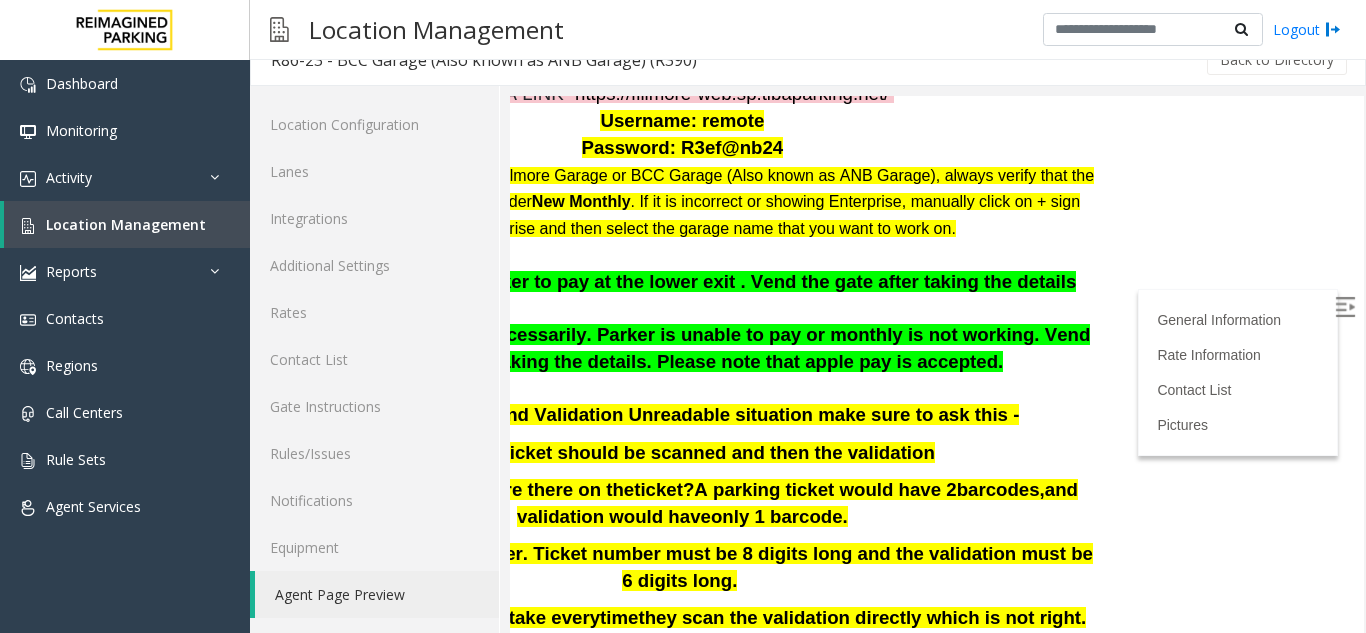 click on "Updated by [FIRST] [LAST] - [MONTH]-[DAY]-[YEAR] [NUMBER] [STREET], [CITY], [STATE]
Important: [BRAND] Server Link updated on [MONTH]-[DAY]-[YEAR] [BRAND] LINK - https://[URL]/  Username: [USERNAME]   Password: [PASSWORD]   When accessing the server for [NAME] Garage or [NAME] Garage ([NAME]), always verify that the correct location is displayed under  New Monthly . If it is incorrect or showing [BRAND], manually click on + sign next to [BRAND] and then select the garage name that you want to work on.   Do not ask monthly parker to pay at the lower exit . Vend the gate after taking the details      Do not call the MOD unnecessarily. Parker is unable to pay or monthly is not working. Vend the gates after taking the details. Please note that [BRAND] pay is accepted.       1 . How ticket?" at bounding box center (685, -36) 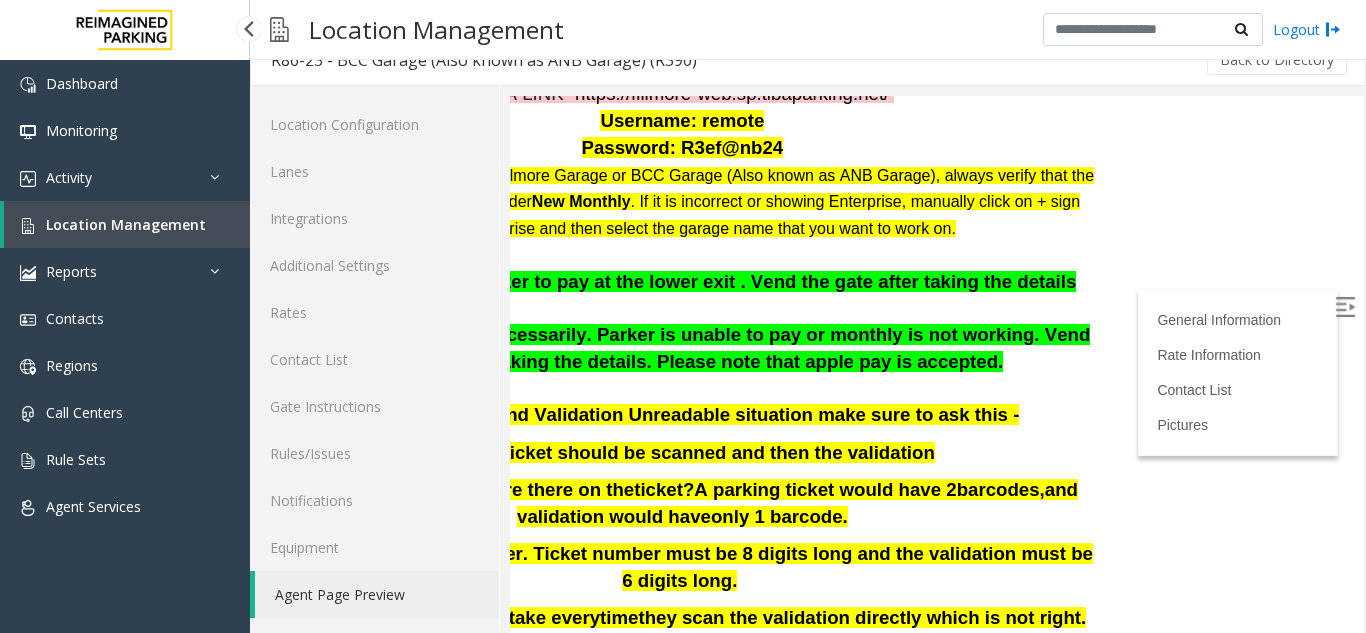 click on "Location Management" at bounding box center (127, 224) 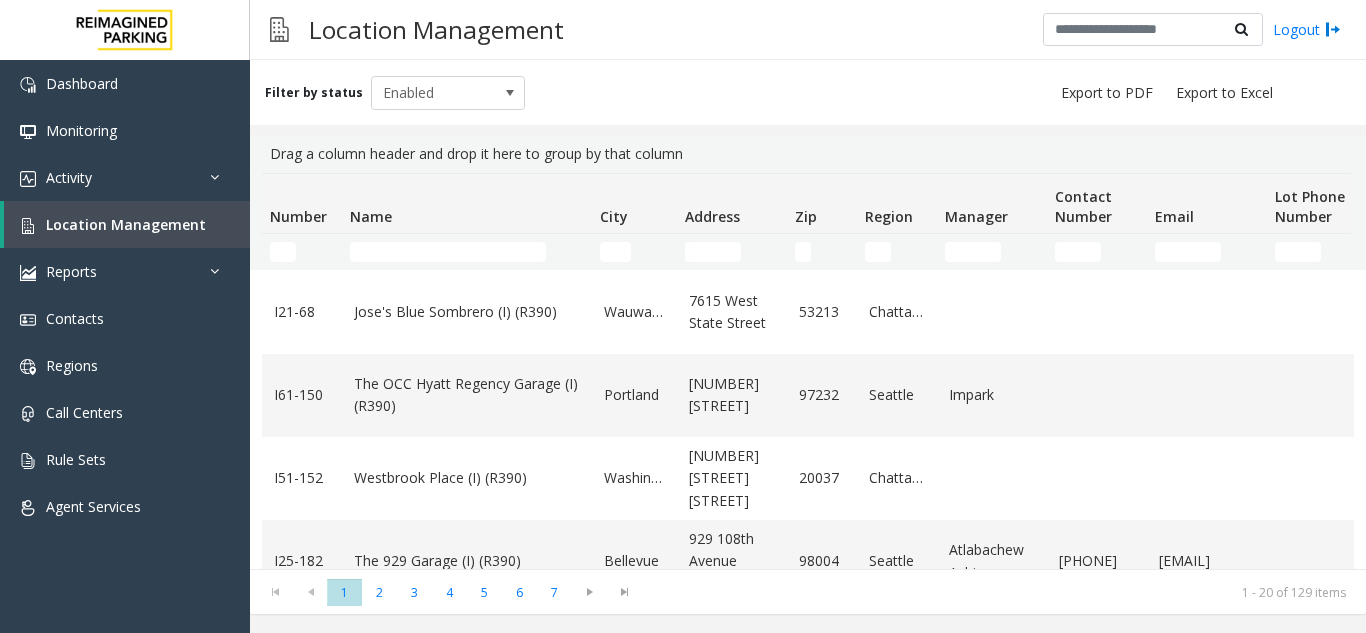 scroll, scrollTop: 600, scrollLeft: 0, axis: vertical 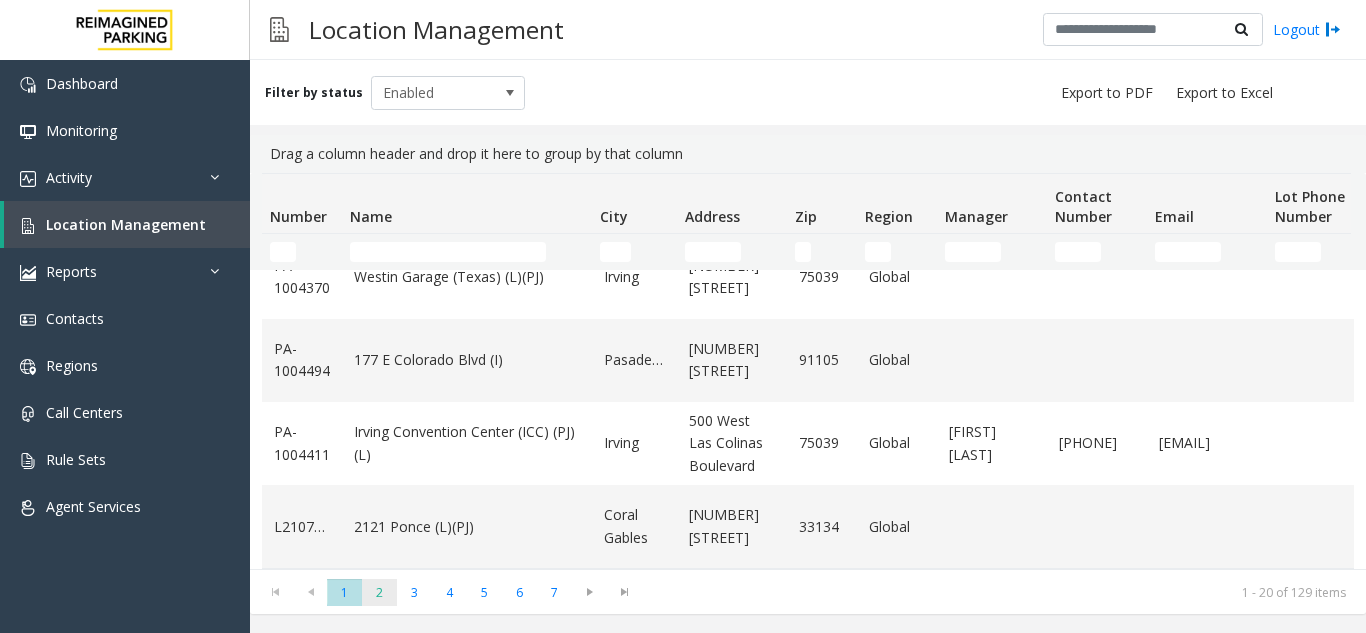 click on "2" 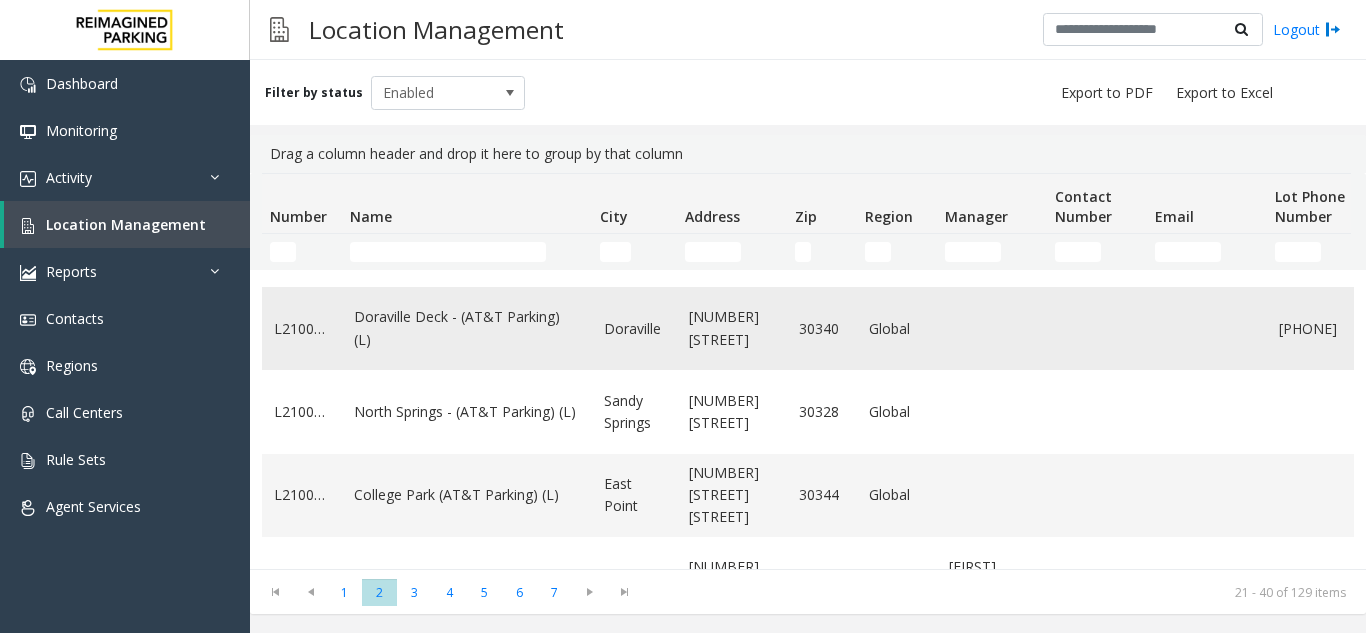 scroll, scrollTop: 300, scrollLeft: 0, axis: vertical 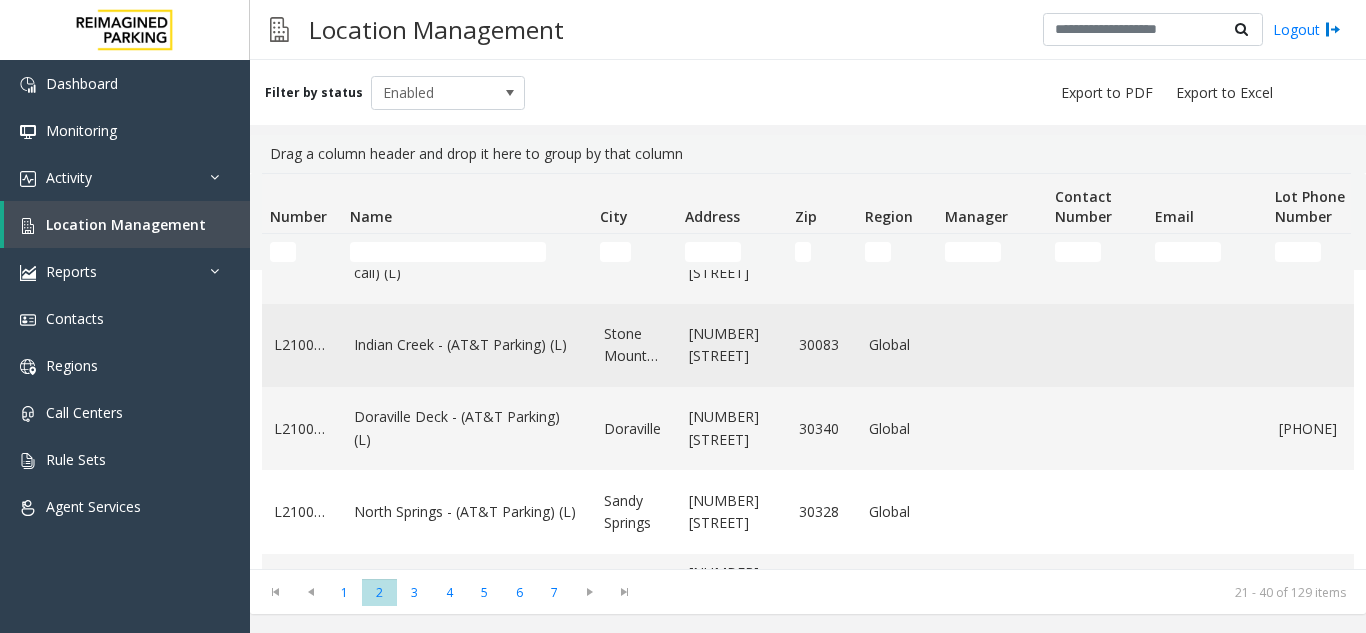 click on "Indian Creek - (AT&T Parking) (L)" 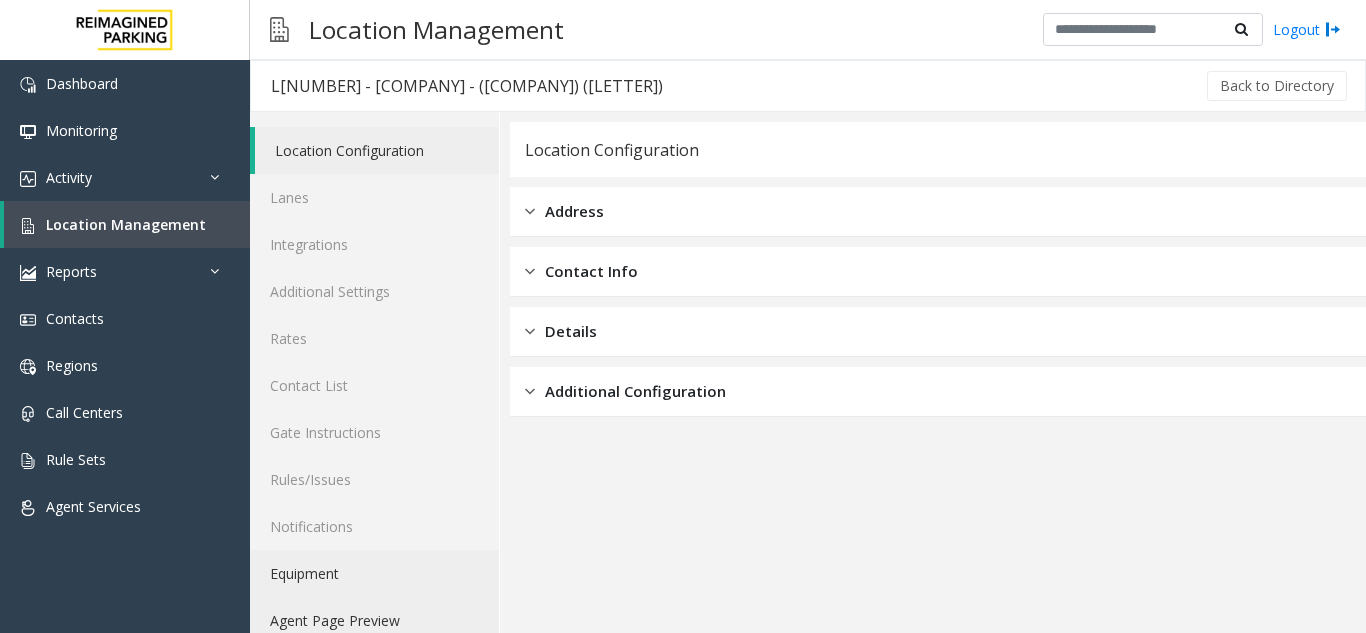 click on "Agent Page Preview" 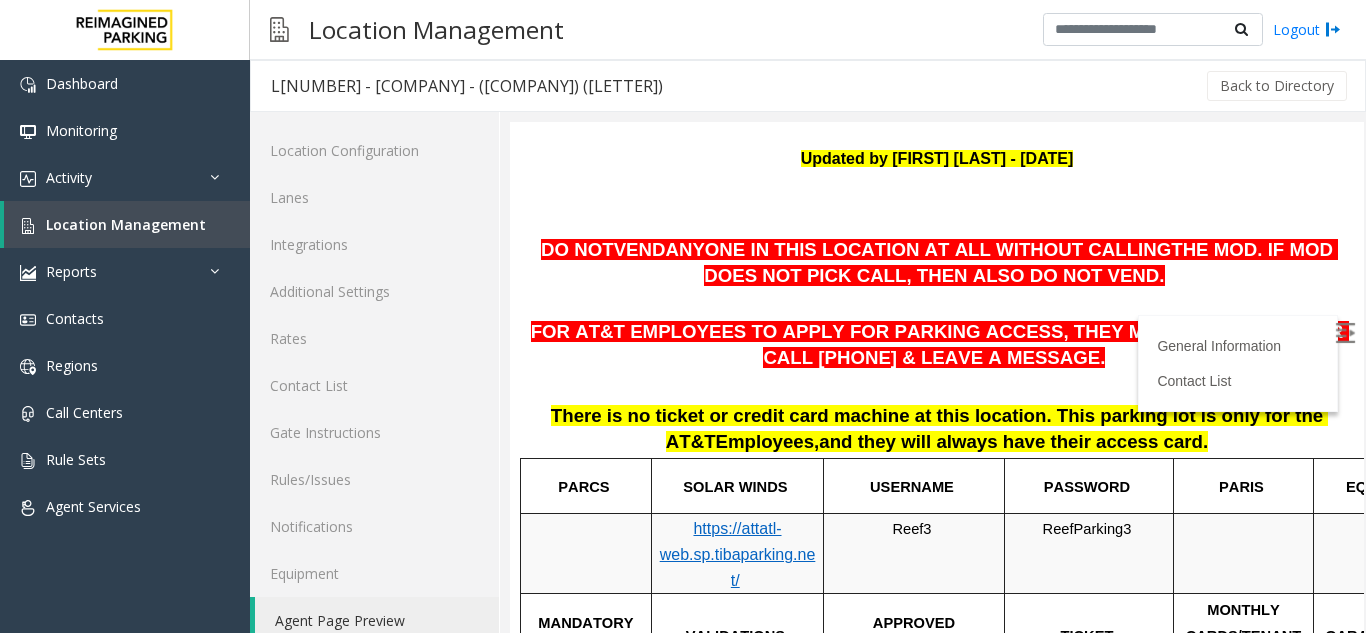 scroll, scrollTop: 200, scrollLeft: 0, axis: vertical 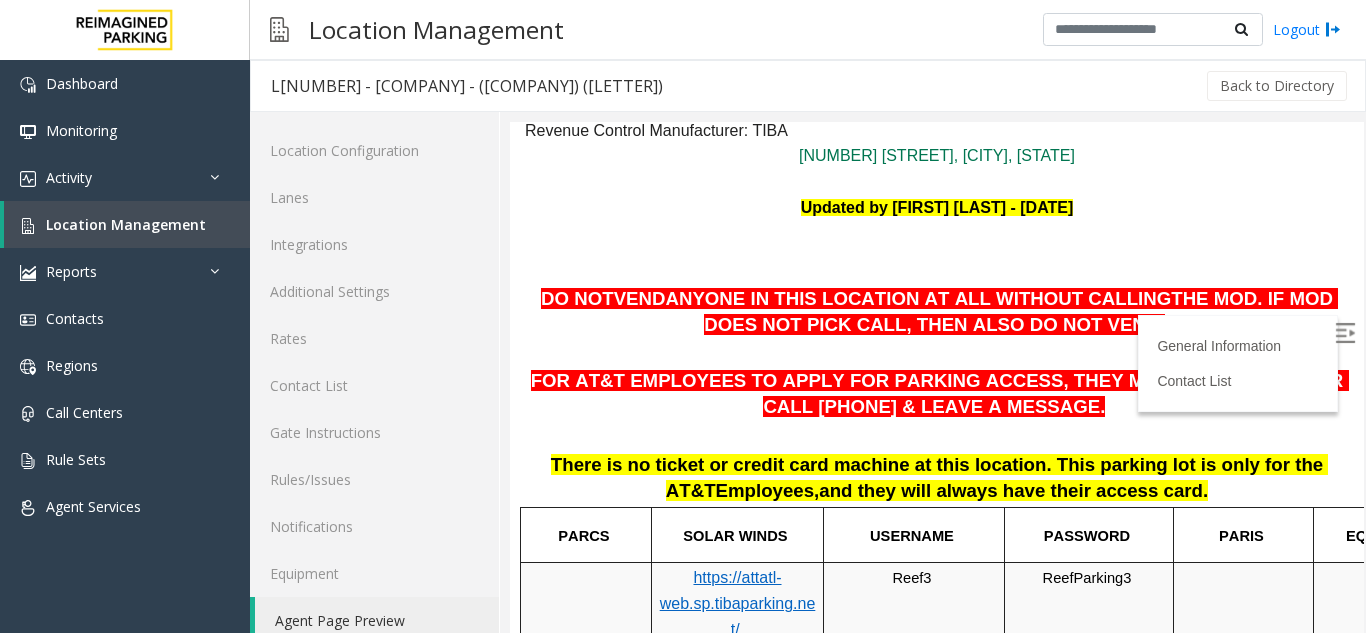 click at bounding box center [1345, 333] 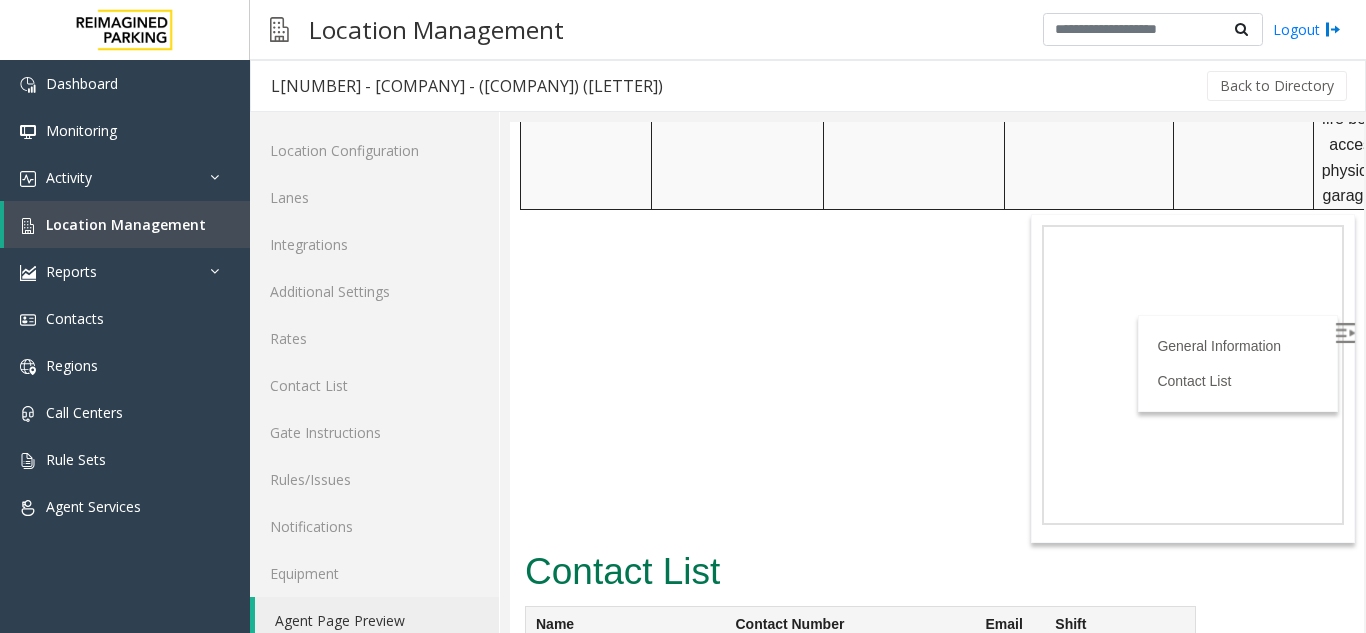 scroll, scrollTop: 1064, scrollLeft: 0, axis: vertical 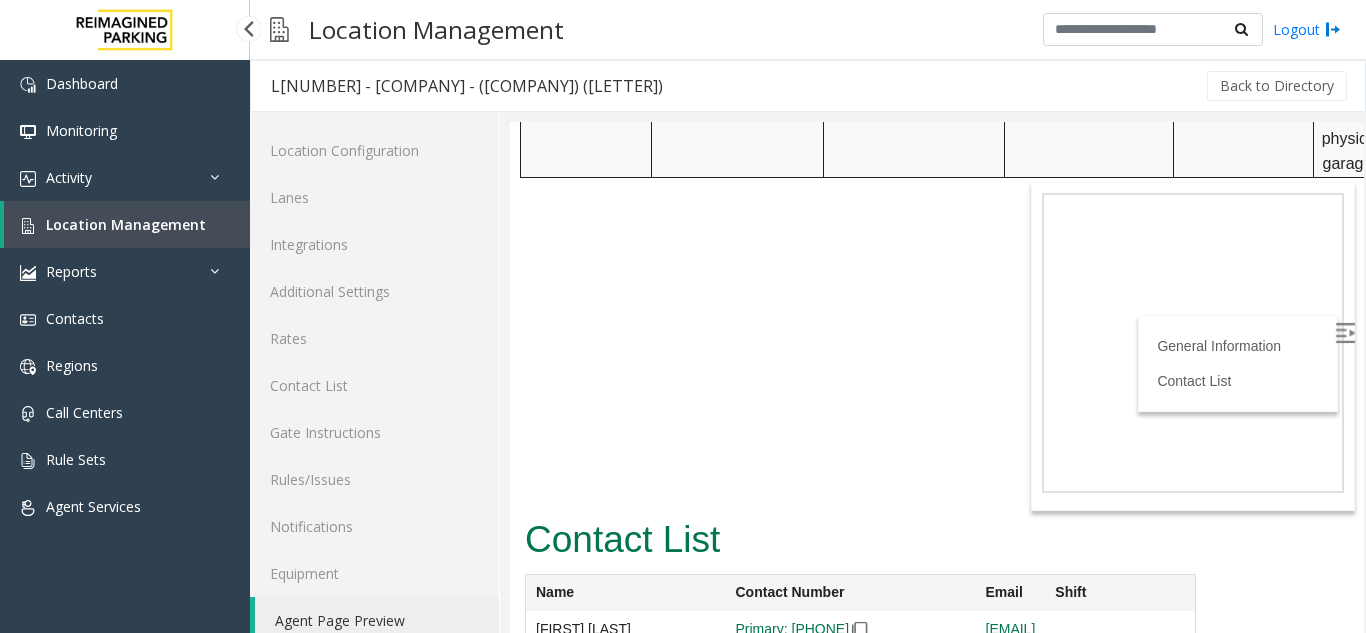 click on "Location Management" at bounding box center (126, 224) 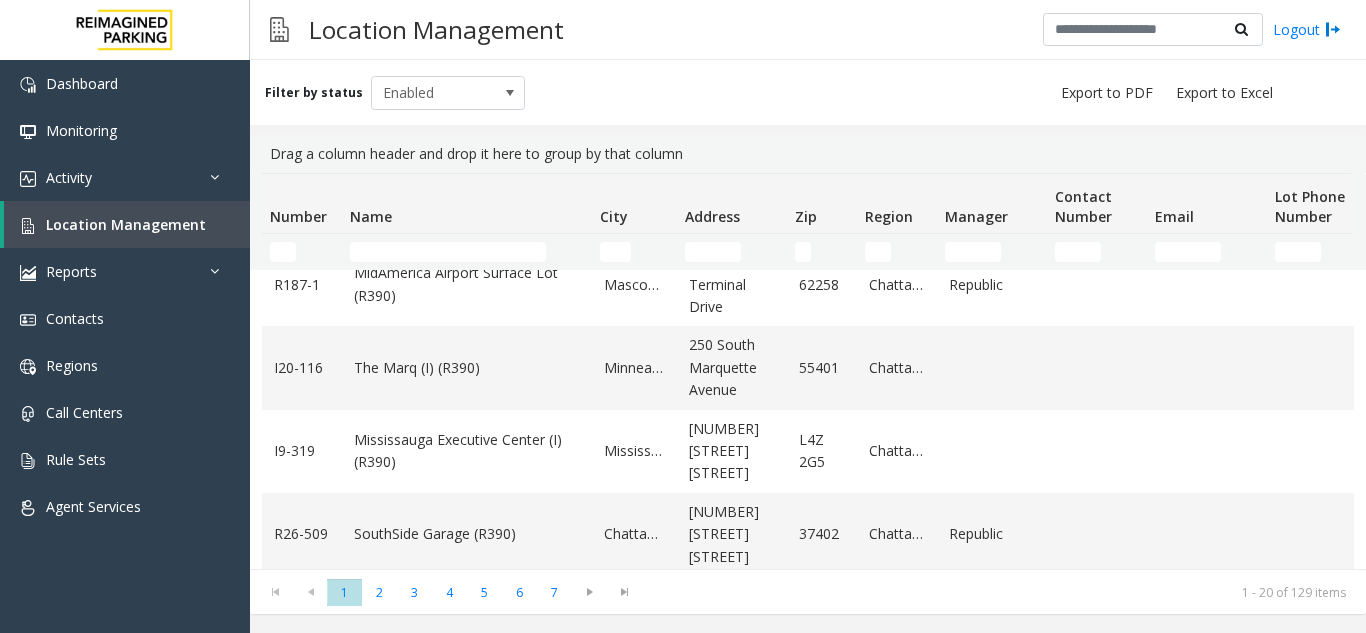 scroll, scrollTop: 1082, scrollLeft: 0, axis: vertical 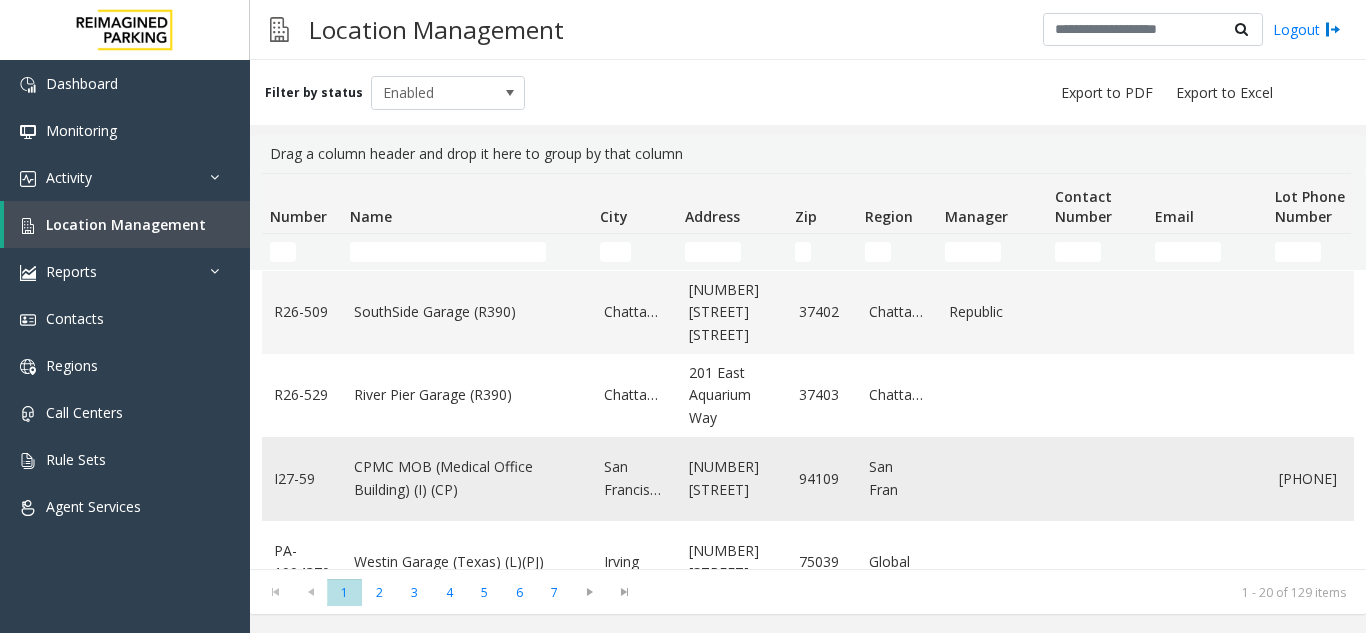 click on "CPMC MOB (Medical Office Building) (I) (CP)" 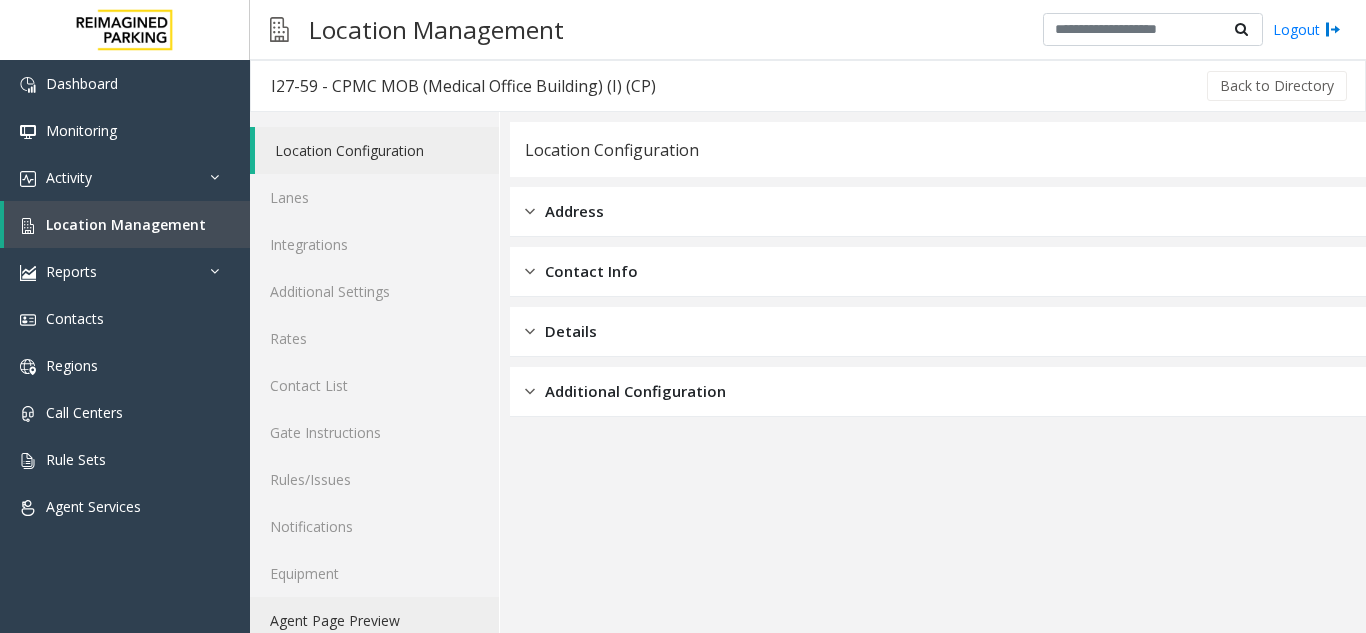 click on "Agent Page Preview" 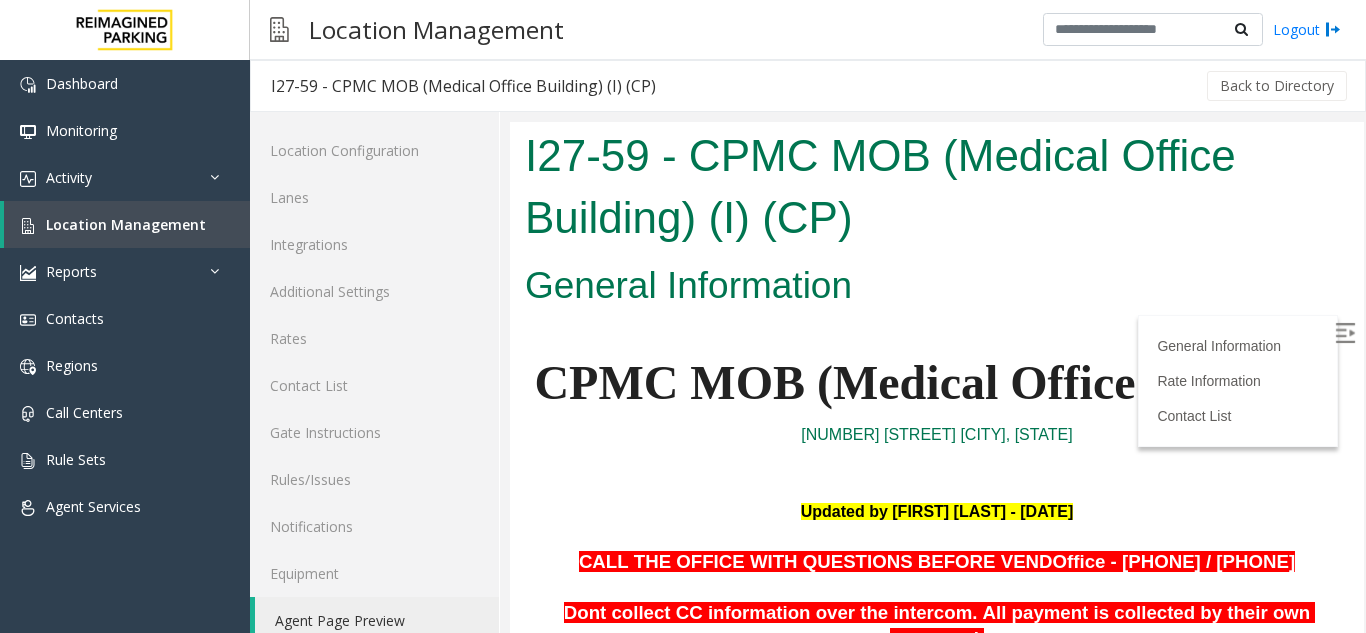 scroll, scrollTop: 0, scrollLeft: 0, axis: both 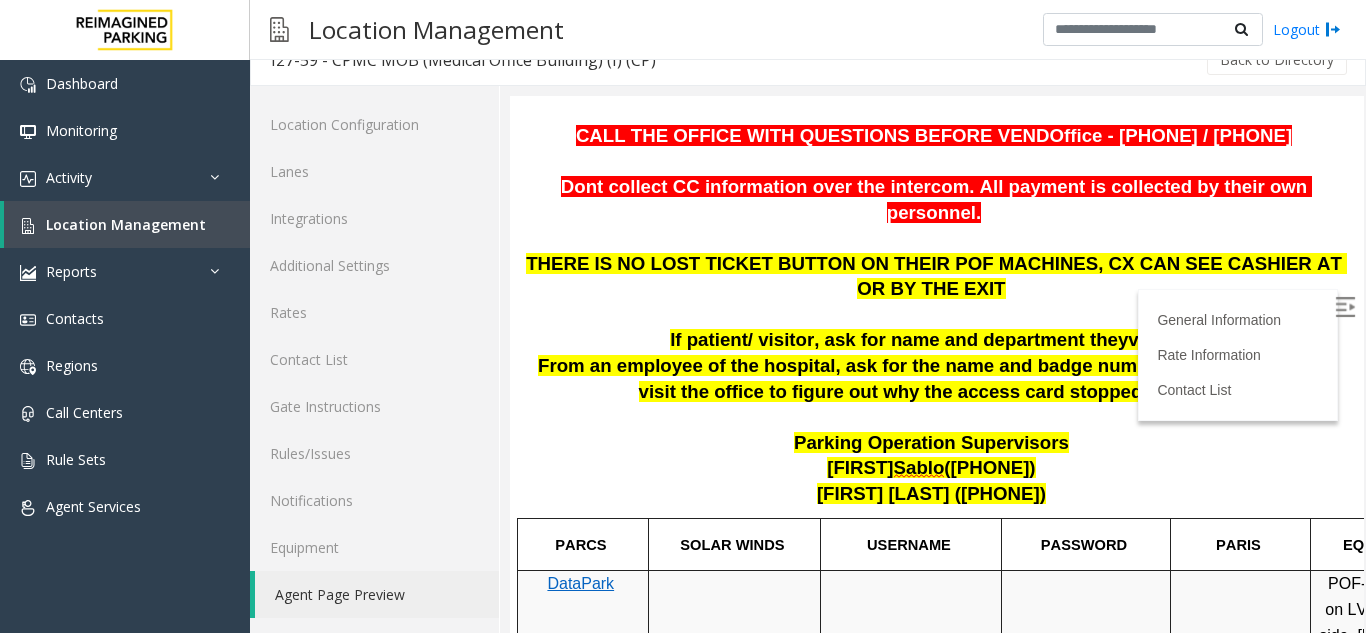 click at bounding box center (1345, 307) 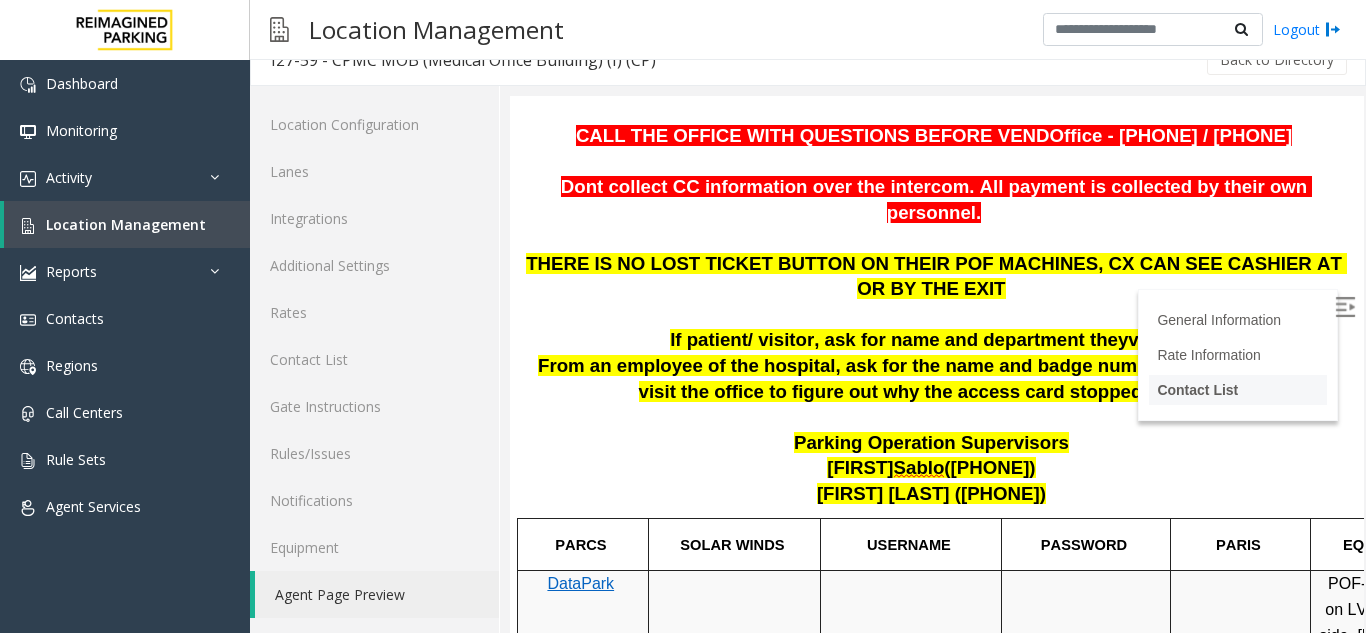 click on "Contact List" at bounding box center [1238, 390] 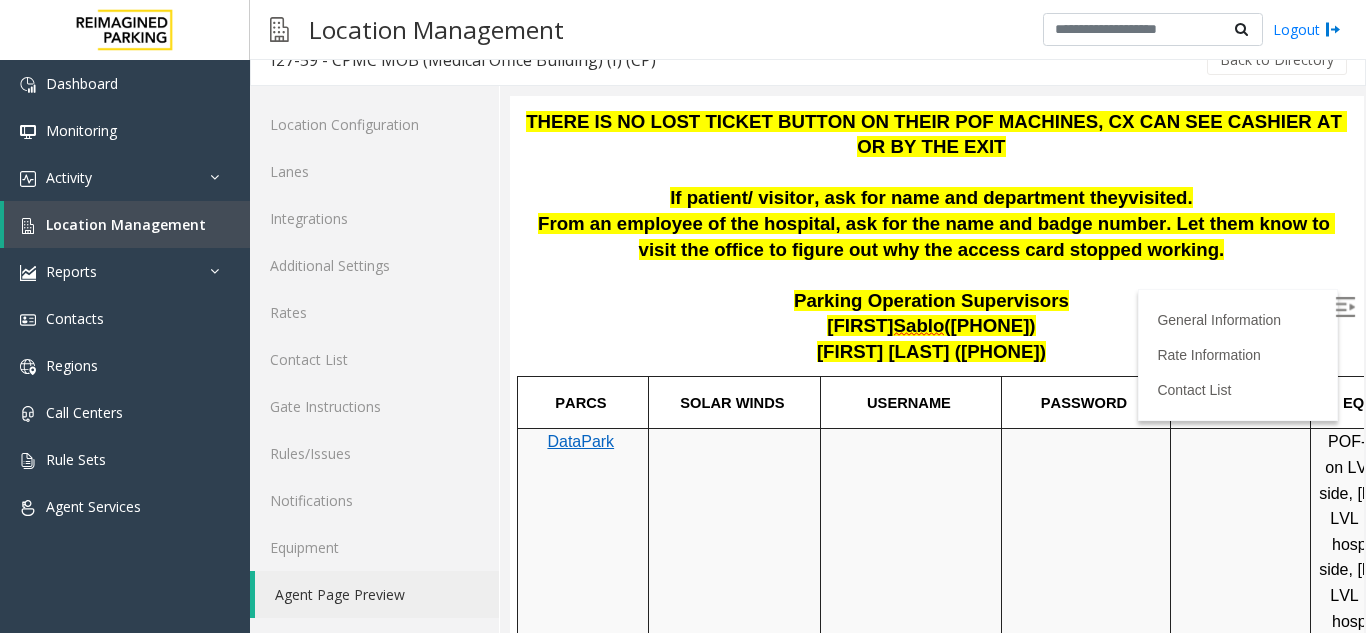scroll, scrollTop: 494, scrollLeft: 3, axis: both 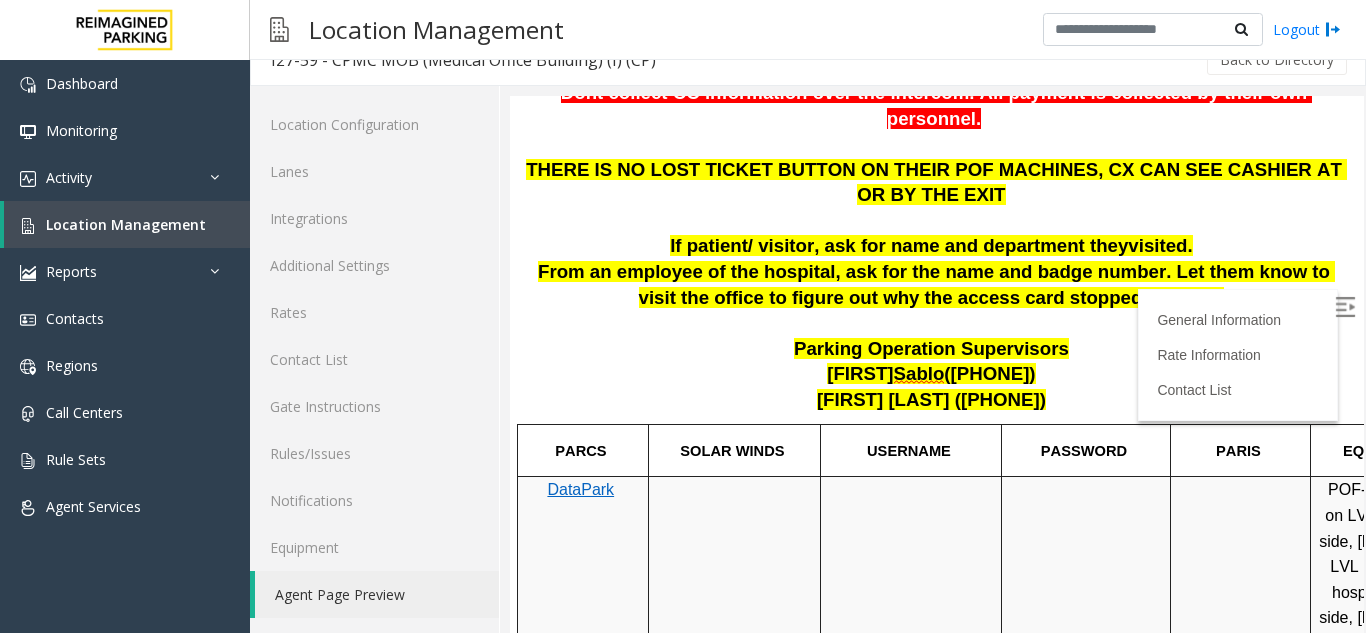 click at bounding box center [1345, 307] 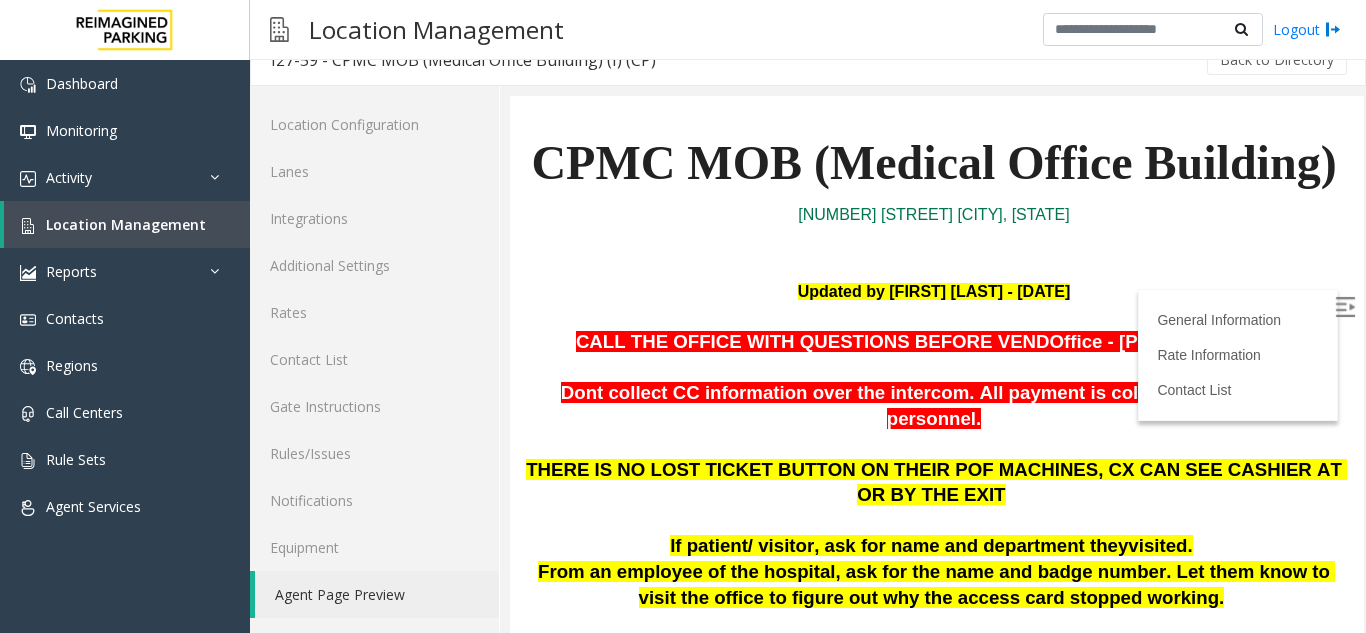 scroll, scrollTop: 294, scrollLeft: 3, axis: both 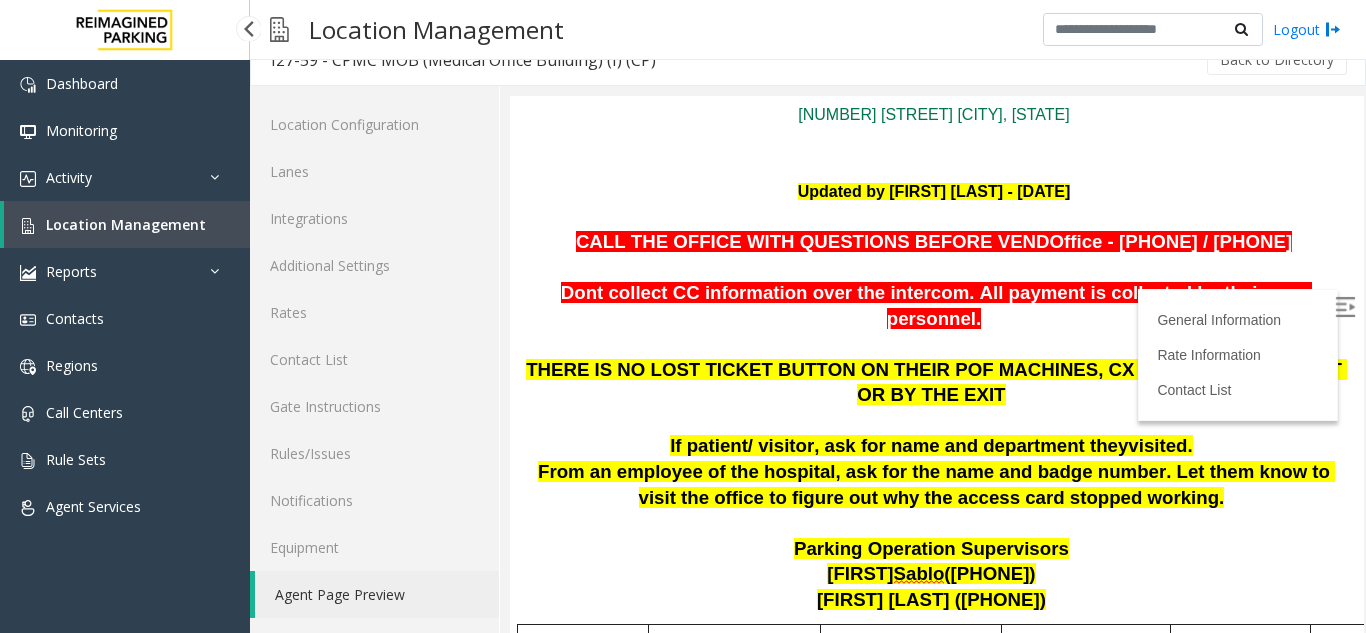 click on "Location Management" at bounding box center [127, 224] 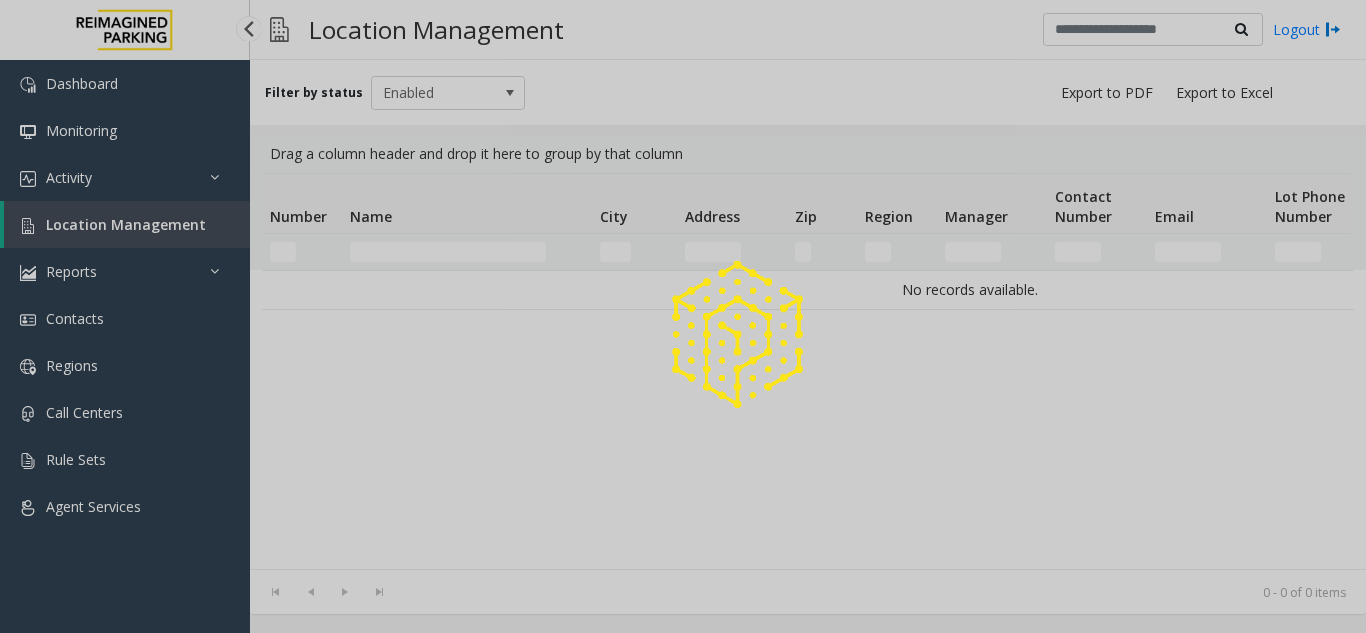 scroll, scrollTop: 0, scrollLeft: 0, axis: both 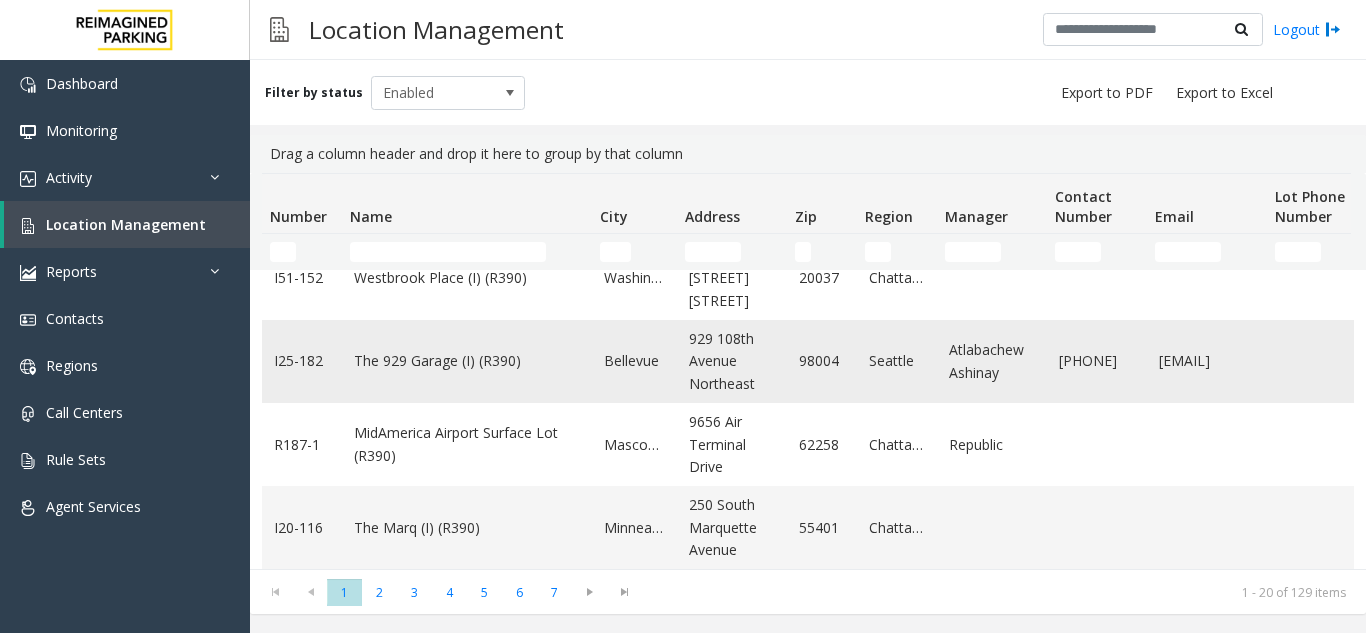 click on "The 929 Garage (I) (R390)" 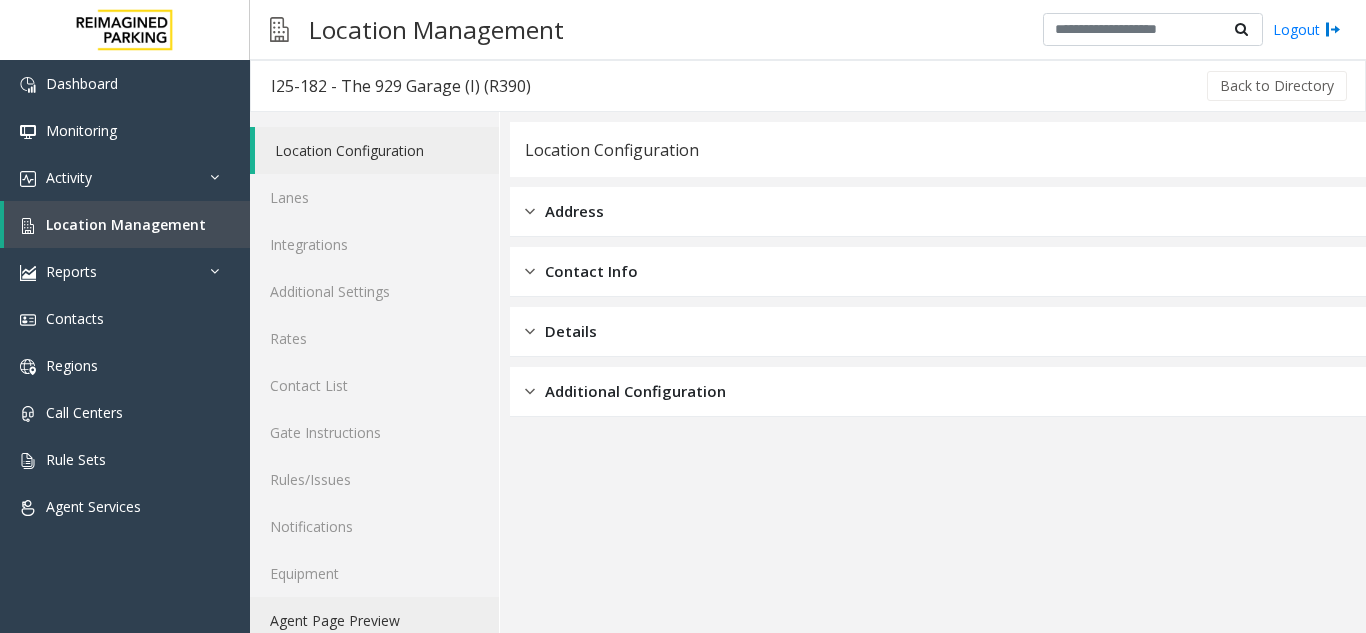 click on "Agent Page Preview" 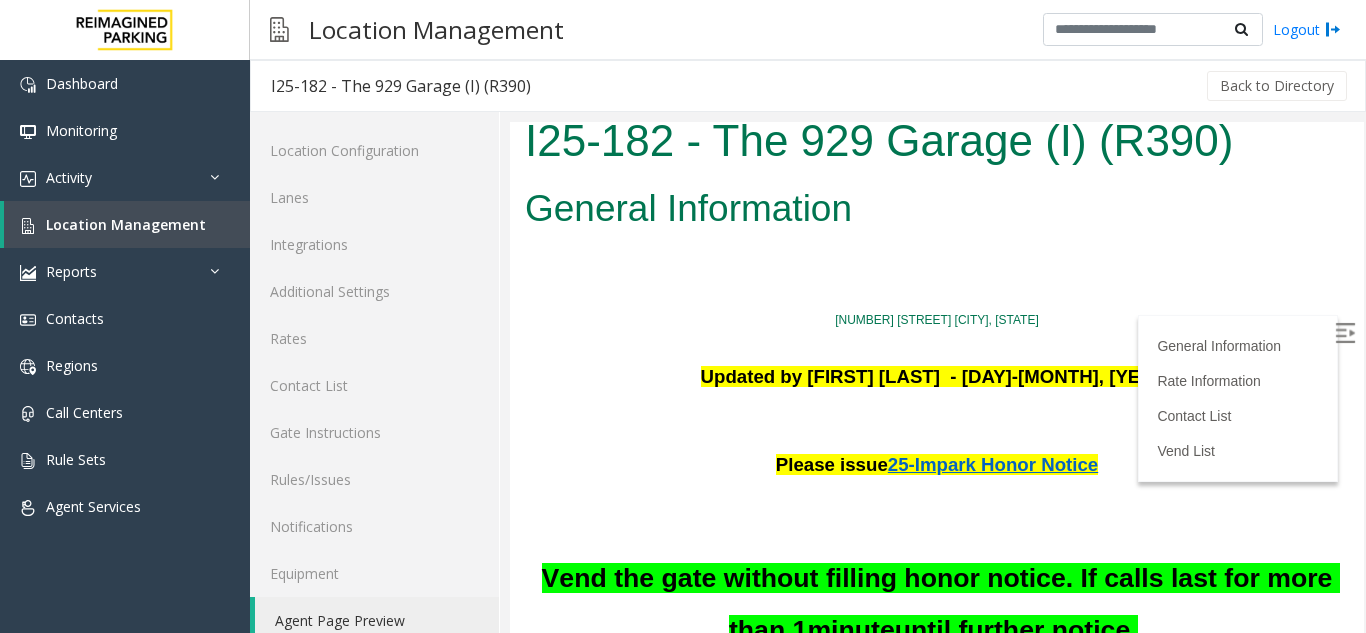 scroll, scrollTop: 100, scrollLeft: 0, axis: vertical 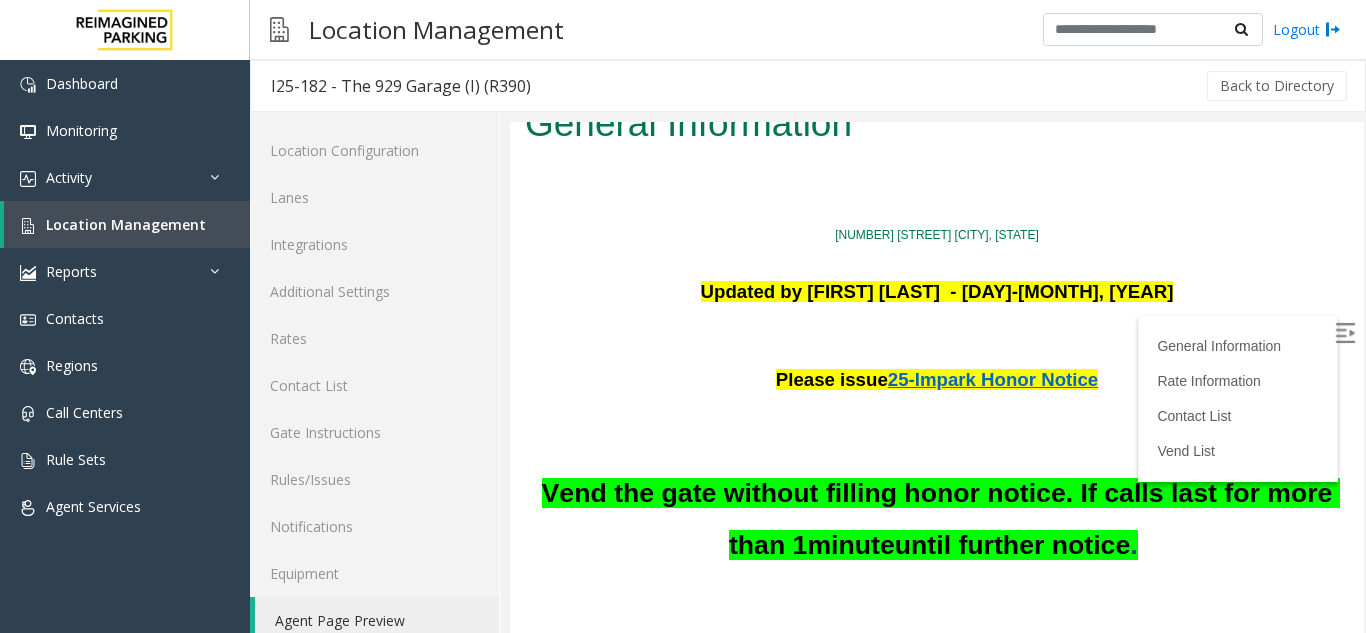 click at bounding box center [1345, 333] 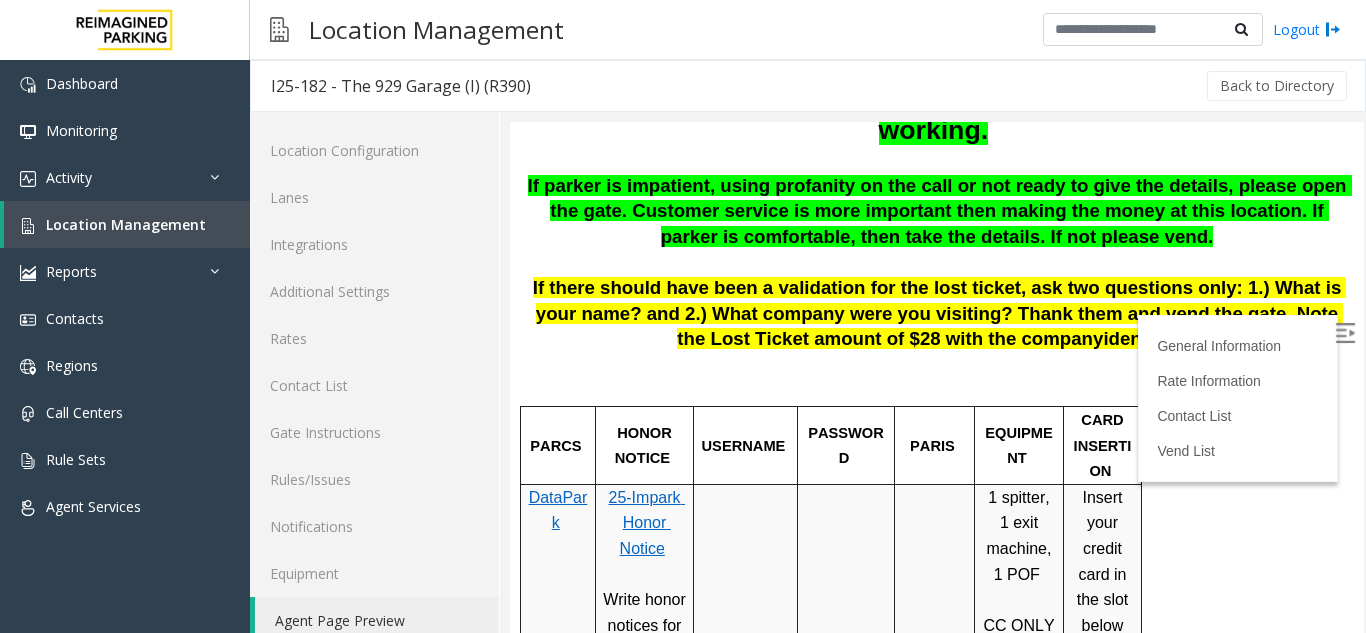 scroll, scrollTop: 700, scrollLeft: 0, axis: vertical 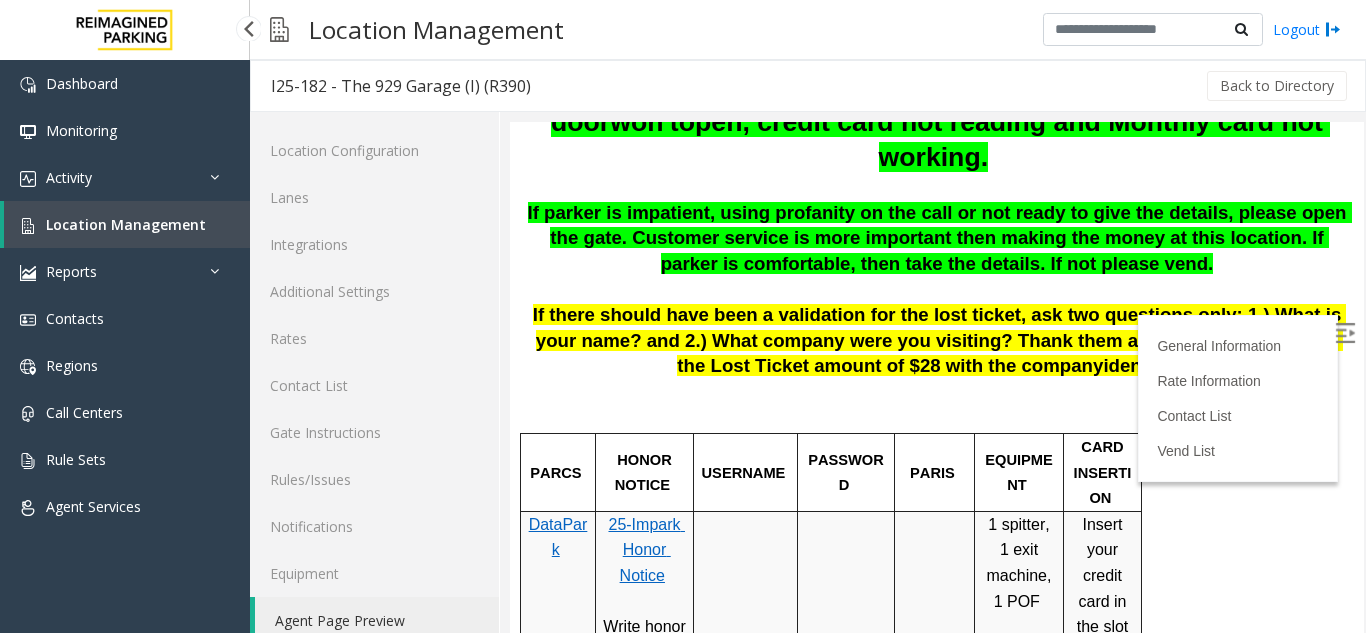 click on "Location Management" at bounding box center [126, 224] 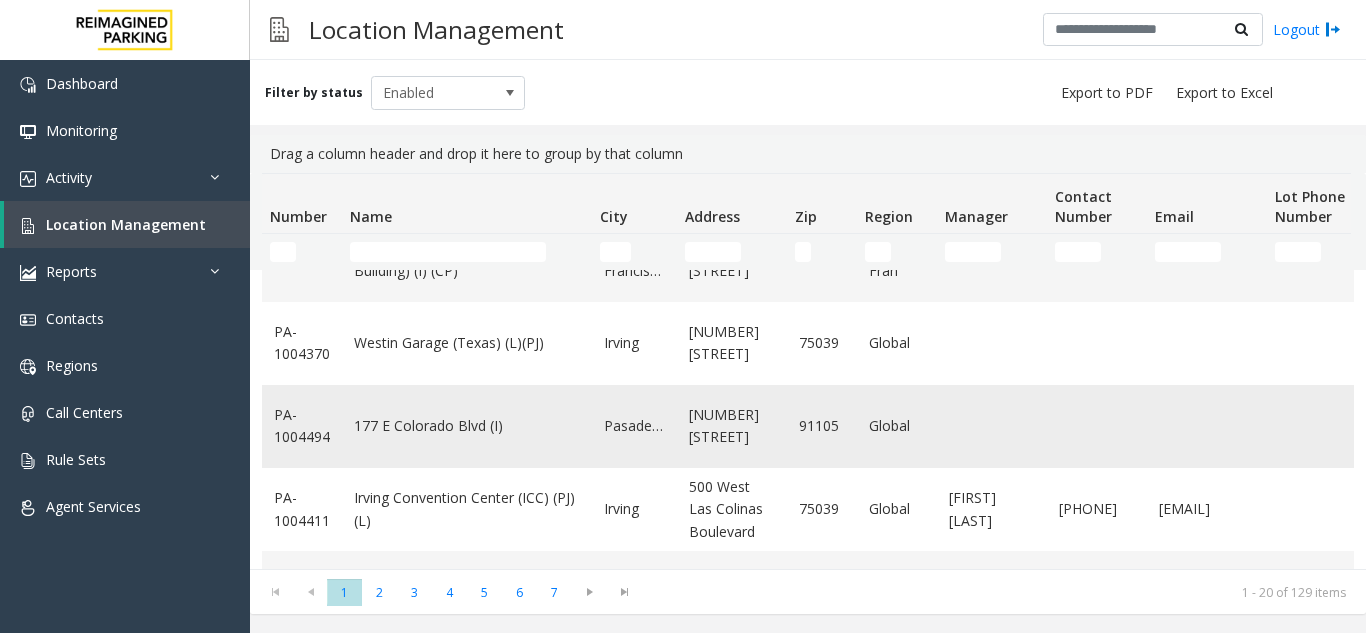 scroll, scrollTop: 1382, scrollLeft: 0, axis: vertical 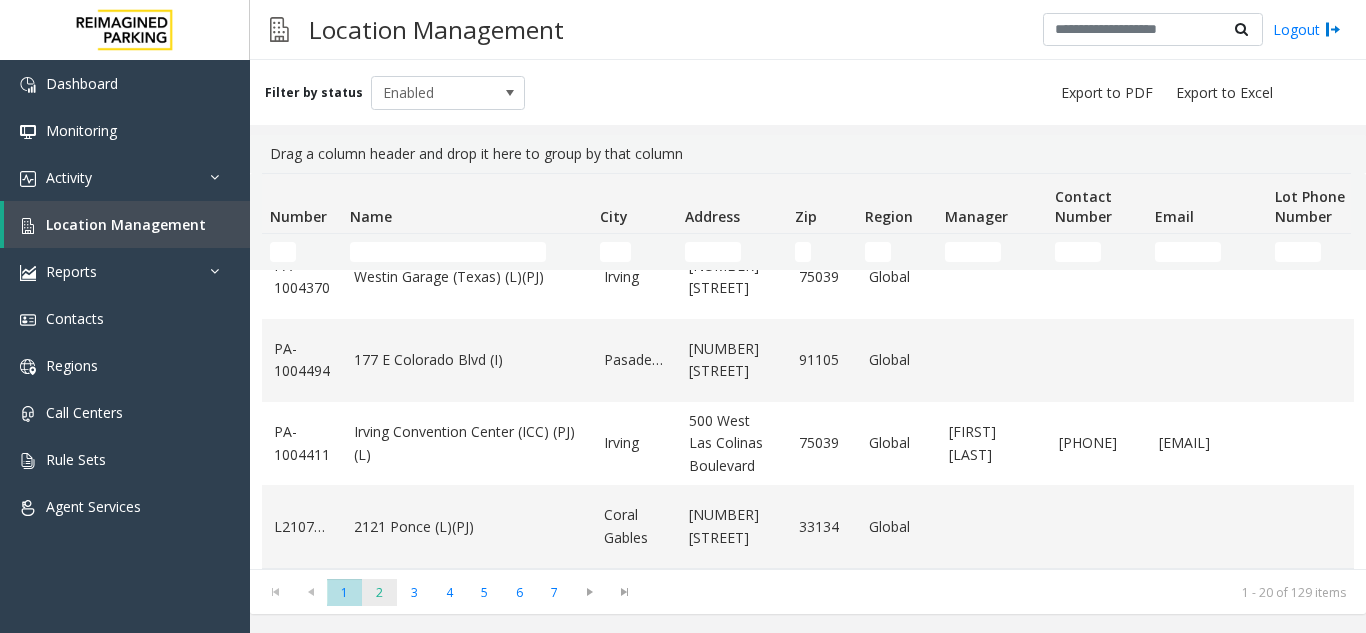 click on "2" 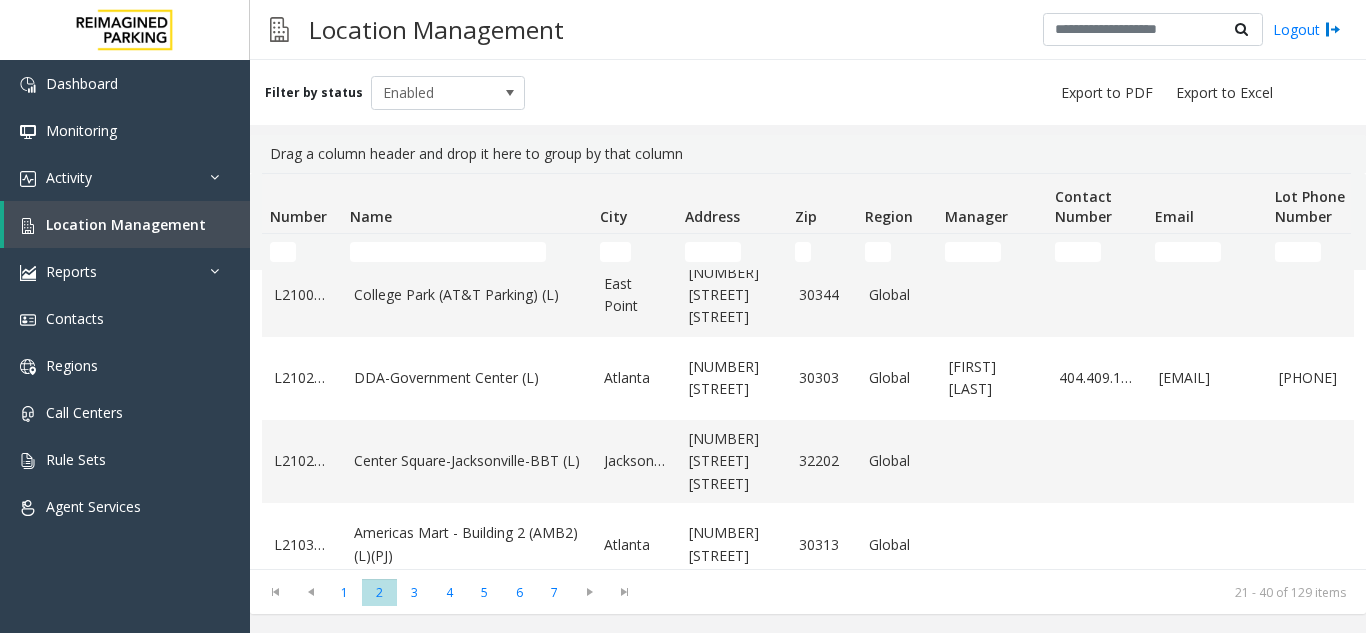 scroll, scrollTop: 700, scrollLeft: 0, axis: vertical 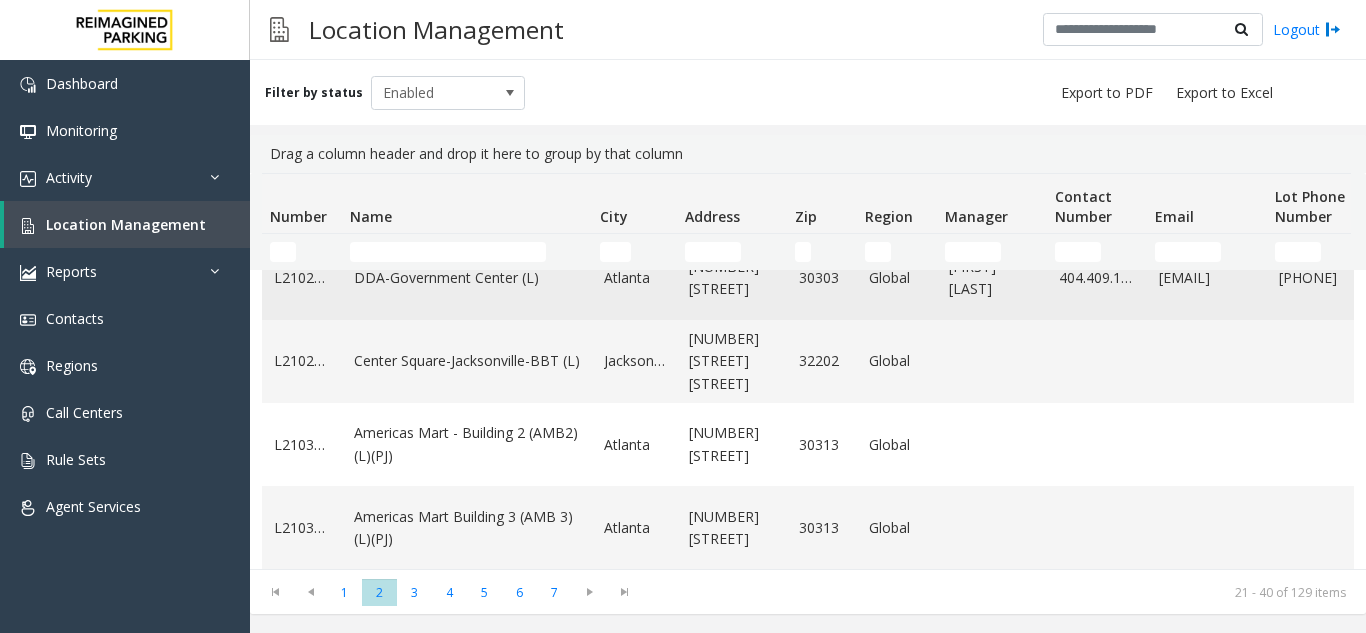 click on "DDA-Government Center (L)" 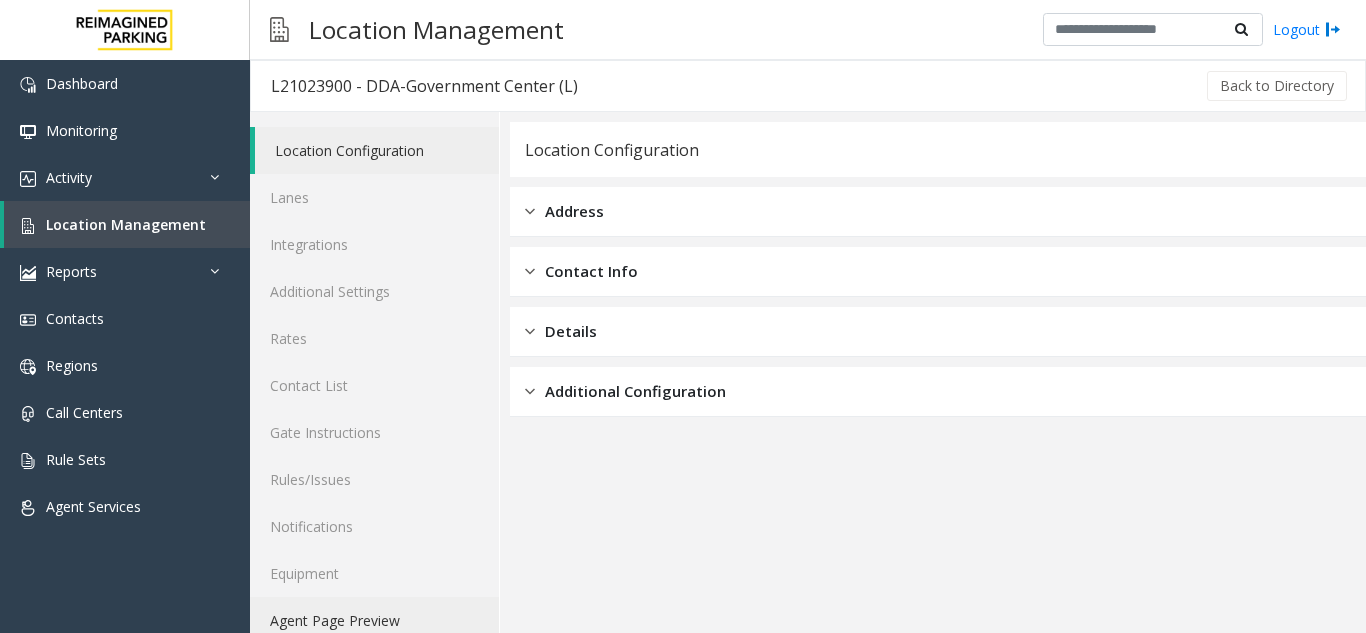 click on "Agent Page Preview" 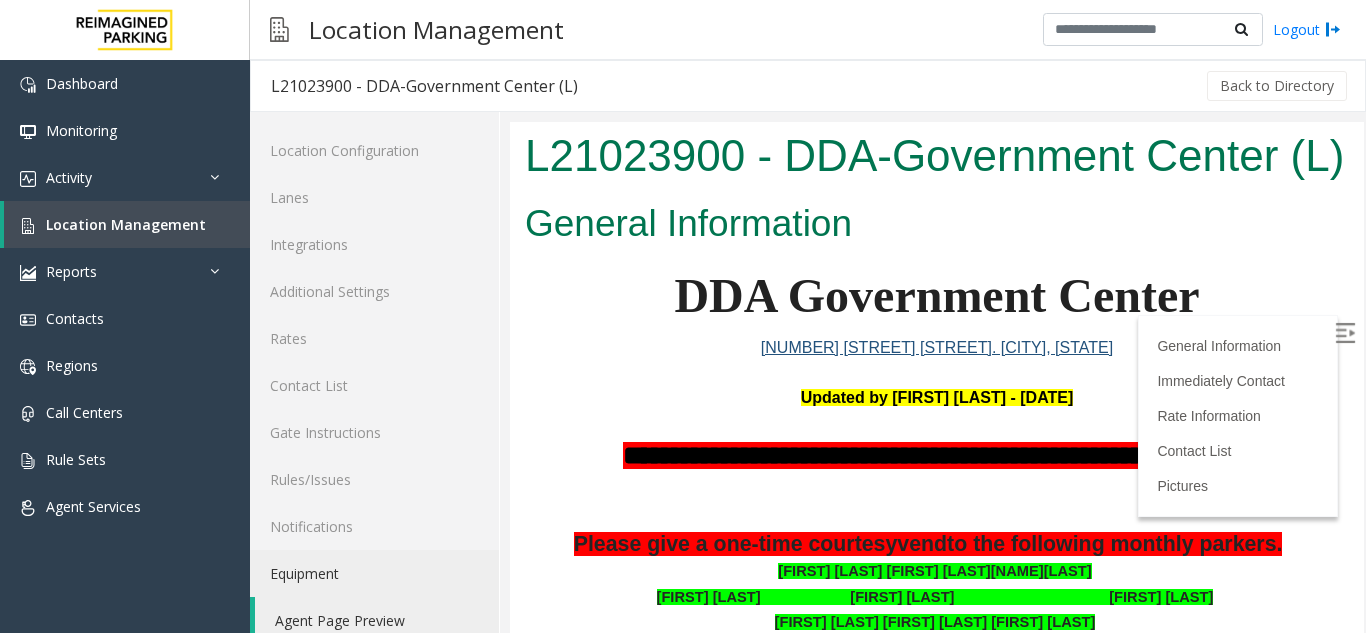 scroll, scrollTop: 200, scrollLeft: 0, axis: vertical 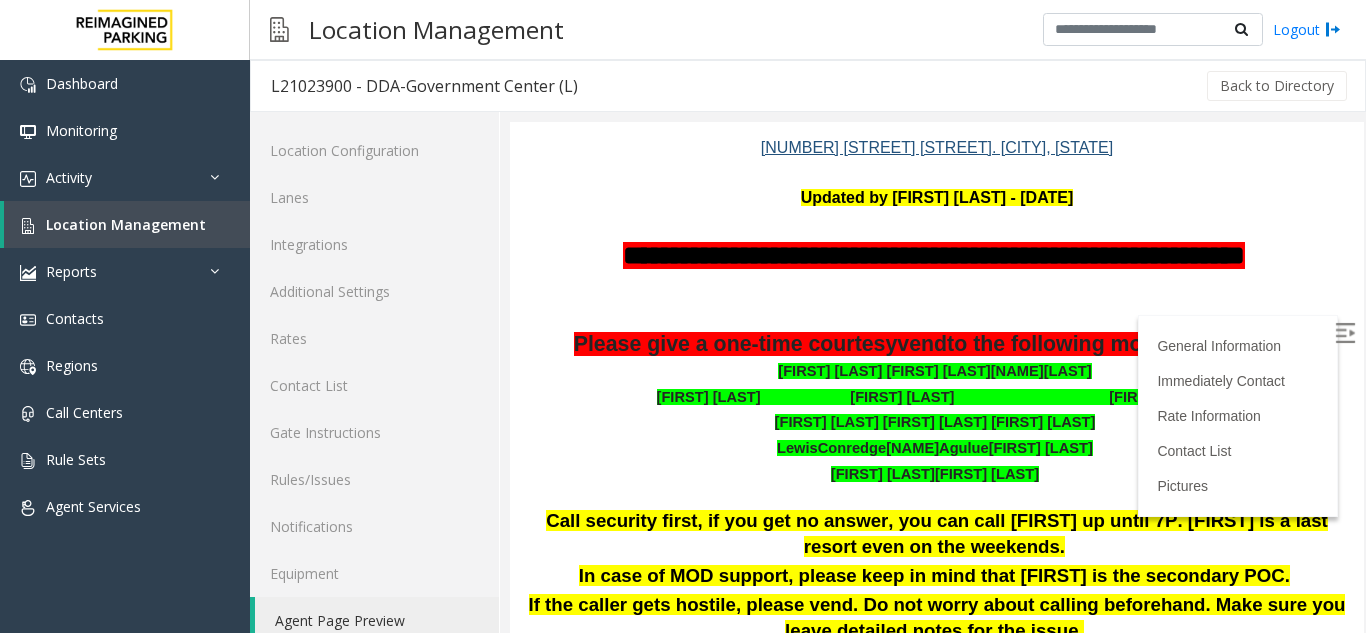 click at bounding box center [1345, 333] 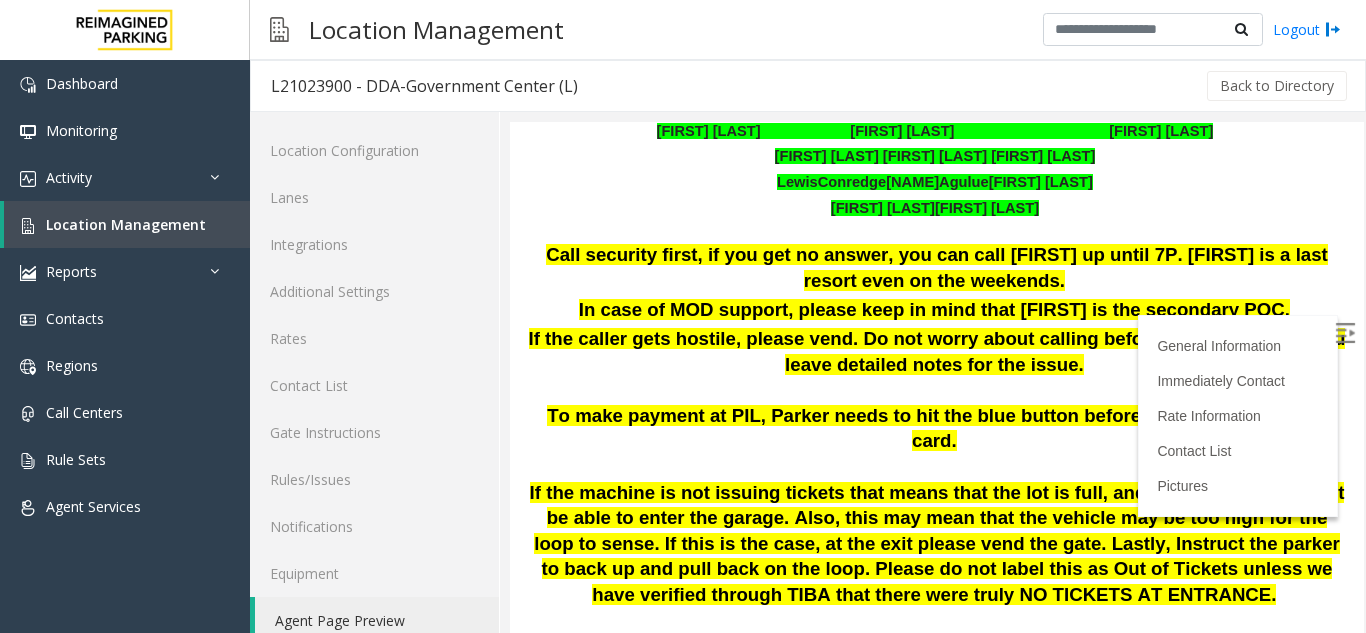 scroll, scrollTop: 500, scrollLeft: 0, axis: vertical 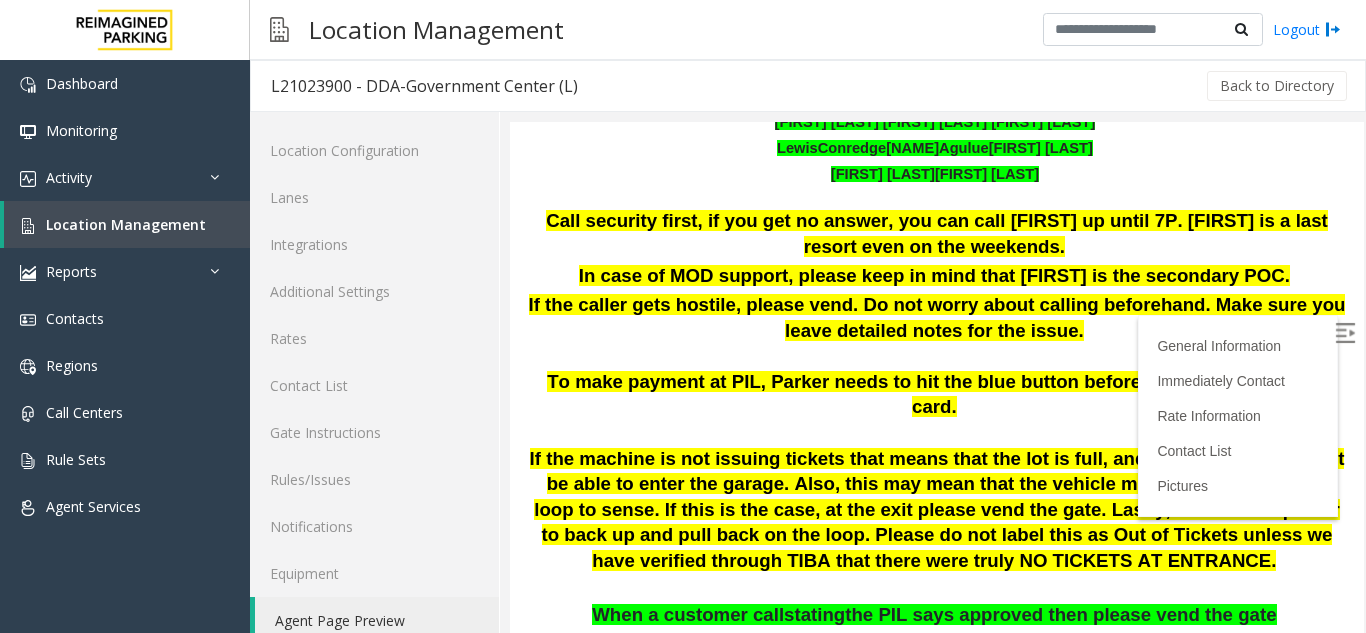 click at bounding box center (1345, 333) 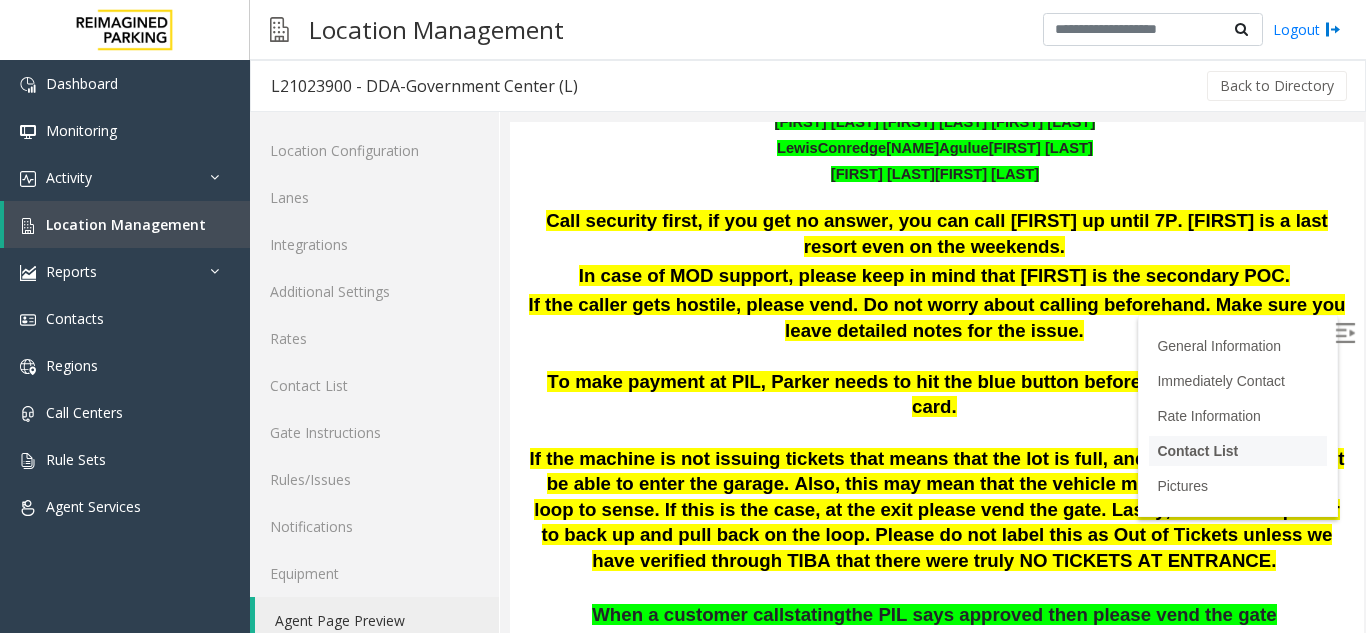 click on "Contact List" at bounding box center [1197, 451] 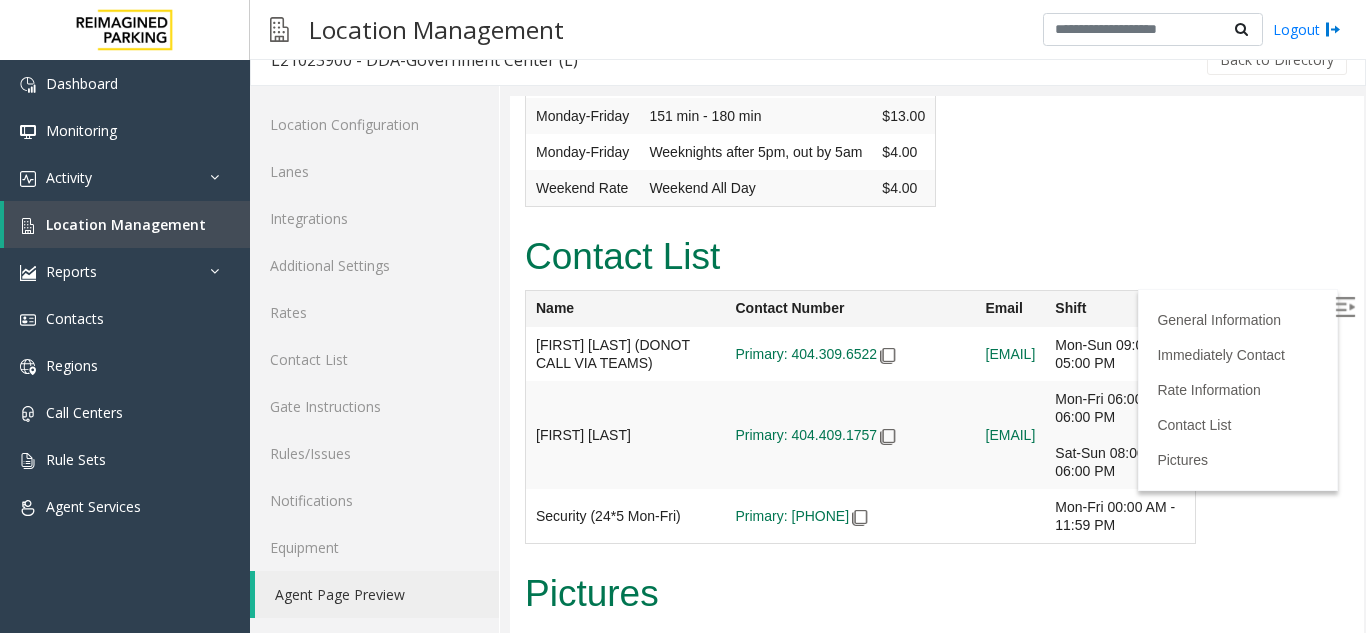 click on "Pictures" at bounding box center [937, 594] 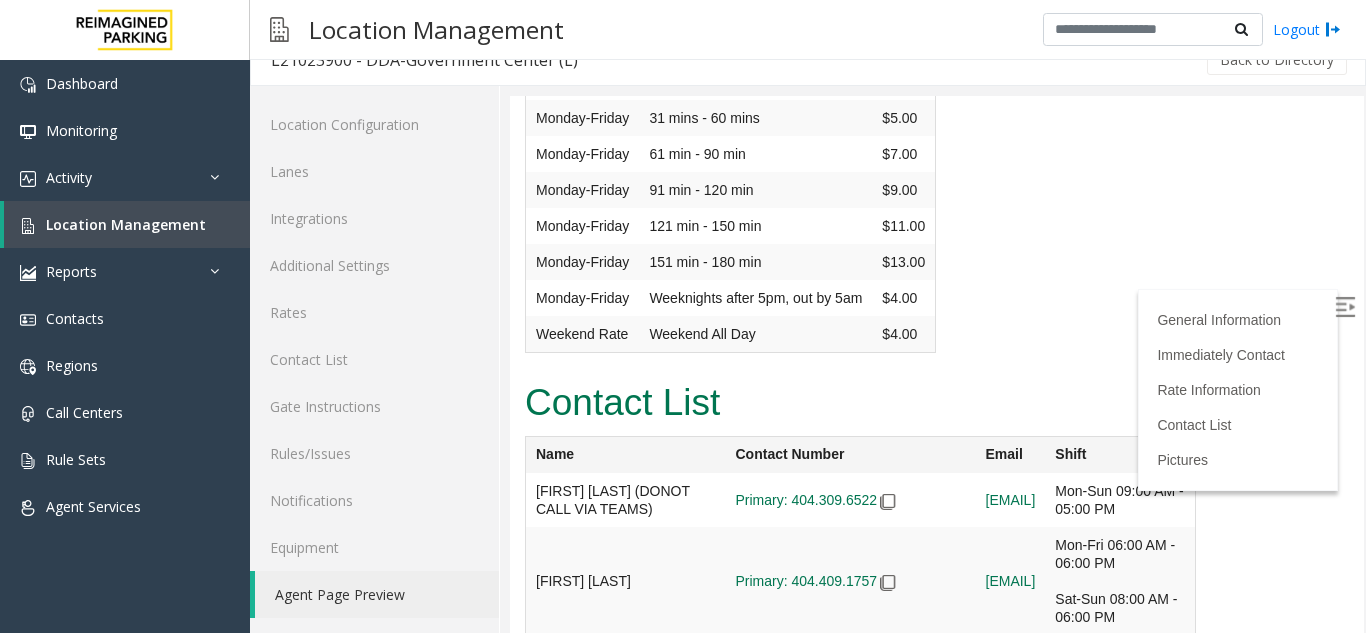 scroll, scrollTop: 3689, scrollLeft: 0, axis: vertical 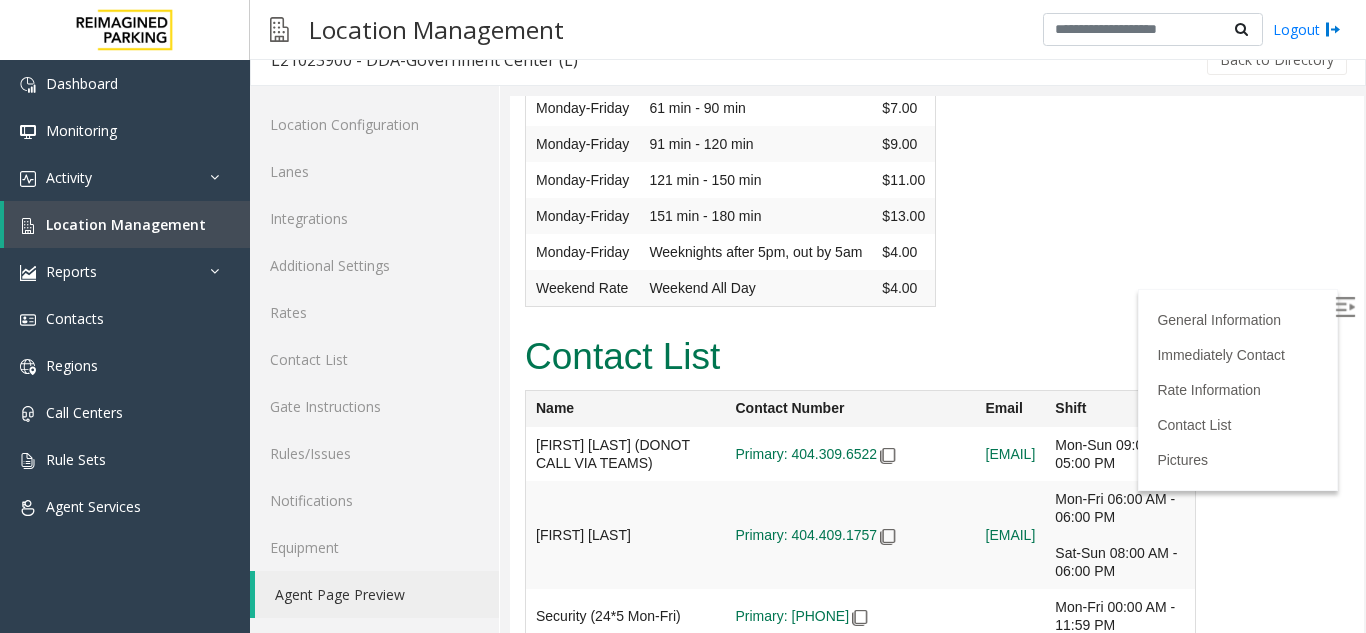 click at bounding box center [1345, 307] 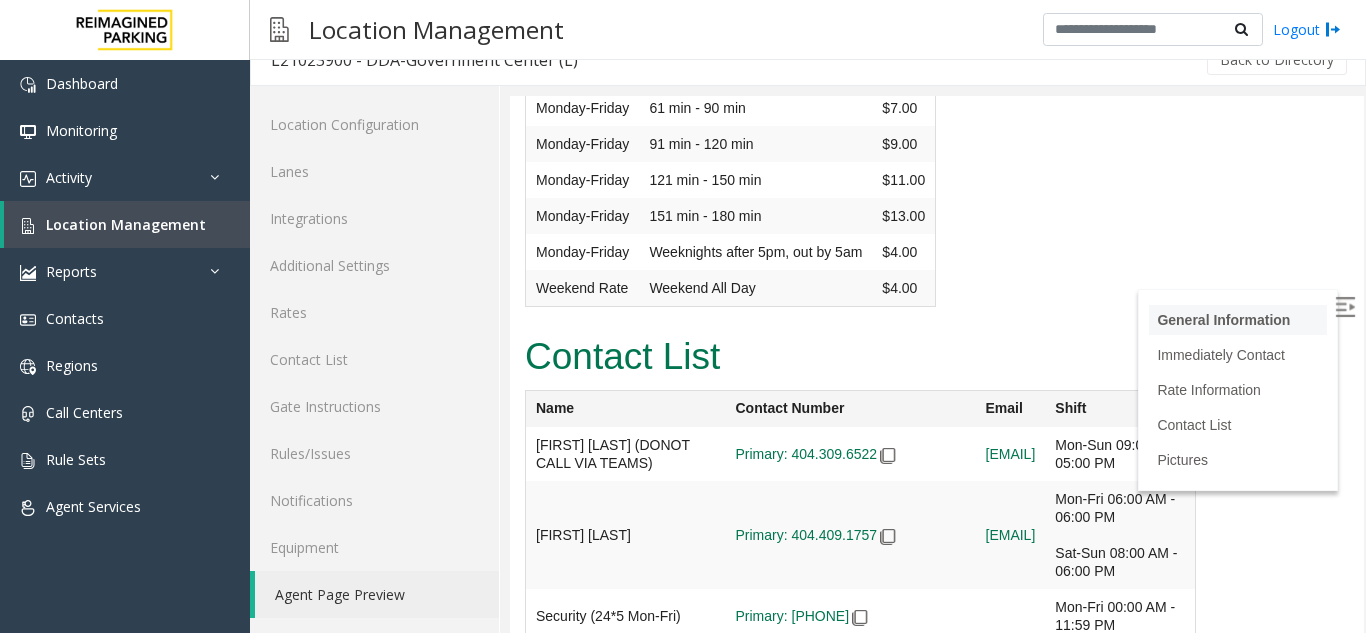click on "General Information" at bounding box center (1223, 320) 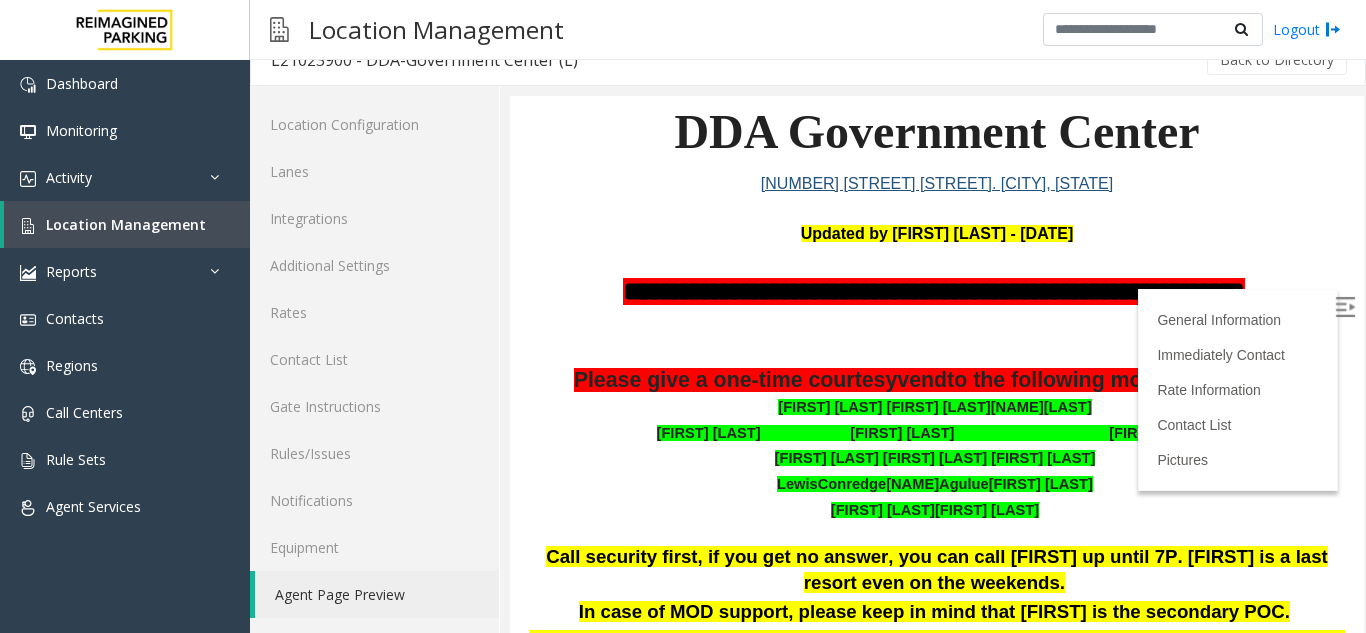click at bounding box center (1345, 307) 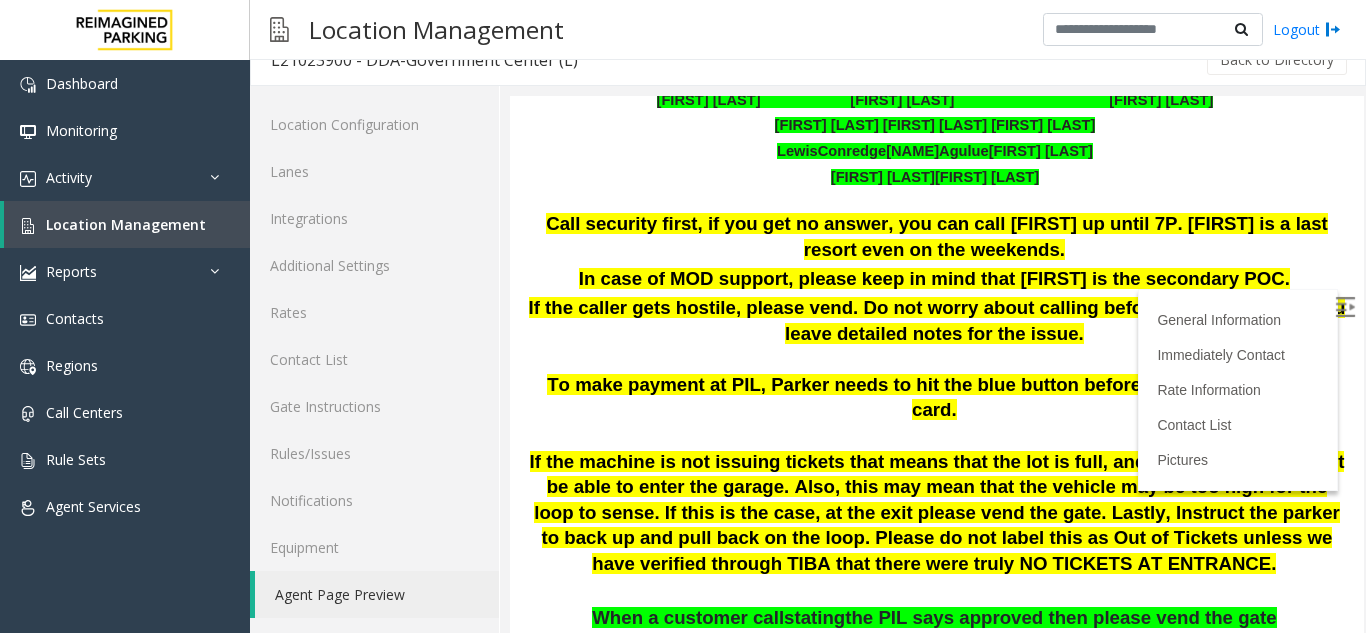scroll, scrollTop: 538, scrollLeft: 0, axis: vertical 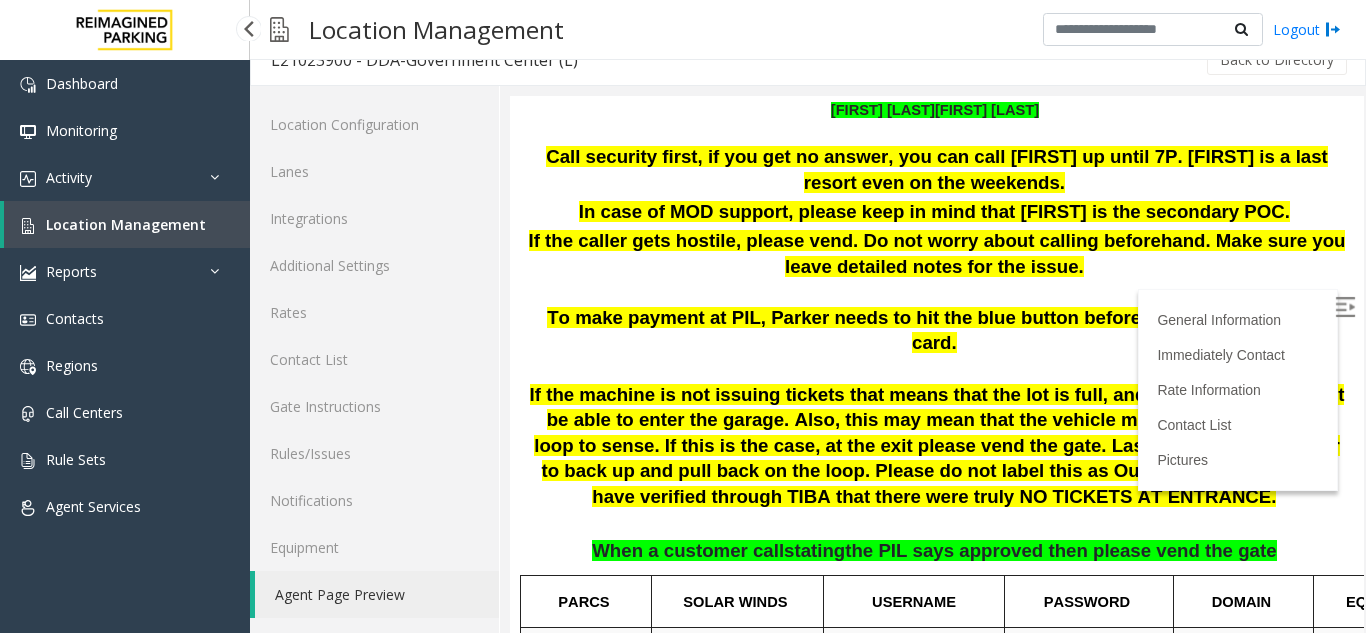 click on "Location Management" at bounding box center (126, 224) 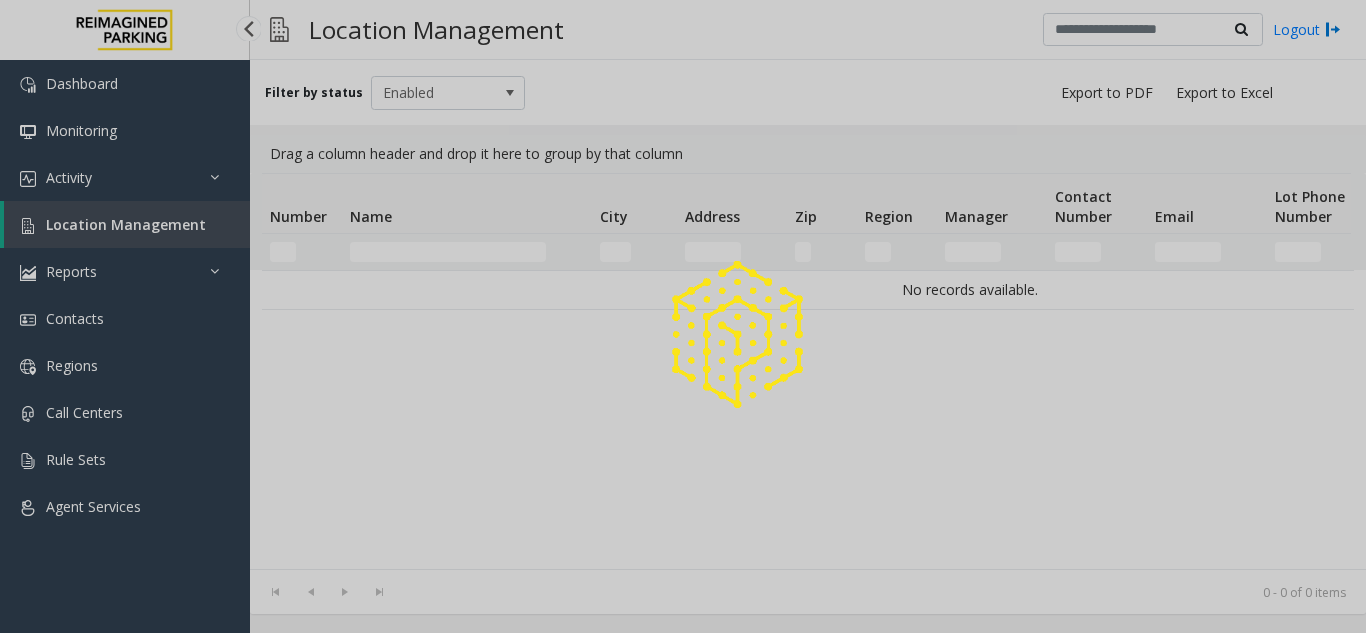 scroll, scrollTop: 0, scrollLeft: 0, axis: both 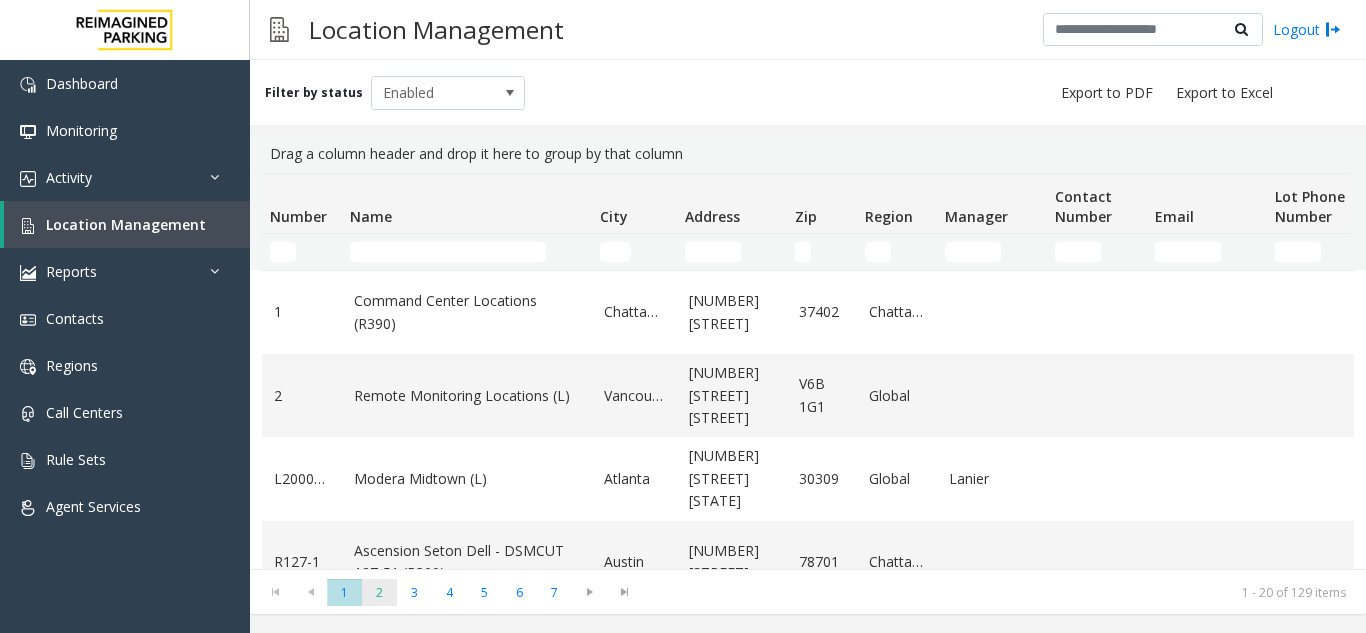 click on "2" 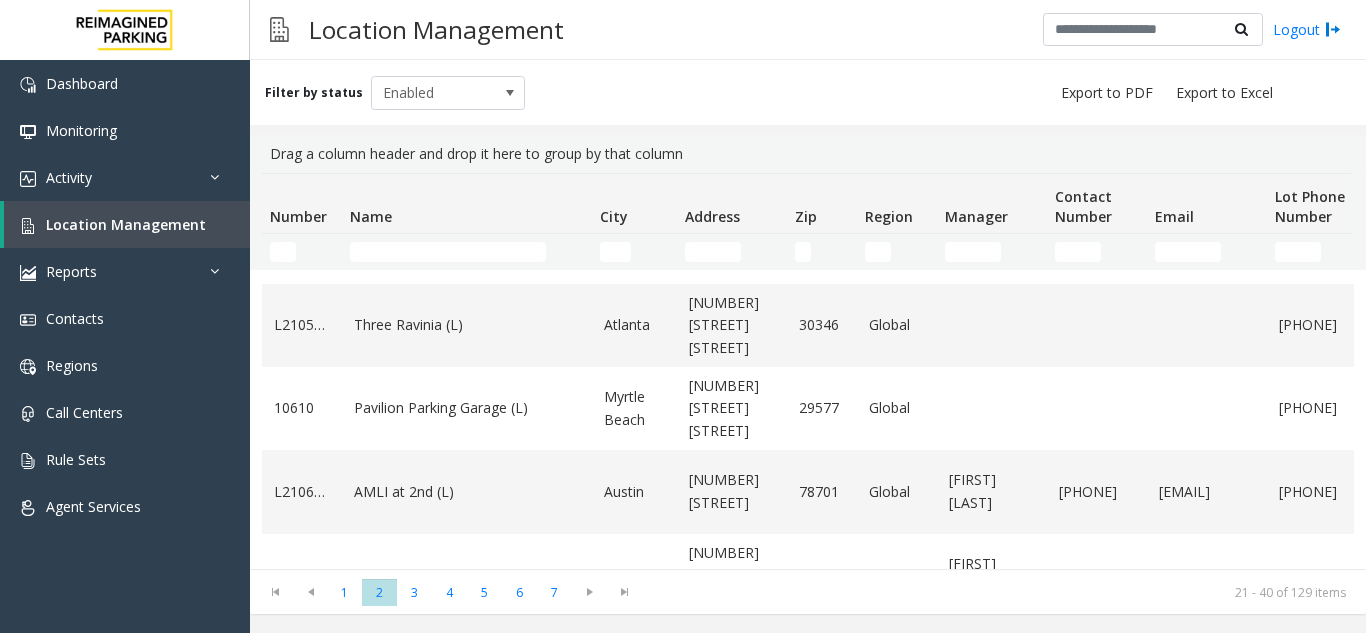 scroll, scrollTop: 1100, scrollLeft: 0, axis: vertical 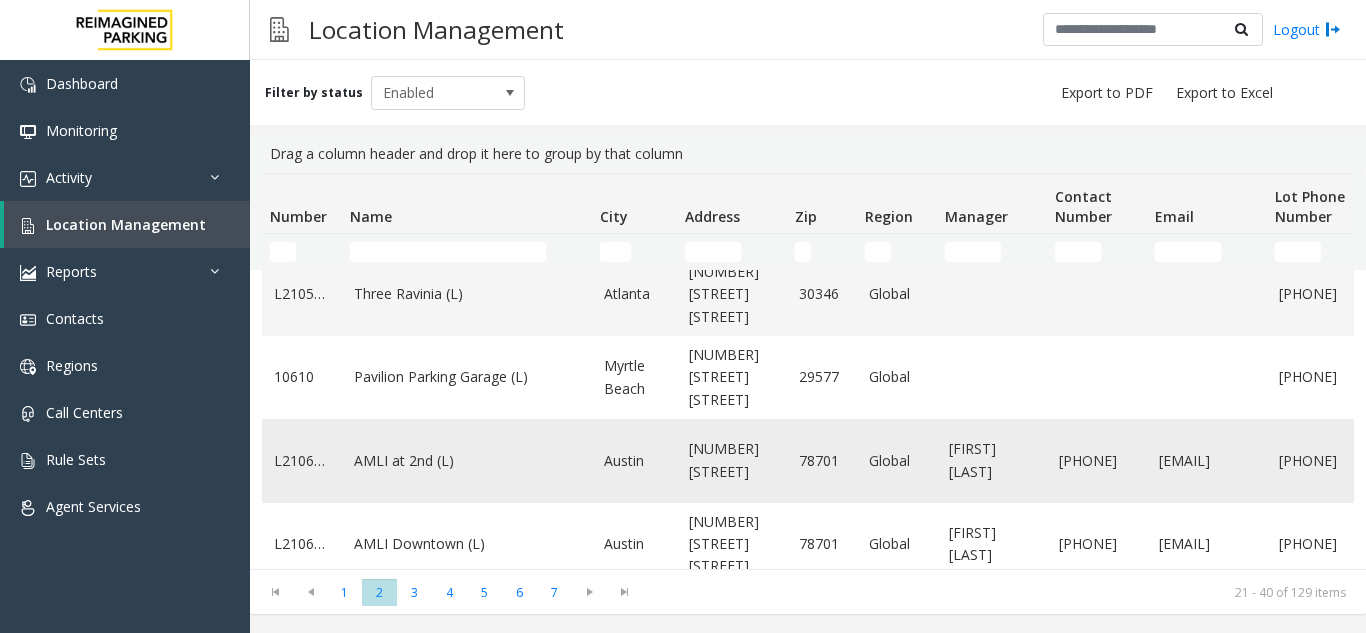 click on "AMLI at 2nd (L)" 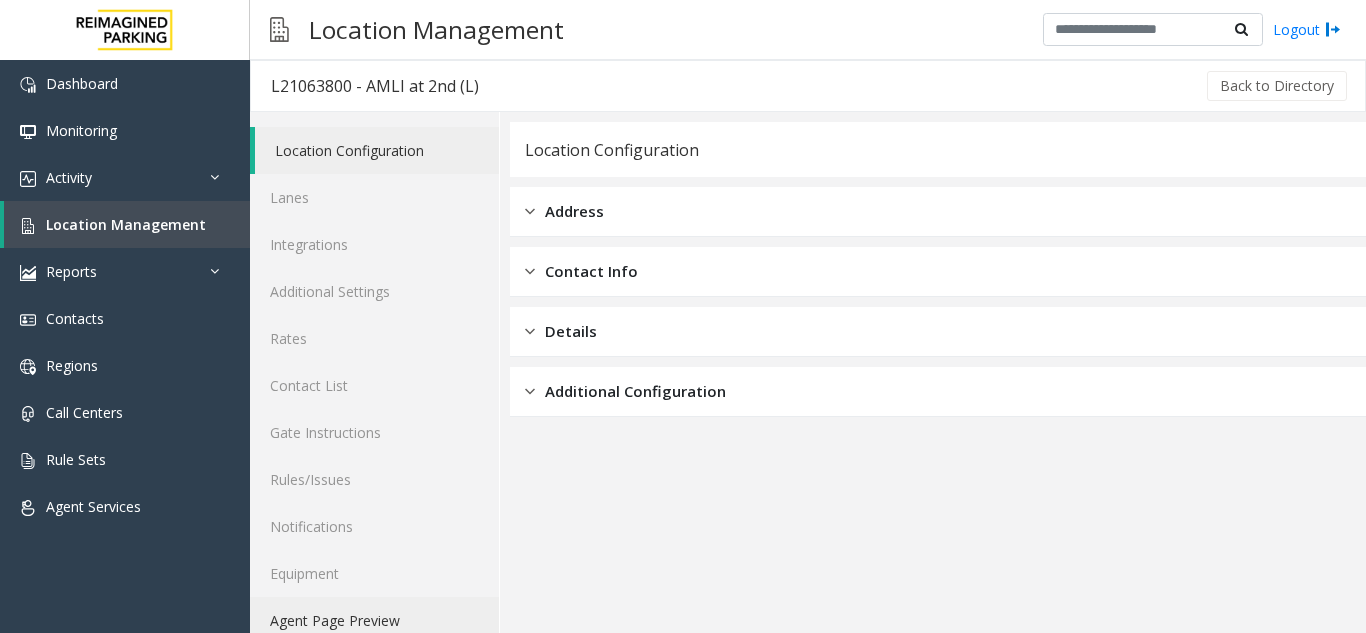 click on "Agent Page Preview" 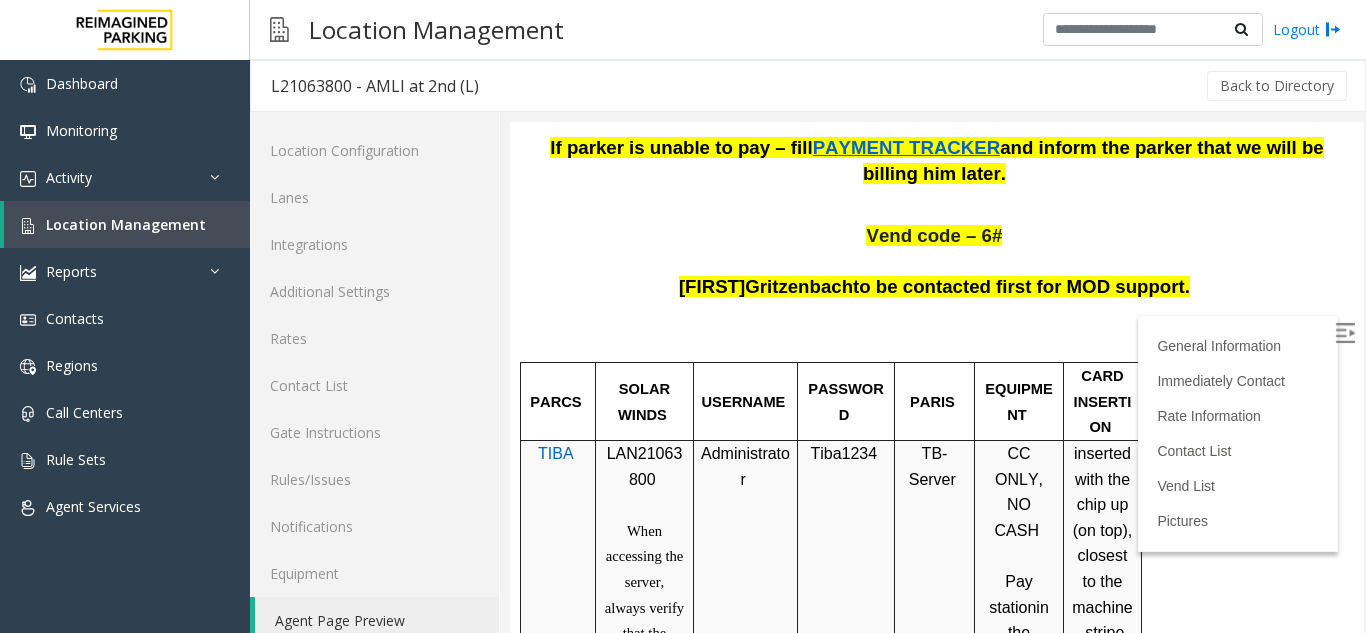 scroll, scrollTop: 900, scrollLeft: 0, axis: vertical 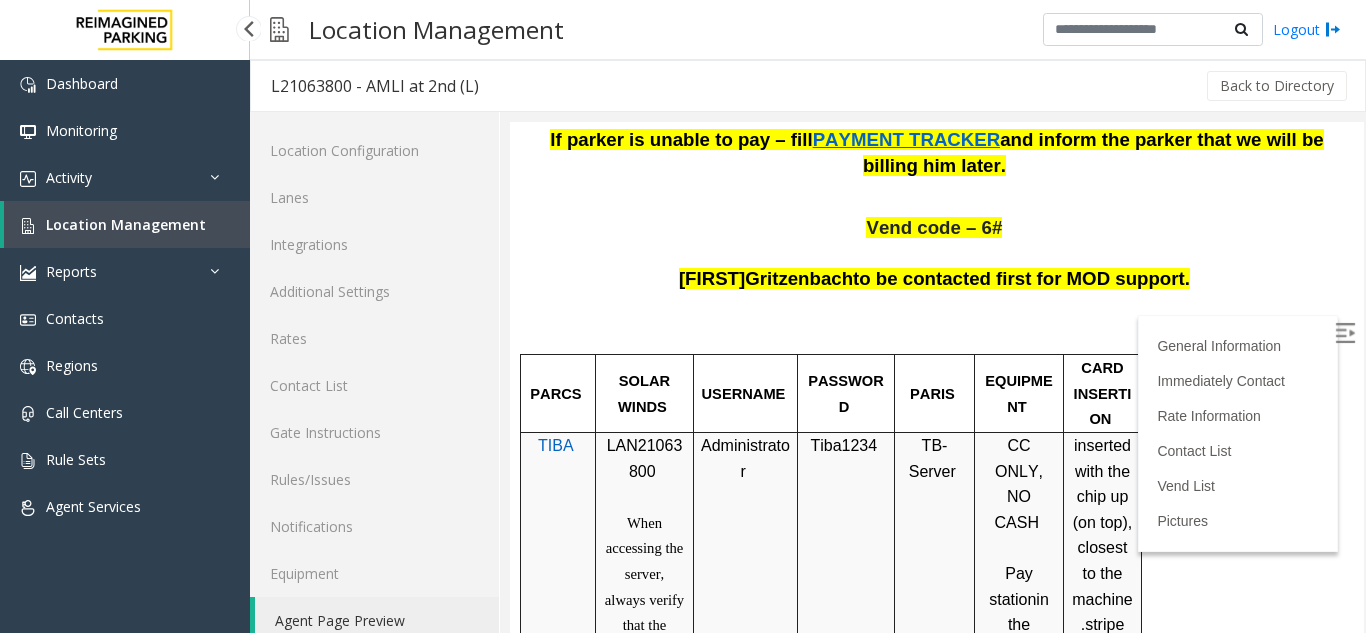 click on "Location Management" at bounding box center (127, 224) 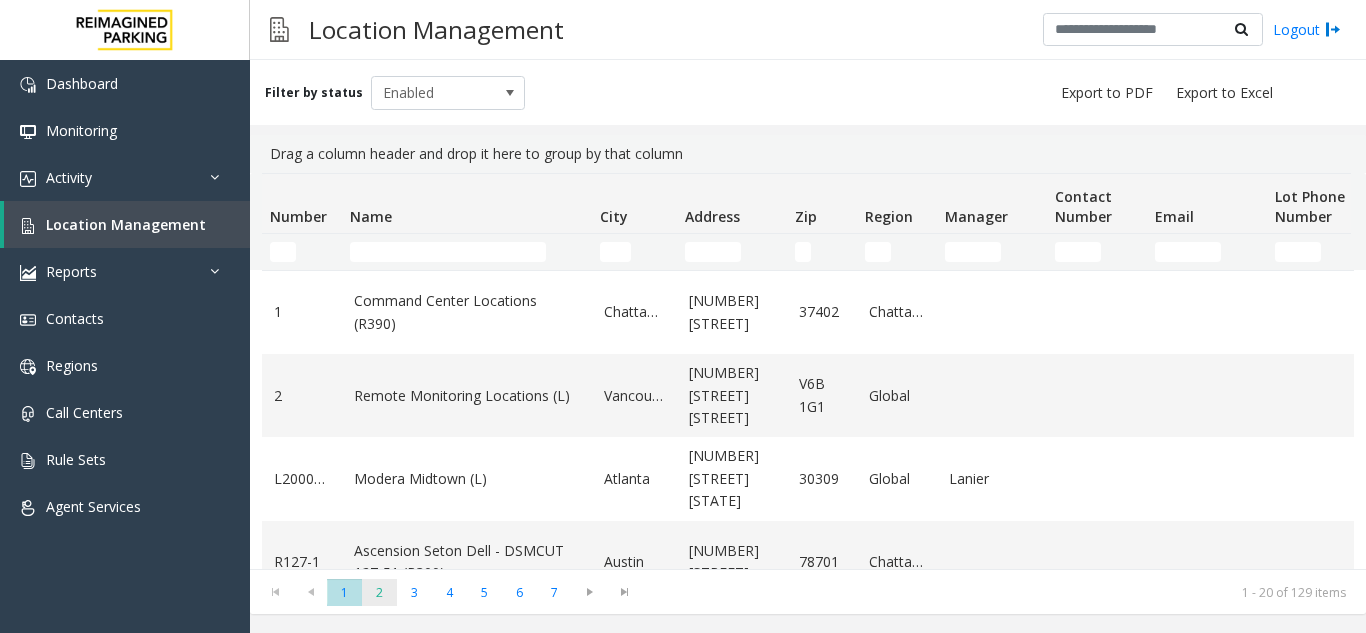 click on "2" 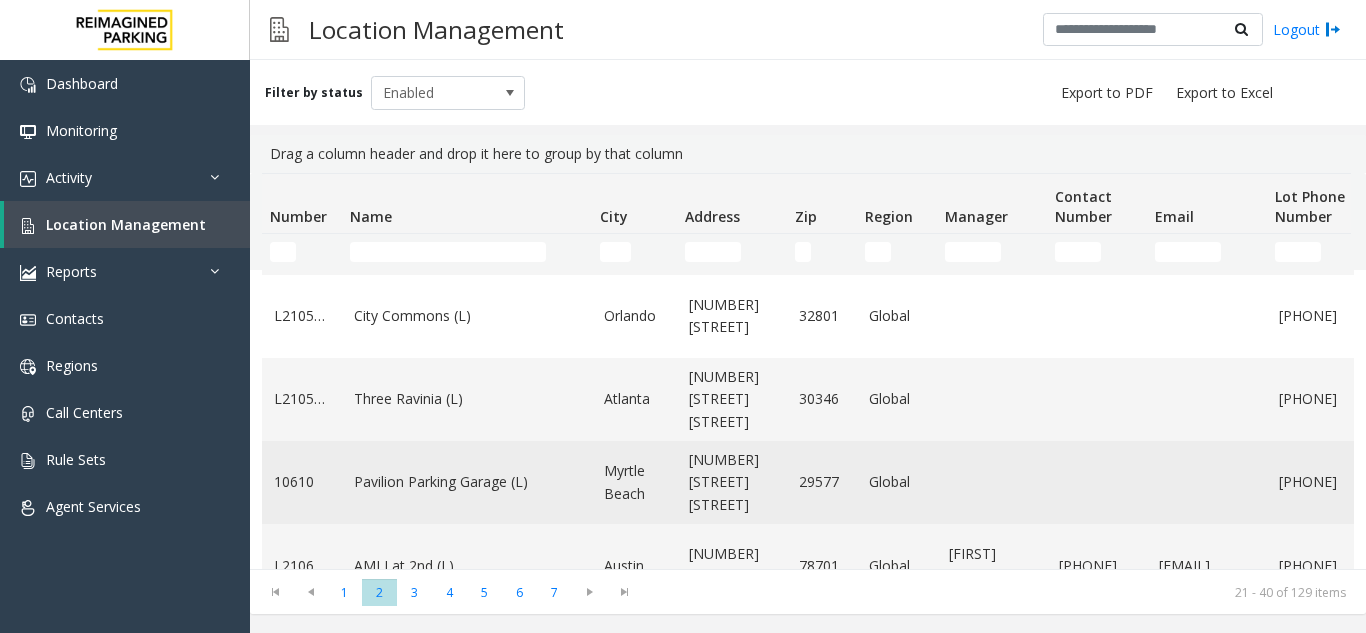 scroll, scrollTop: 927, scrollLeft: 0, axis: vertical 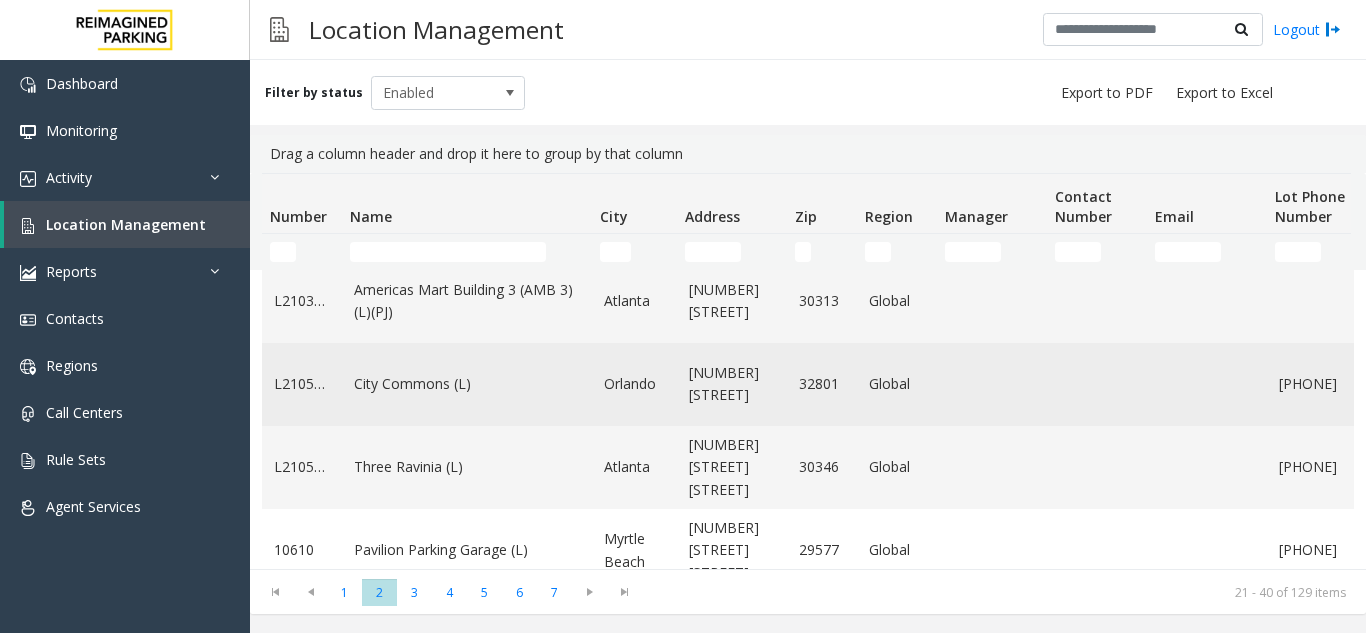 click on "City Commons (L)" 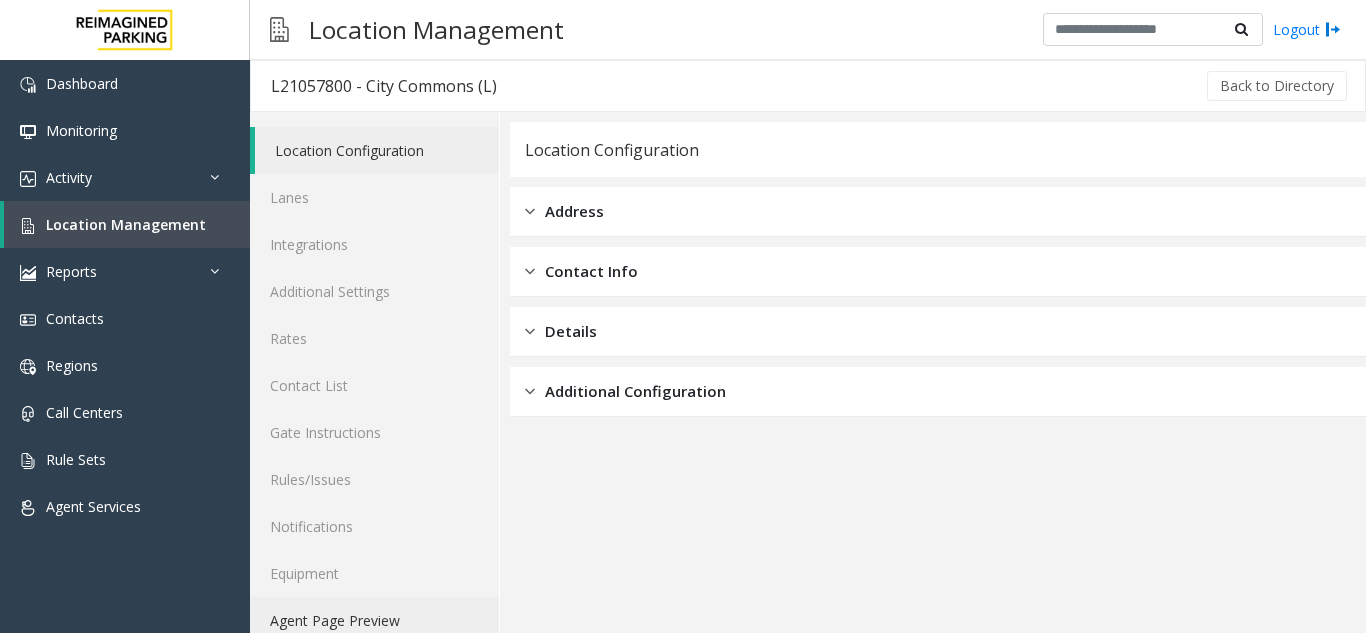click on "Agent Page Preview" 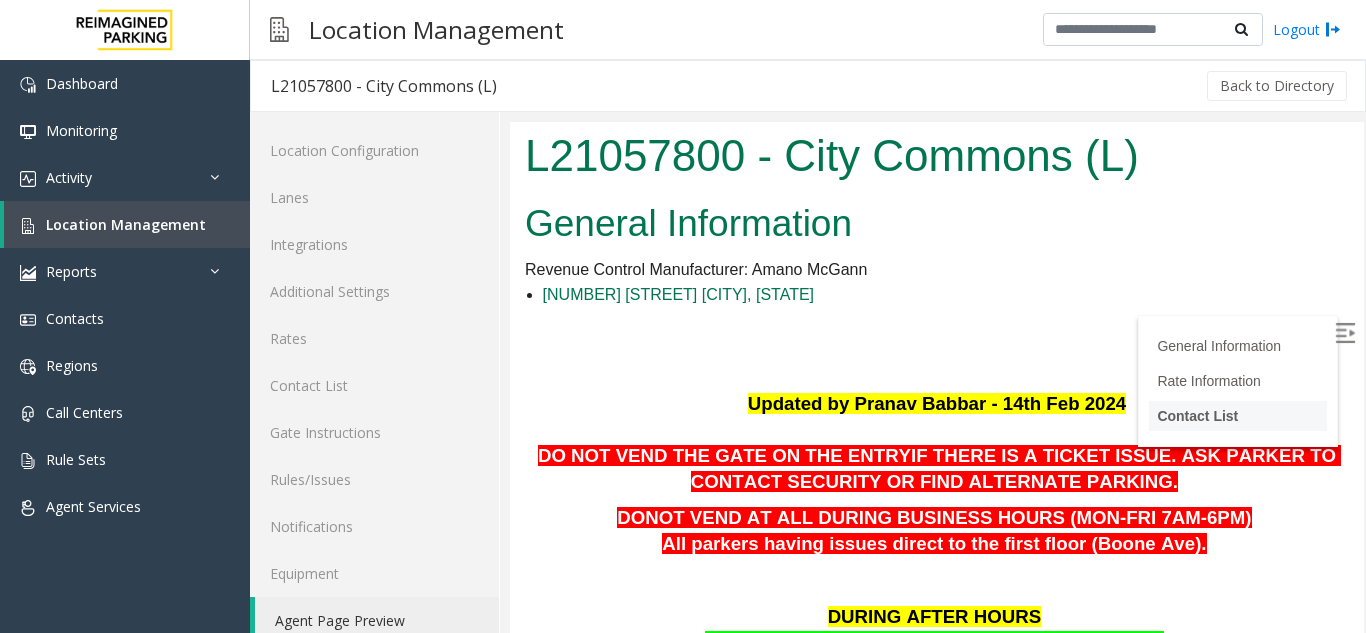scroll, scrollTop: 0, scrollLeft: 0, axis: both 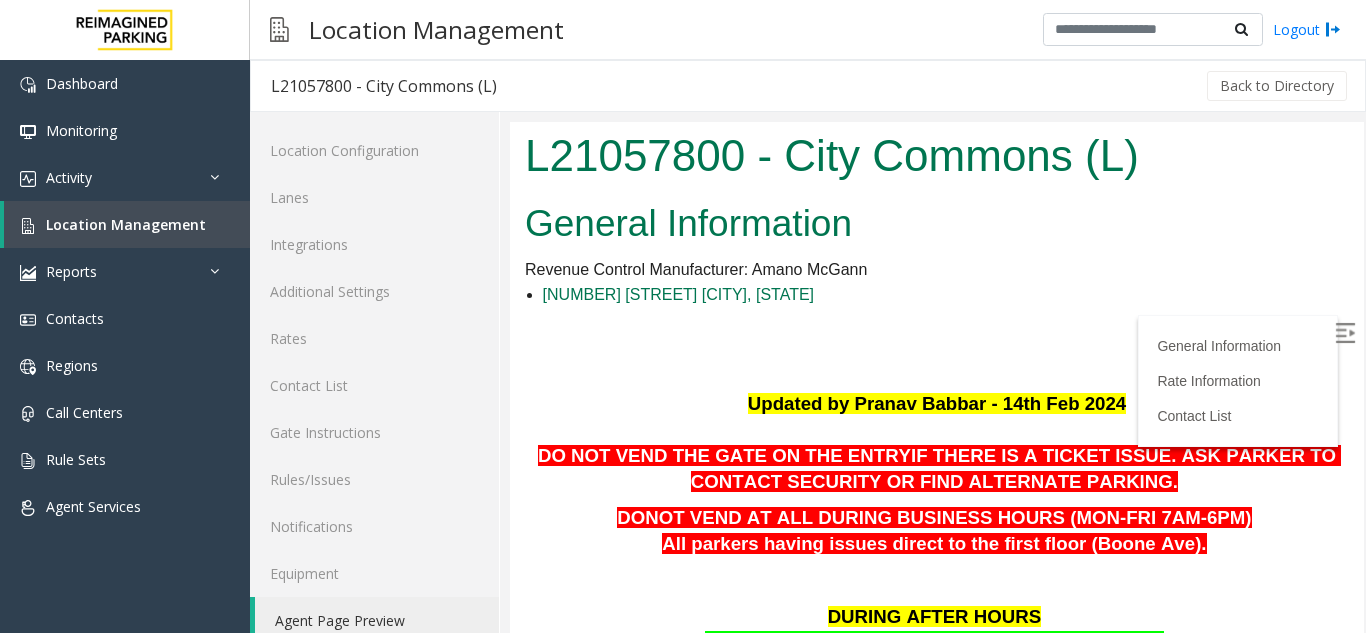 click at bounding box center [1345, 333] 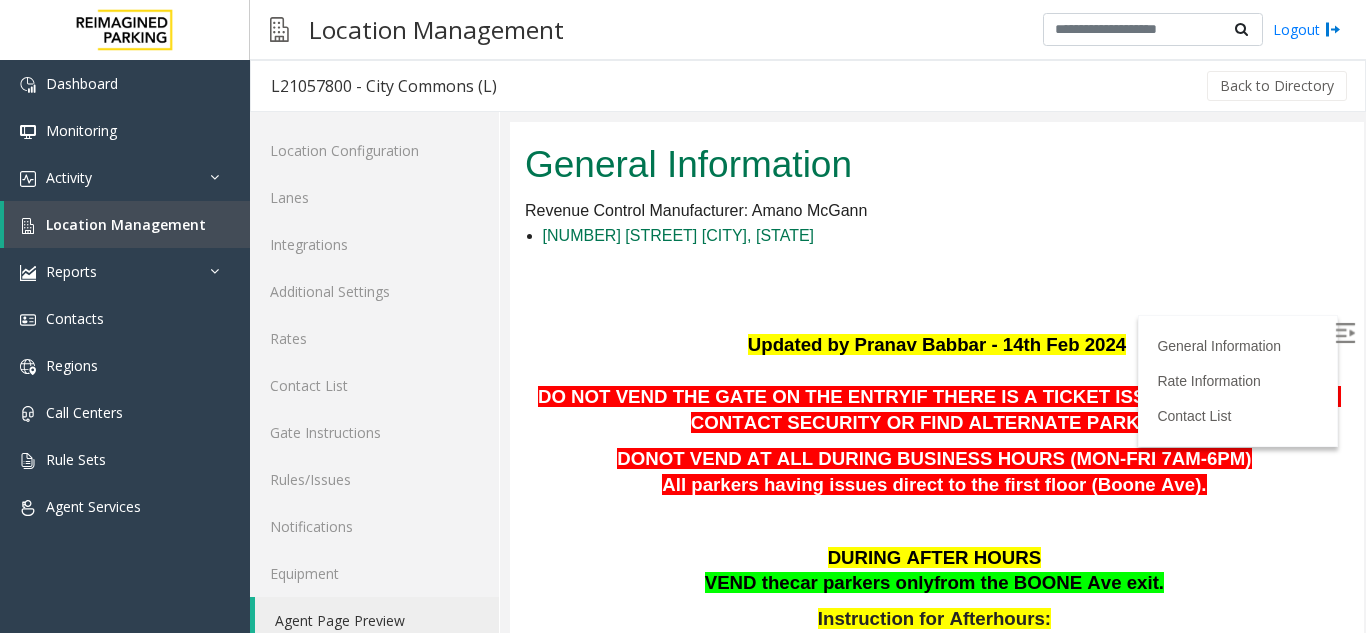 scroll, scrollTop: 0, scrollLeft: 0, axis: both 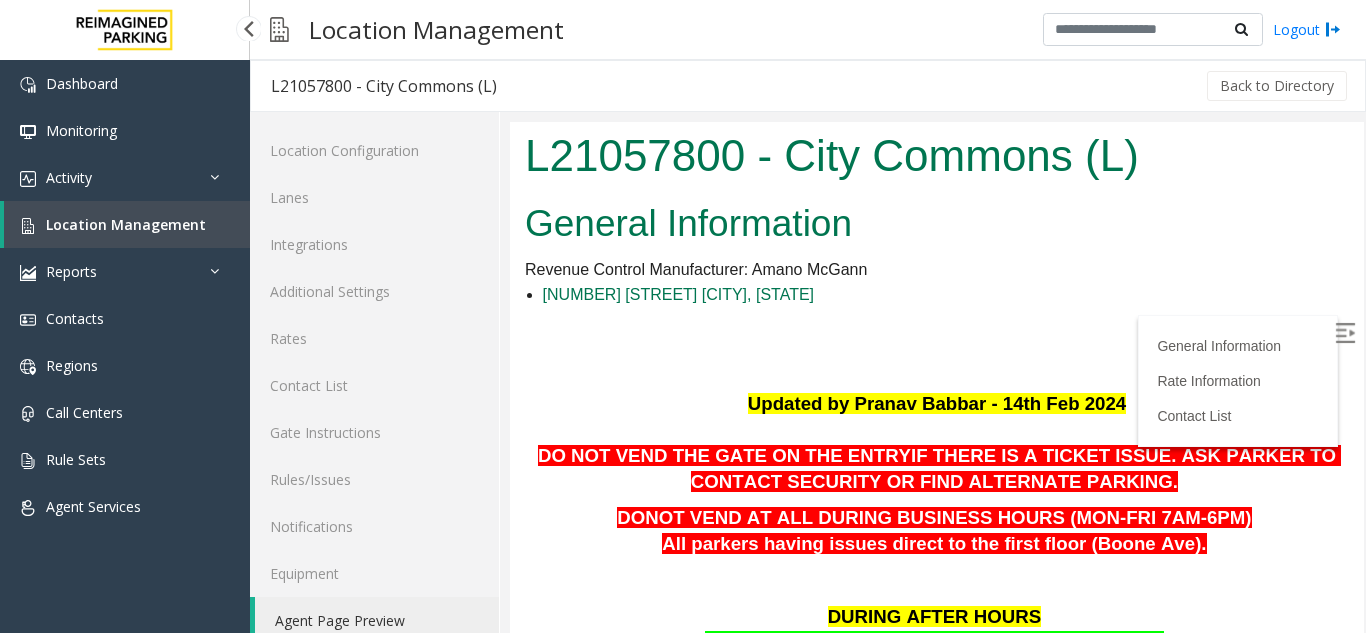 click on "Location Management" at bounding box center [126, 224] 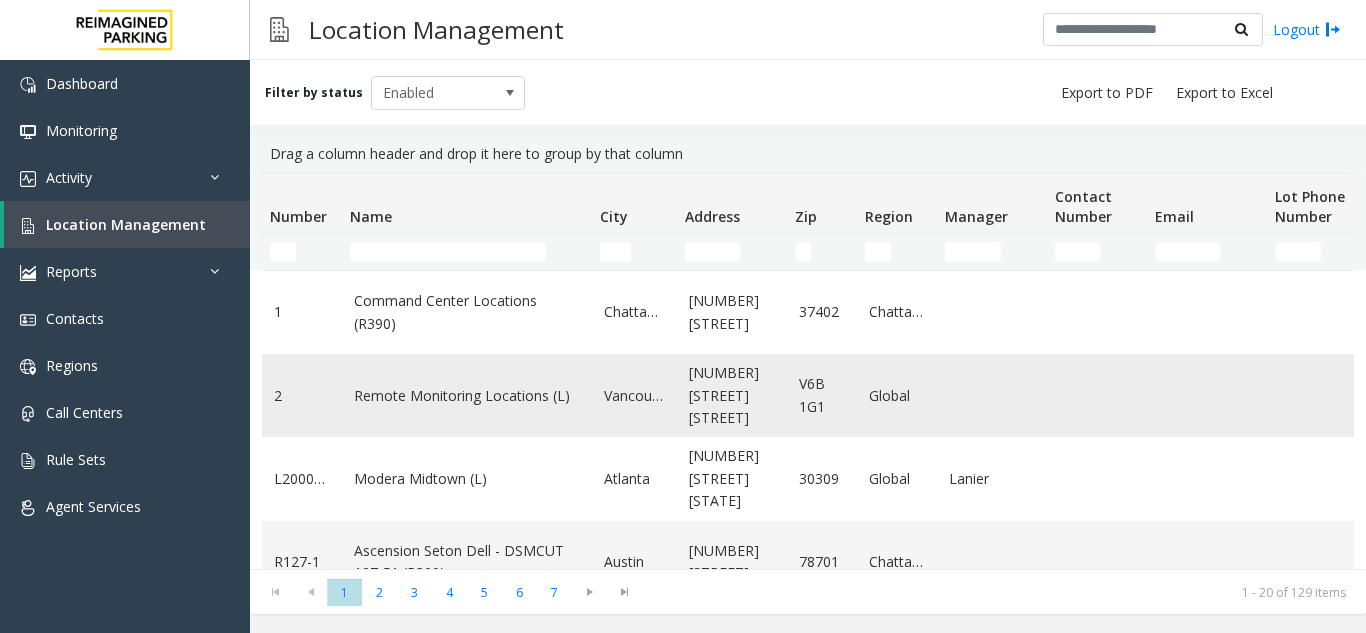 scroll, scrollTop: 200, scrollLeft: 0, axis: vertical 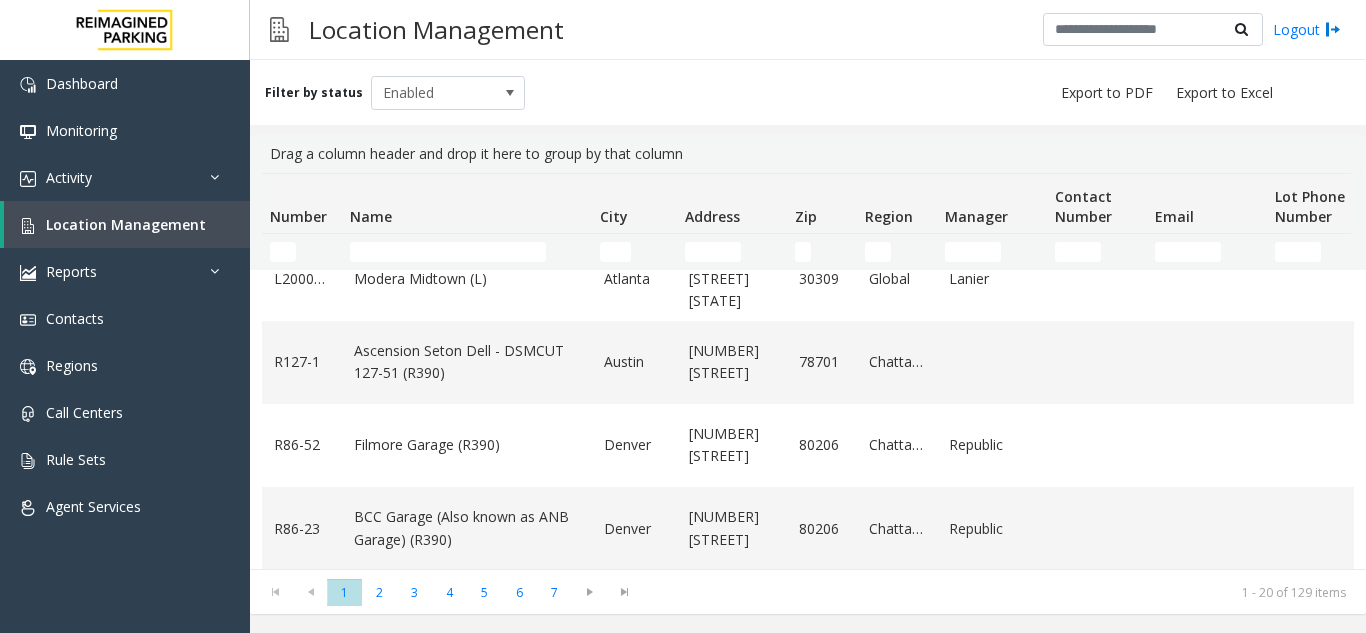 click on "* * * * * * *  1   2   3   4   5   6   7  1 - 20 of 129 items" 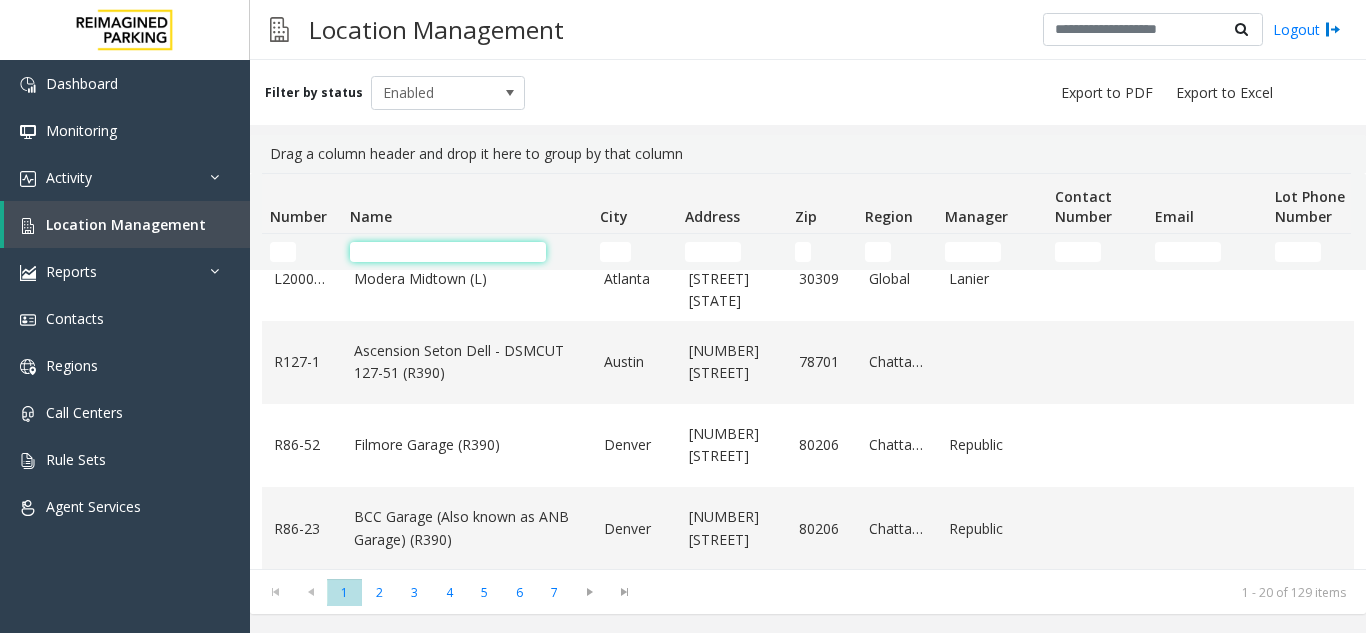 click 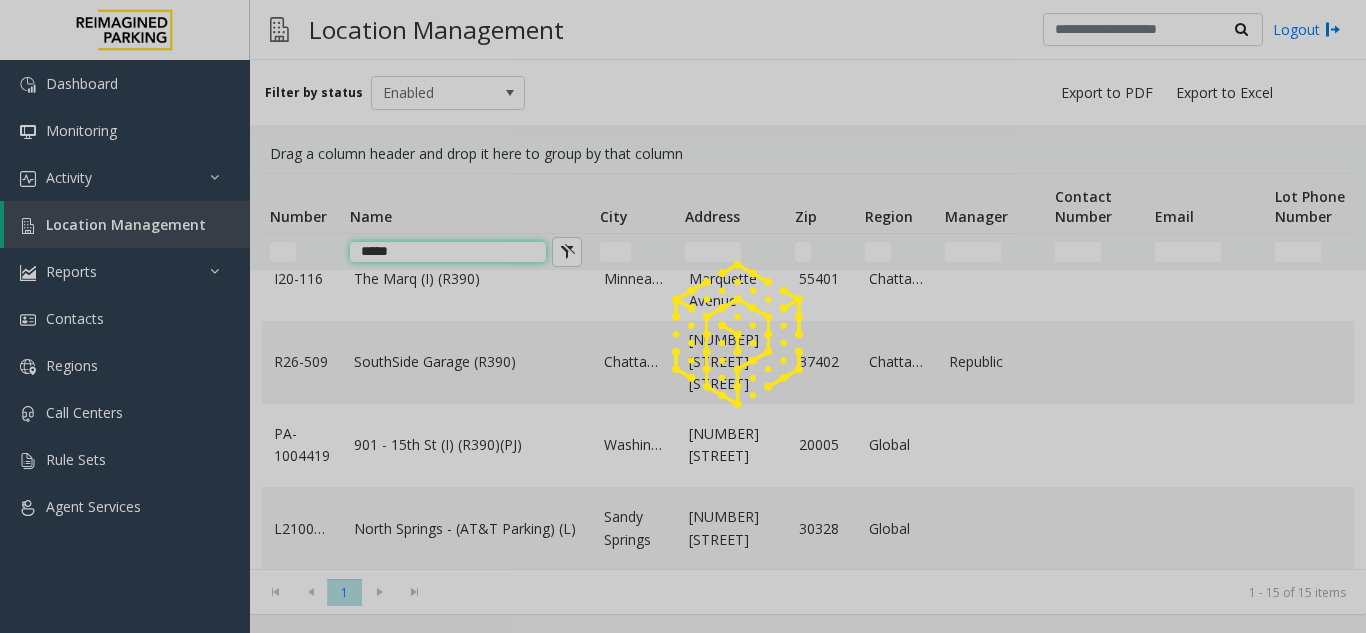 scroll, scrollTop: 0, scrollLeft: 0, axis: both 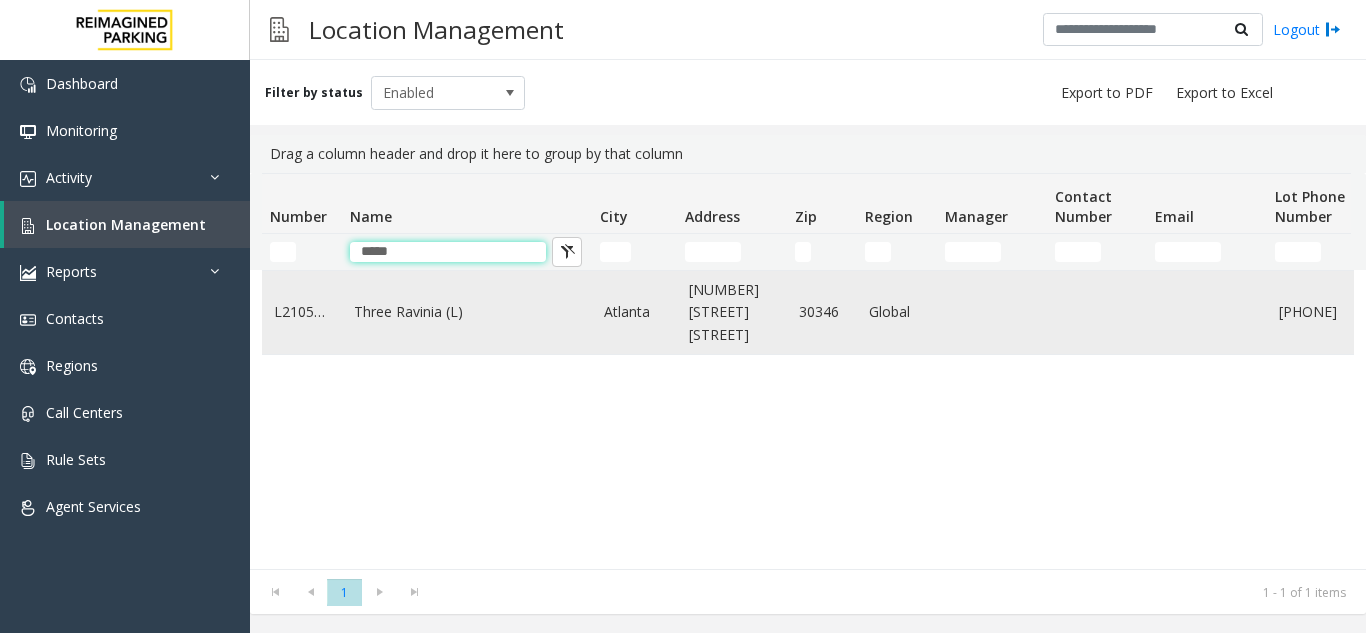 type on "*****" 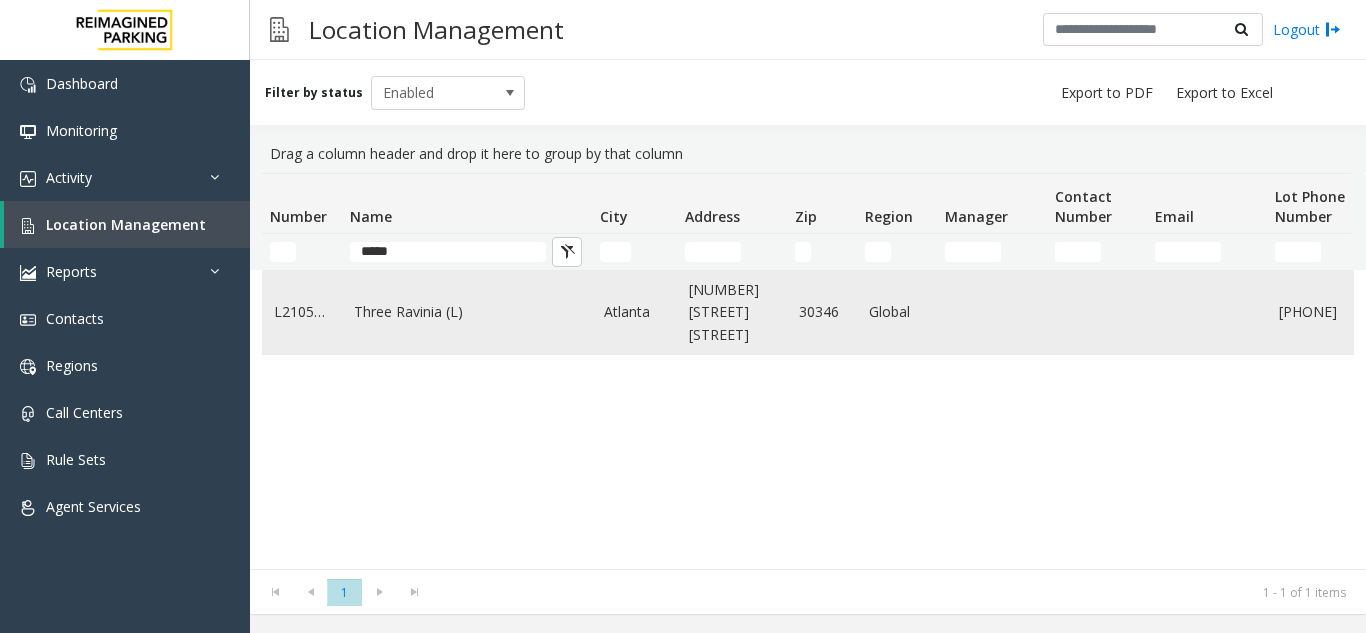 click on "Three Ravinia (L)" 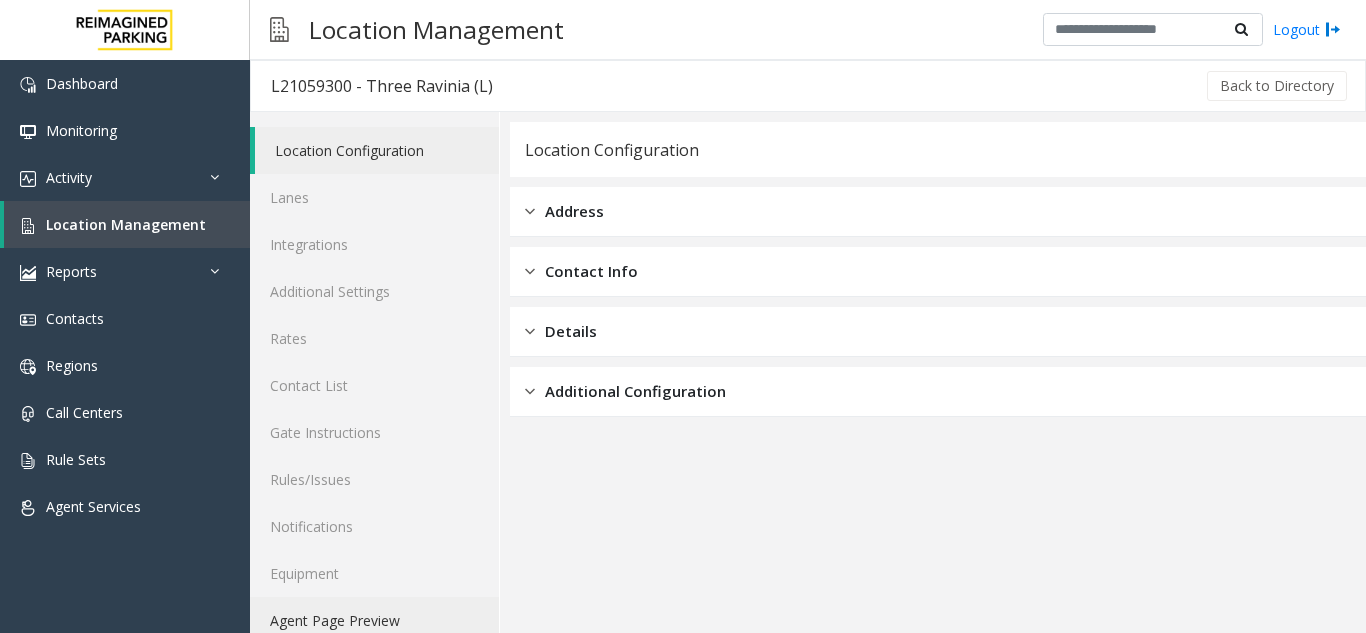 click on "Agent Page Preview" 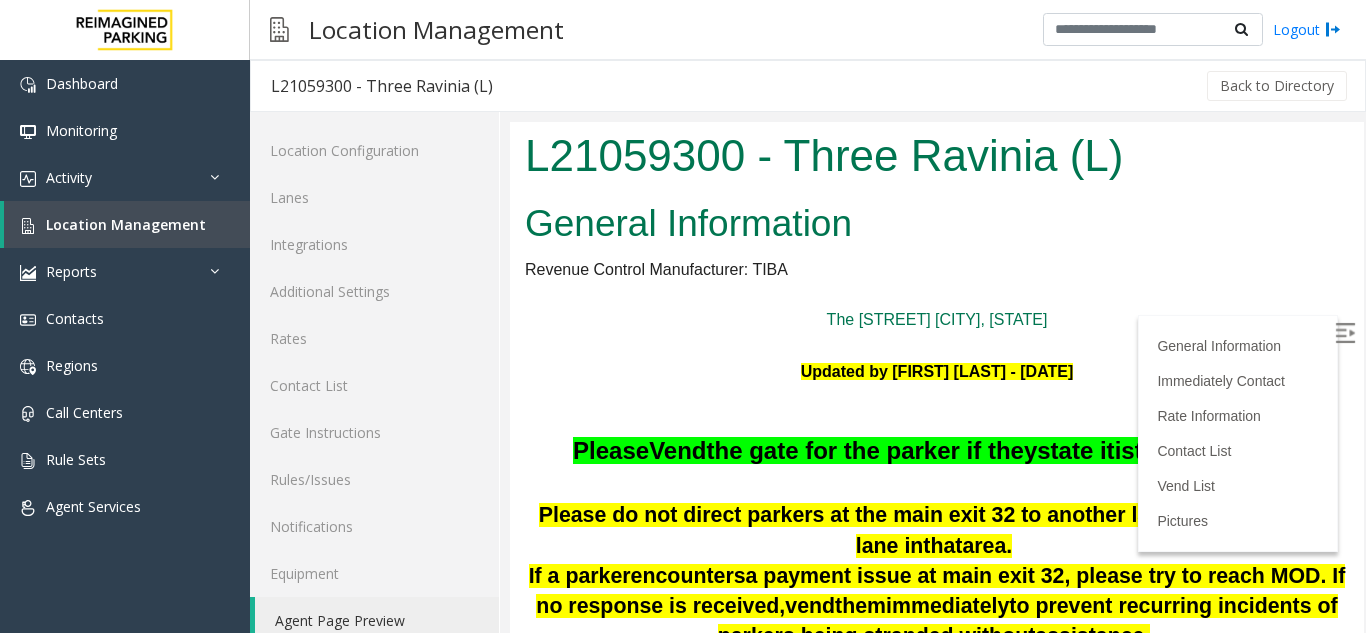 scroll, scrollTop: 0, scrollLeft: 0, axis: both 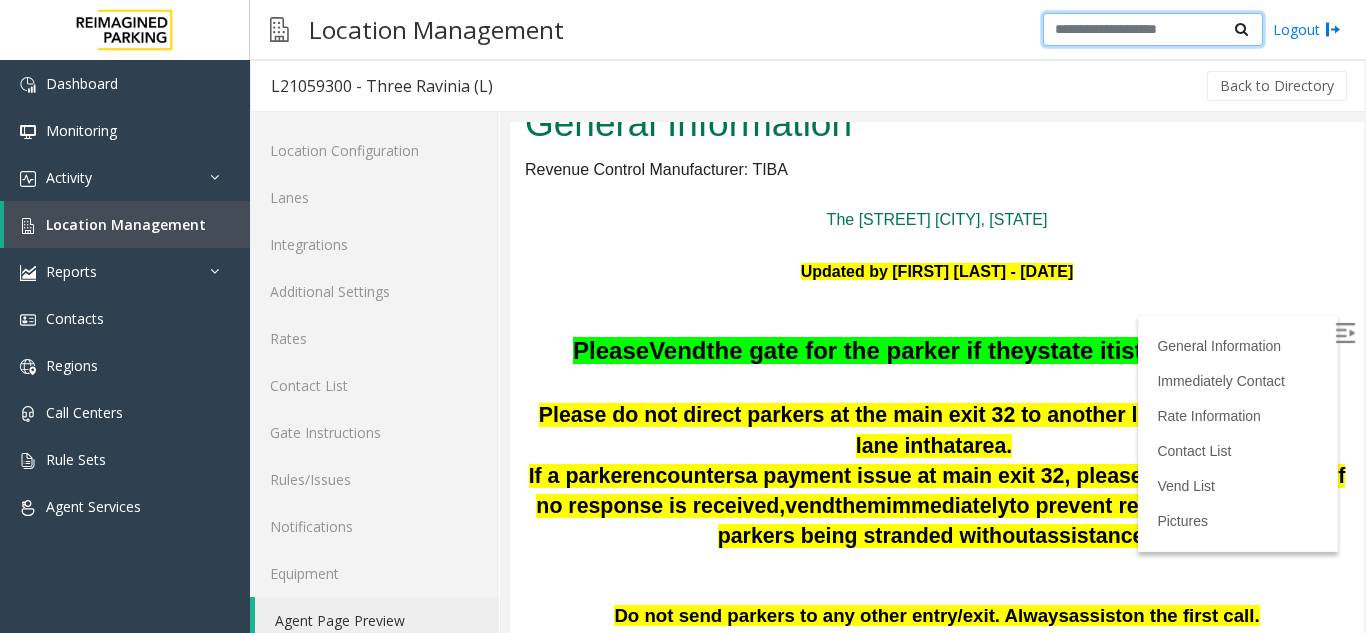click at bounding box center [1153, 30] 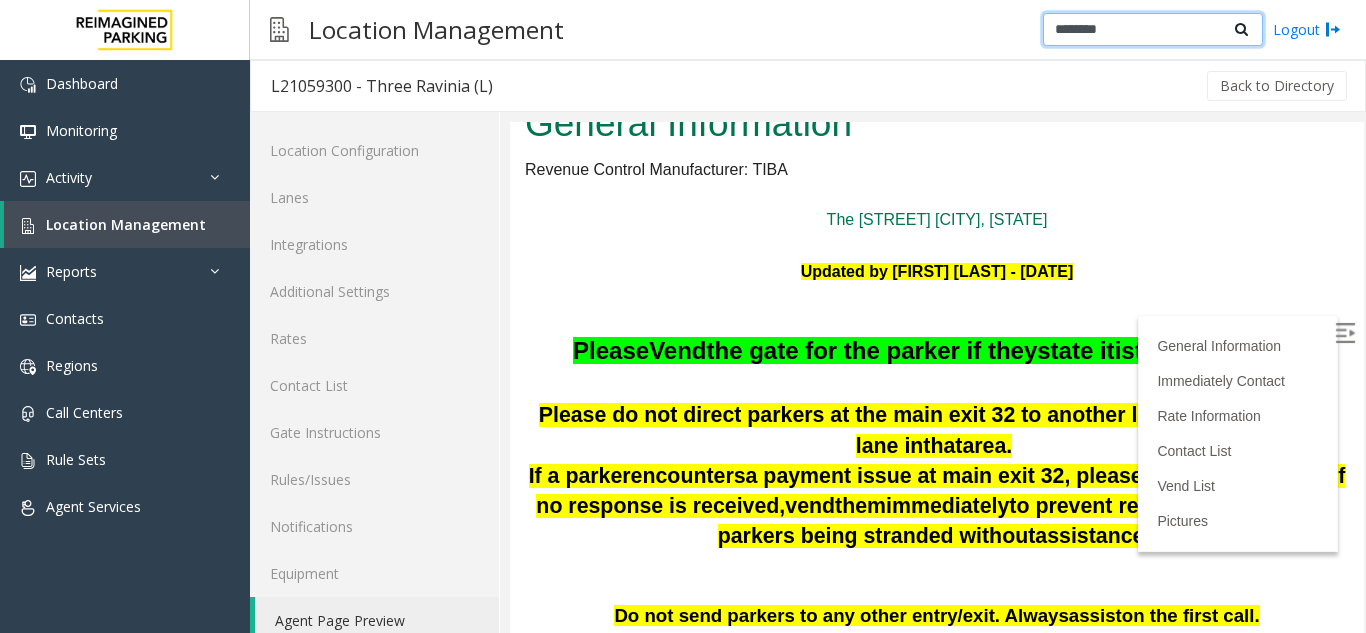 type on "********" 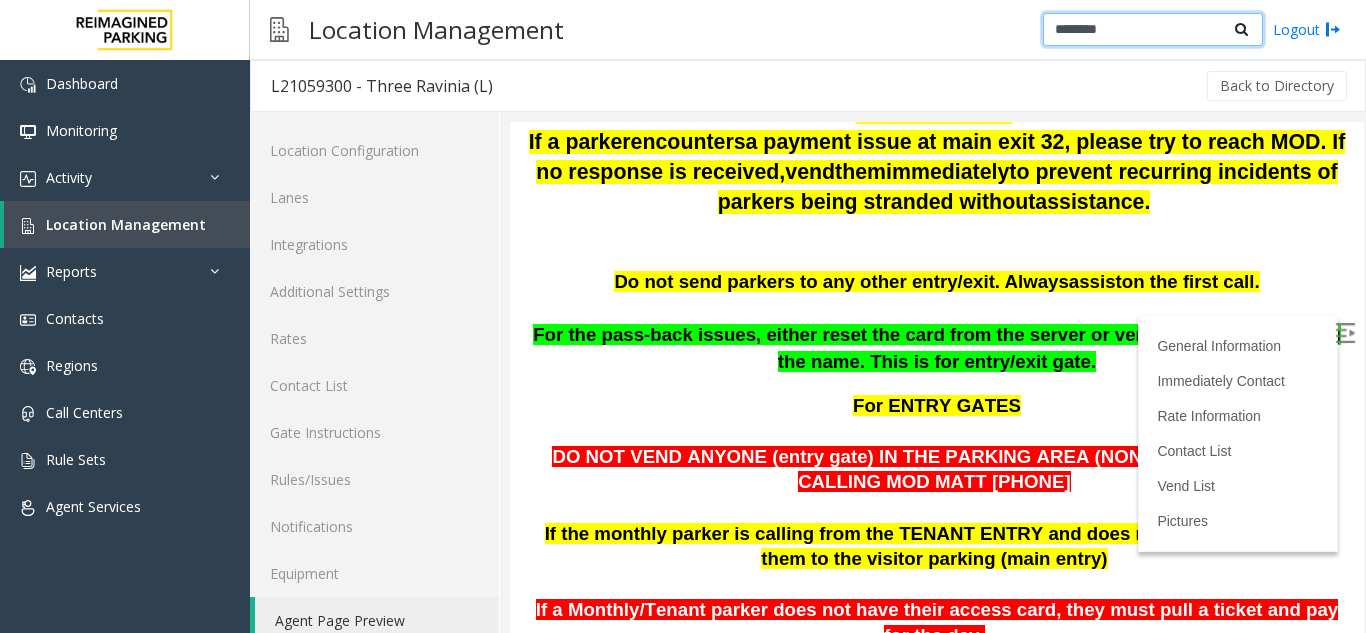scroll, scrollTop: 400, scrollLeft: 0, axis: vertical 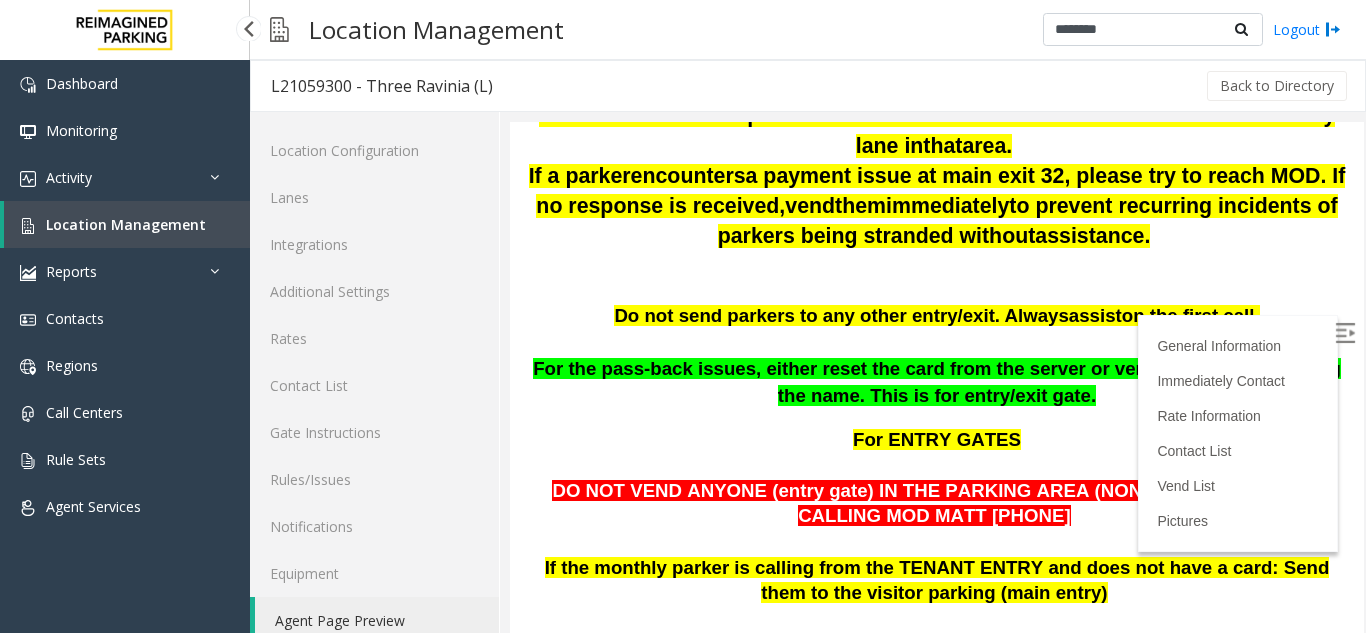 click on "Location Management" at bounding box center [127, 224] 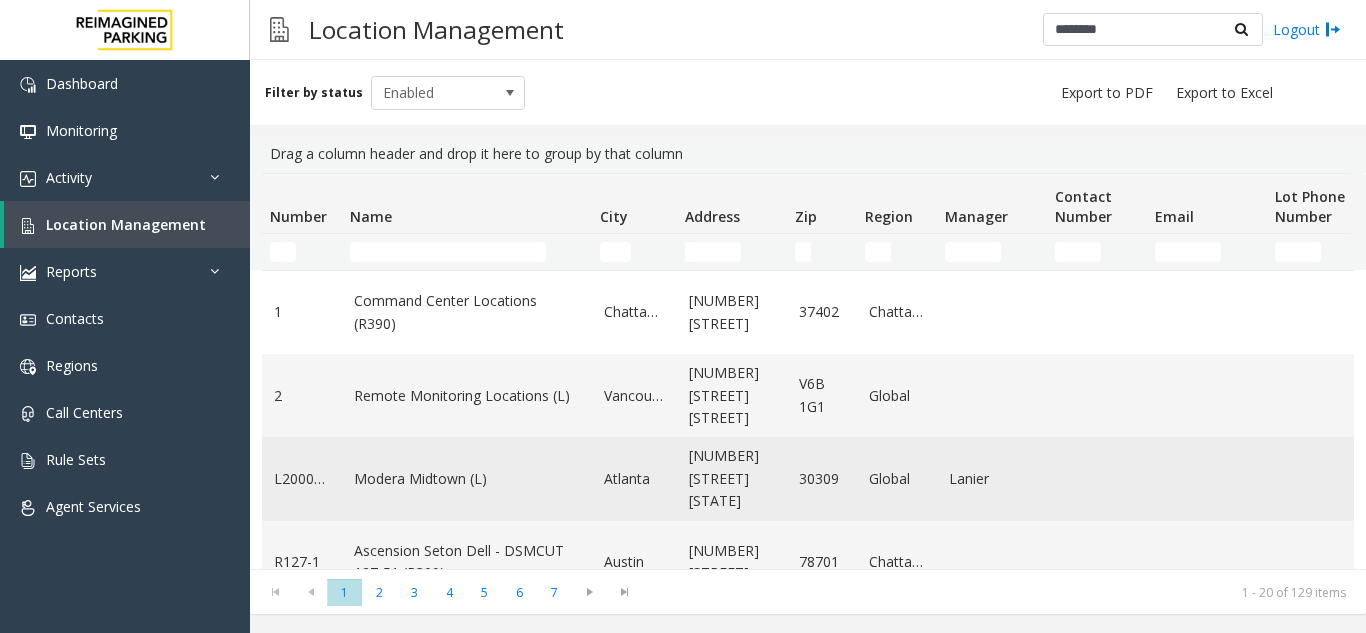 click on "Modera Midtown	(L)" 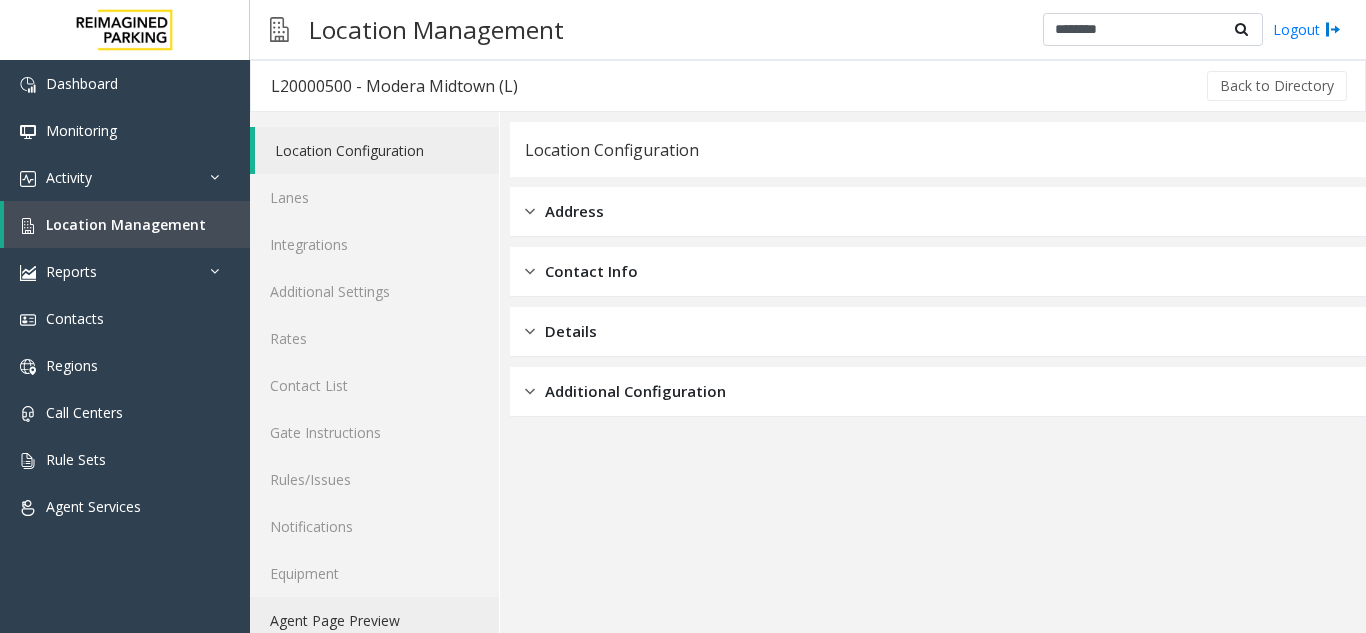 click on "Agent Page Preview" 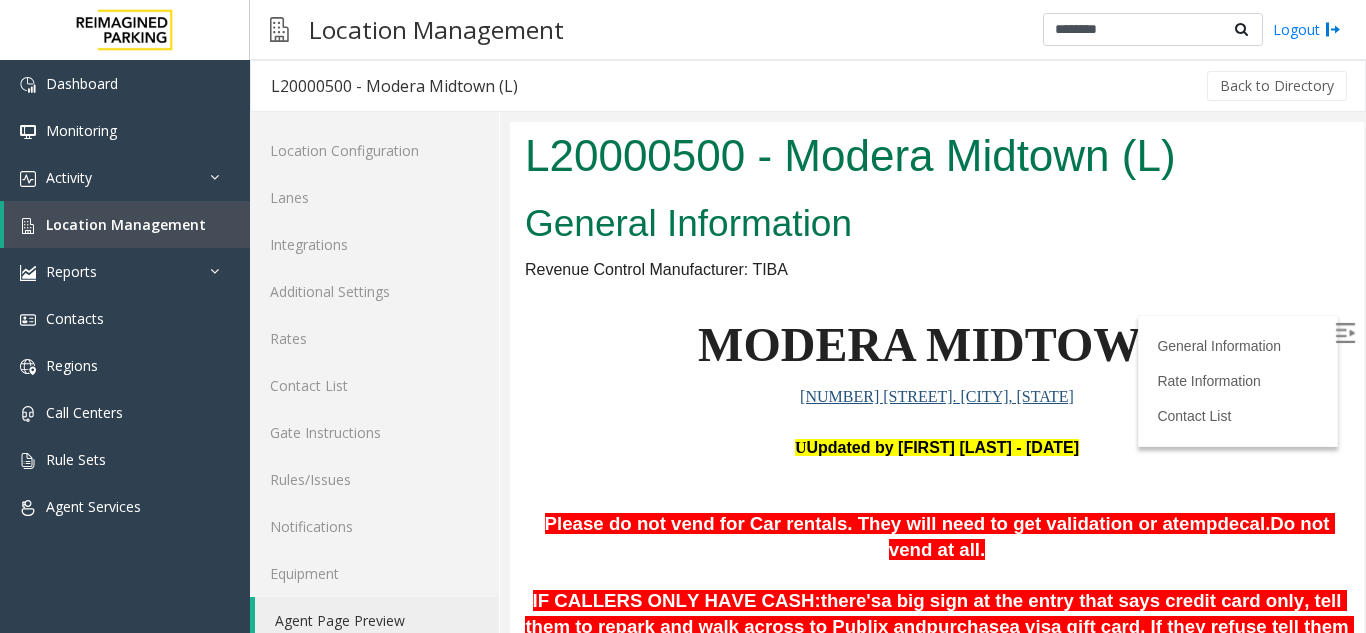 scroll, scrollTop: 0, scrollLeft: 0, axis: both 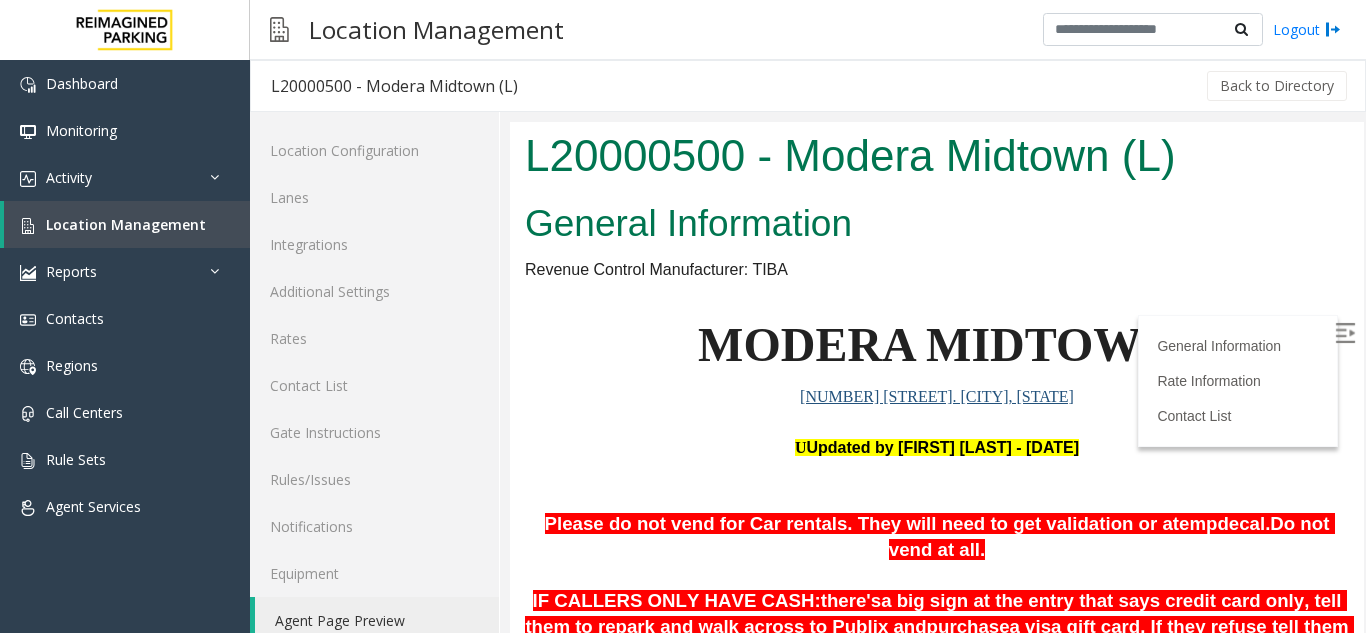 click at bounding box center [1347, 336] 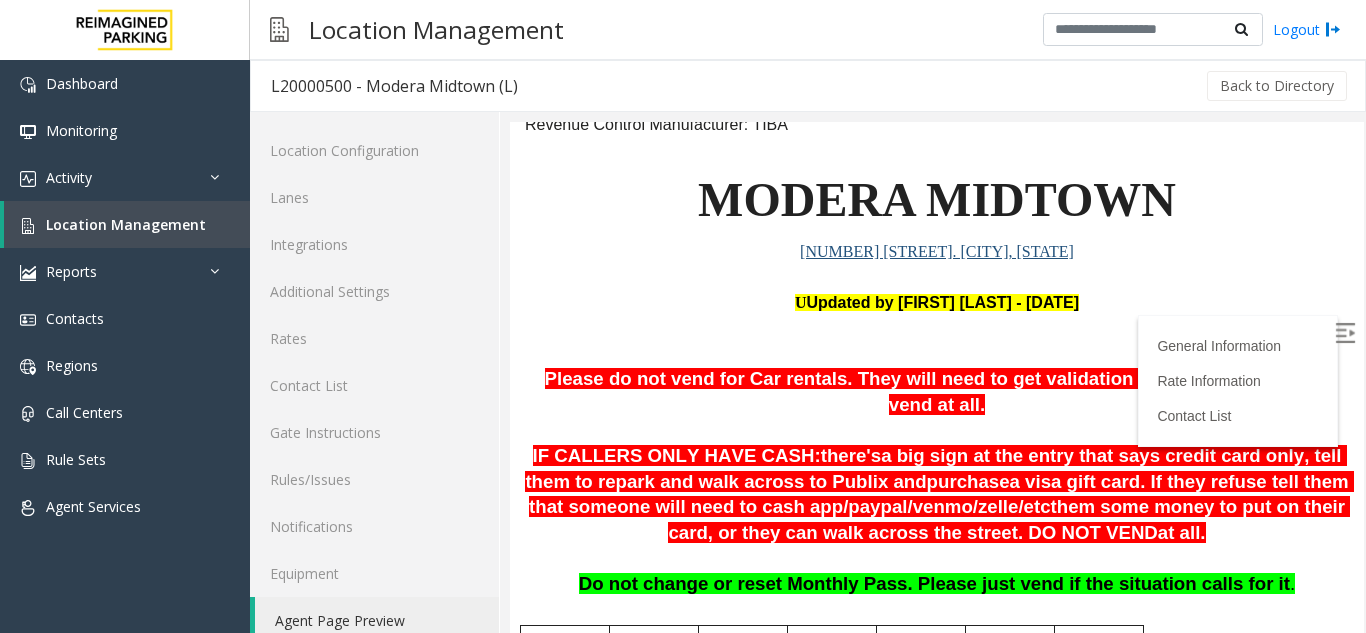 scroll, scrollTop: 200, scrollLeft: 0, axis: vertical 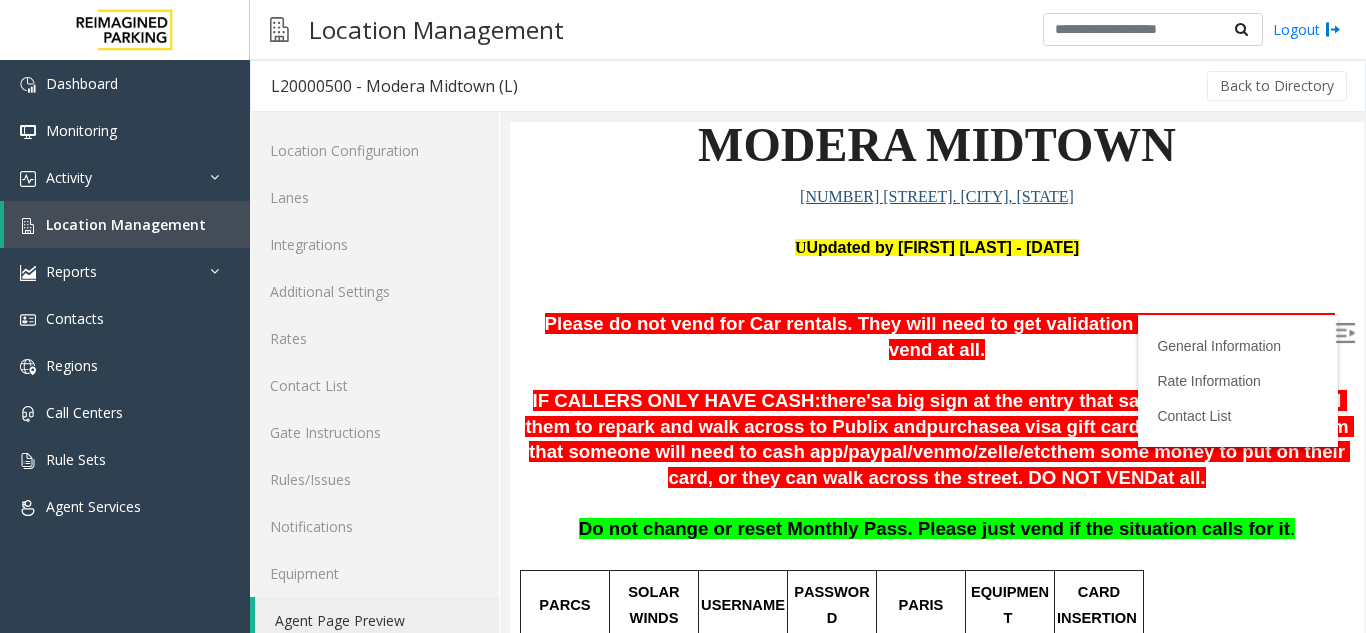 click on "IF CALLERS ONLY HAVE CASH:  there's  a big sign at the entry that says credit card only, tell them to repark and walk across to Publix and  purchase  a visa gift card. If they refuse tell them that someone will need to cash app/ paypal / venmo / zelle / etc  them some money to put on their card, or they can walk across the street. DO NOT VEND  at all." at bounding box center [937, 440] 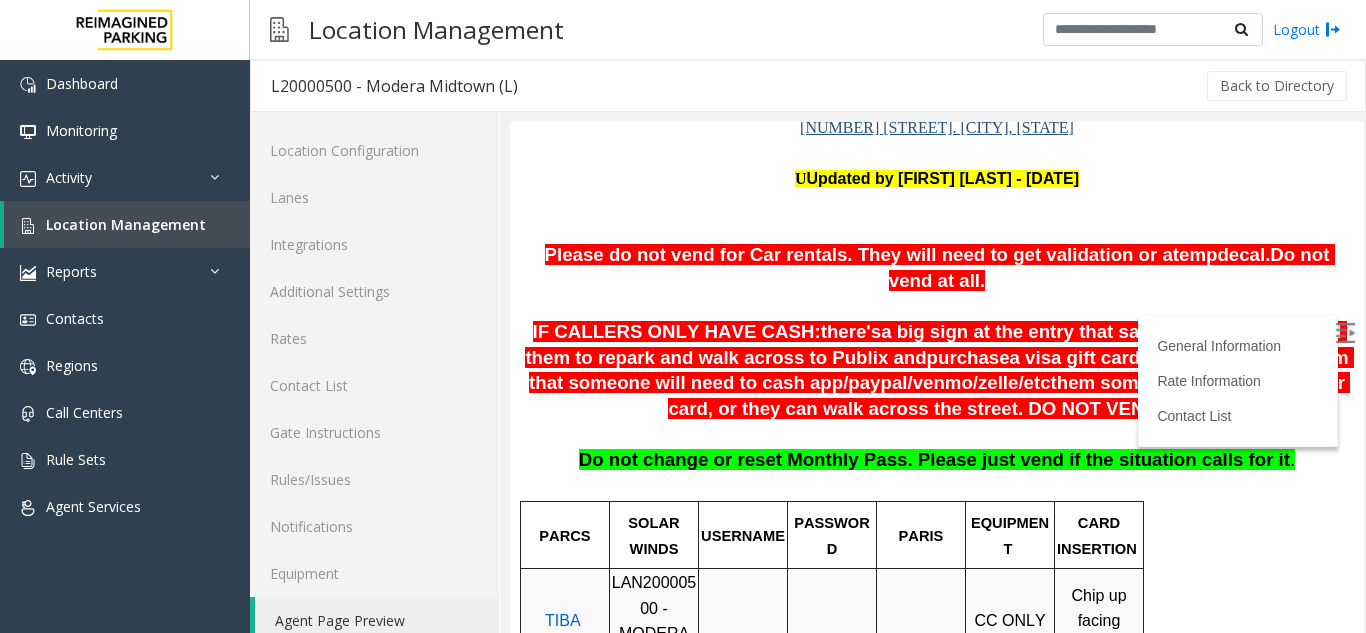 scroll, scrollTop: 300, scrollLeft: 0, axis: vertical 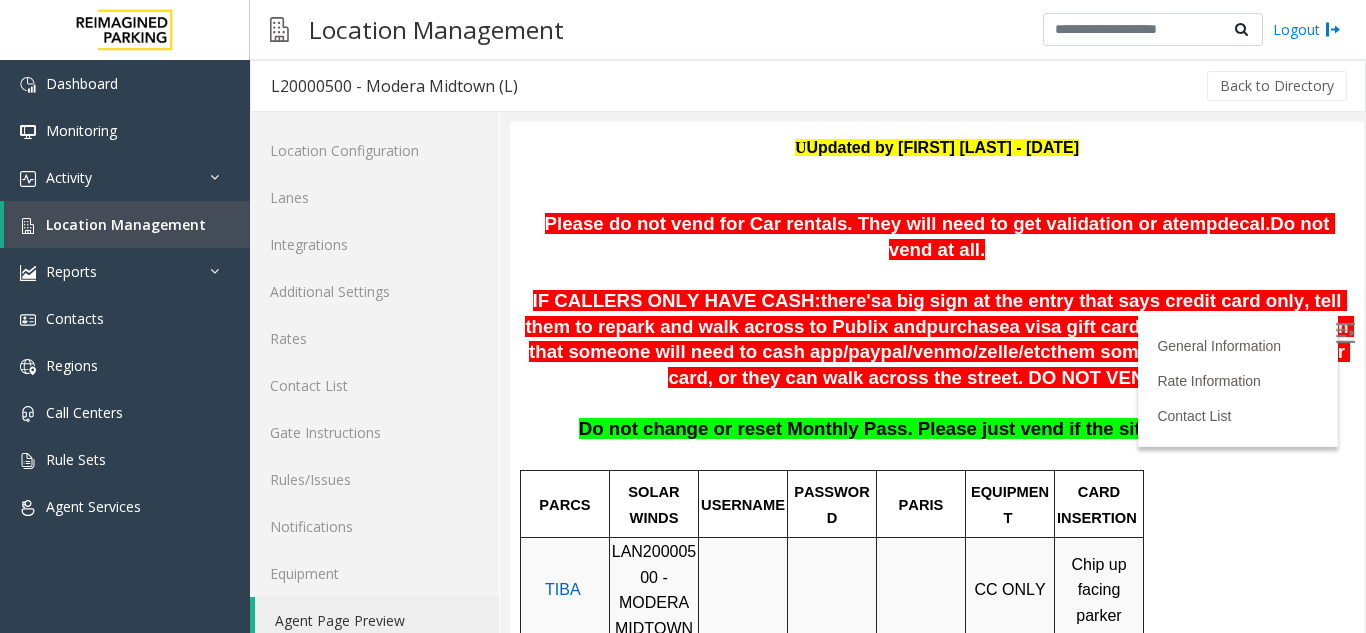 click on "IF CALLERS ONLY HAVE CASH:  there's  a big sign at the entry that says credit card only, tell them to repark and walk across to Publix and  purchase  a visa gift card. If they refuse tell them that someone will need to cash app/ paypal / venmo / zelle / etc  them some money to put on their card, or they can walk across the street. DO NOT VEND  at all." at bounding box center [937, 340] 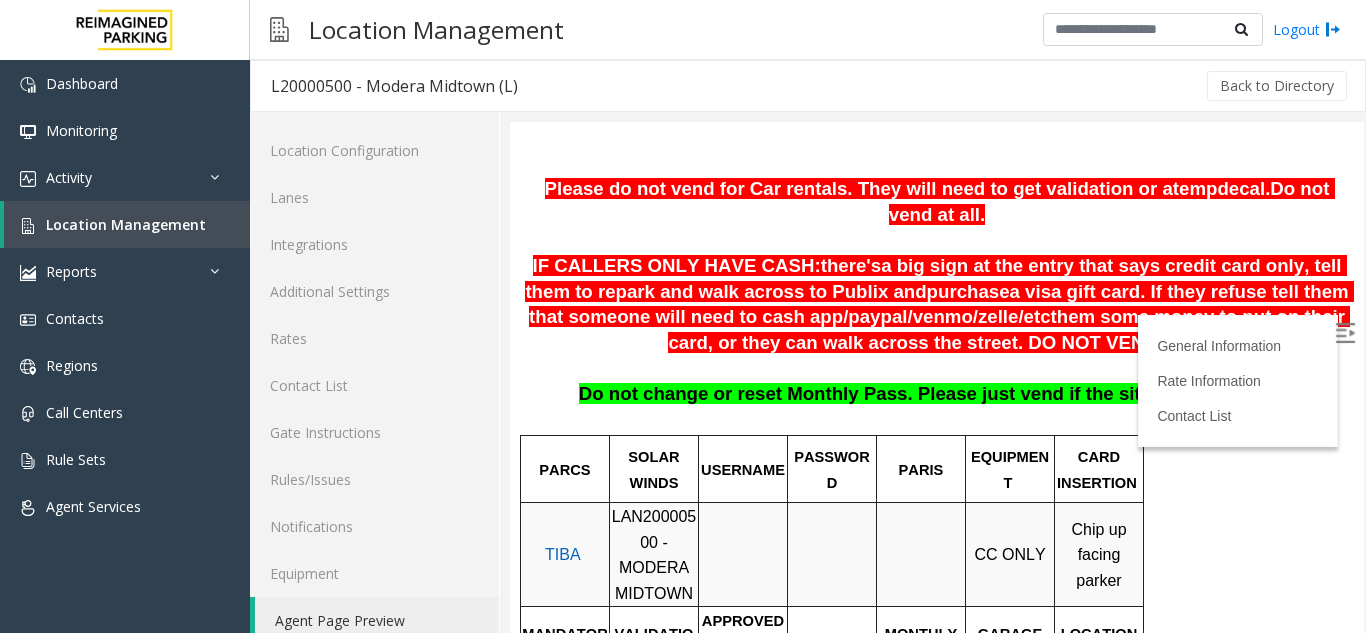 scroll, scrollTop: 300, scrollLeft: 0, axis: vertical 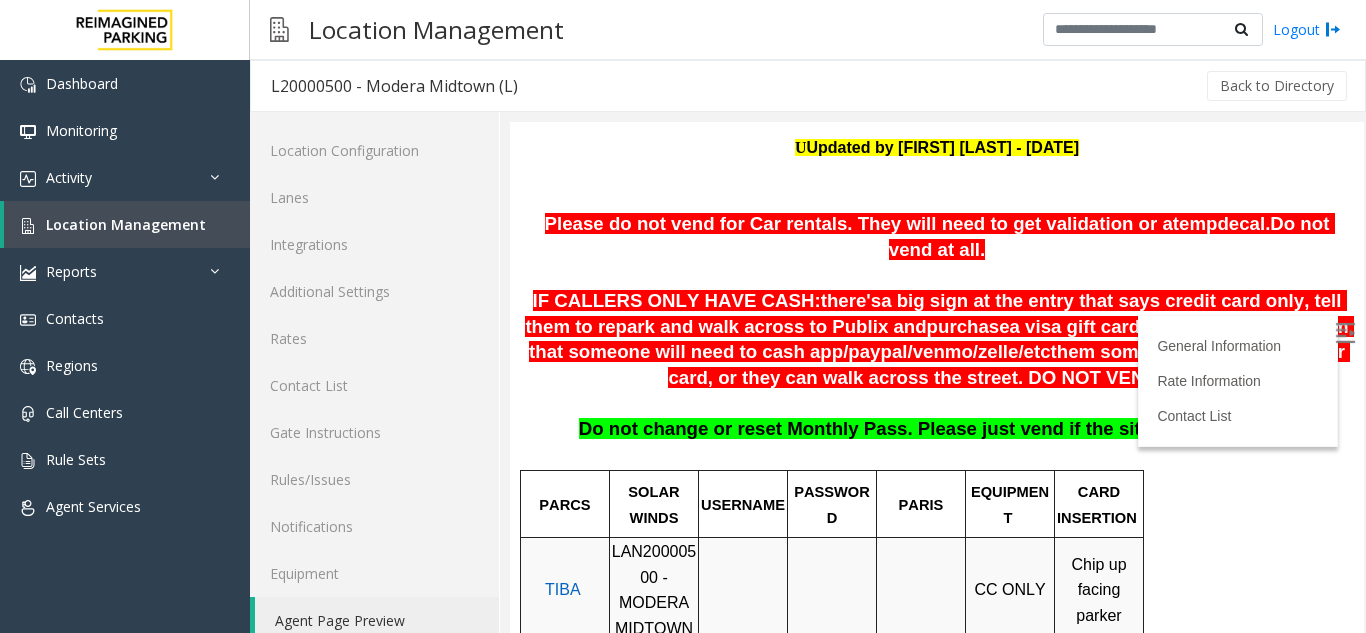 click on "IF CALLERS ONLY HAVE CASH:  there's  a big sign at the entry that says credit card only, tell them to repark and walk across to Publix and  purchase  a visa gift card. If they refuse tell them that someone will need to cash app/ paypal / venmo / zelle / etc  them some money to put on their card, or they can walk across the street. DO NOT VEND  at all." at bounding box center [937, 340] 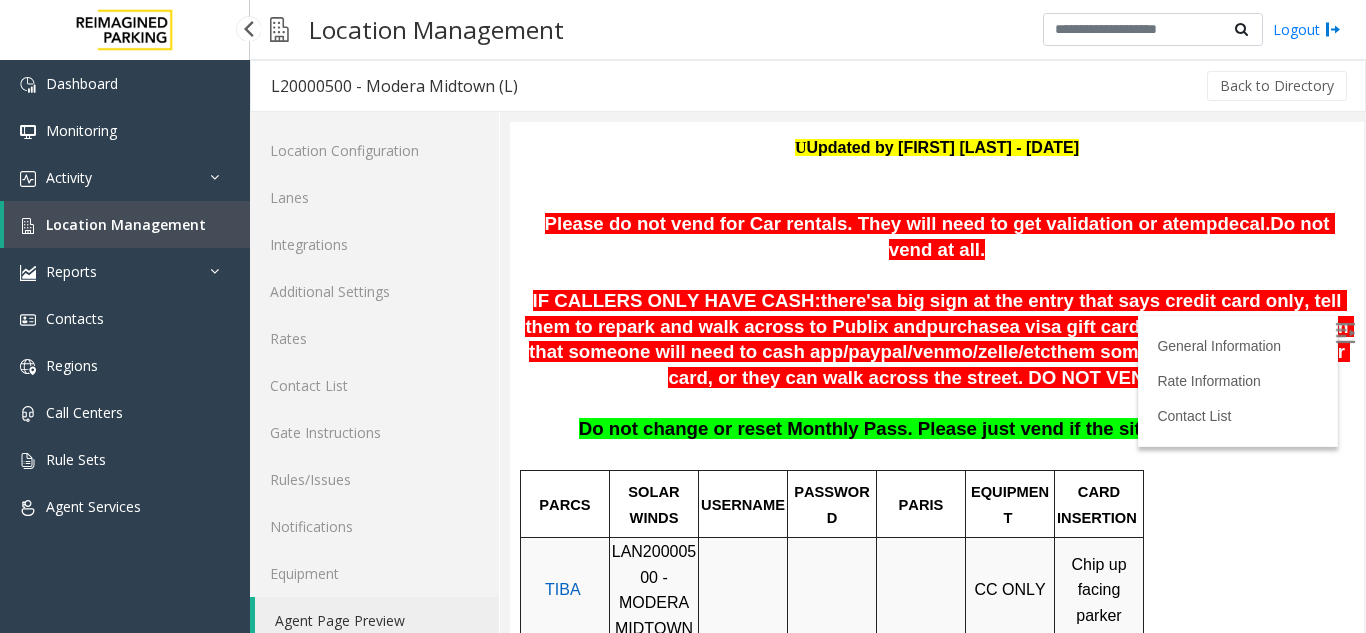 click on "Location Management" at bounding box center (127, 224) 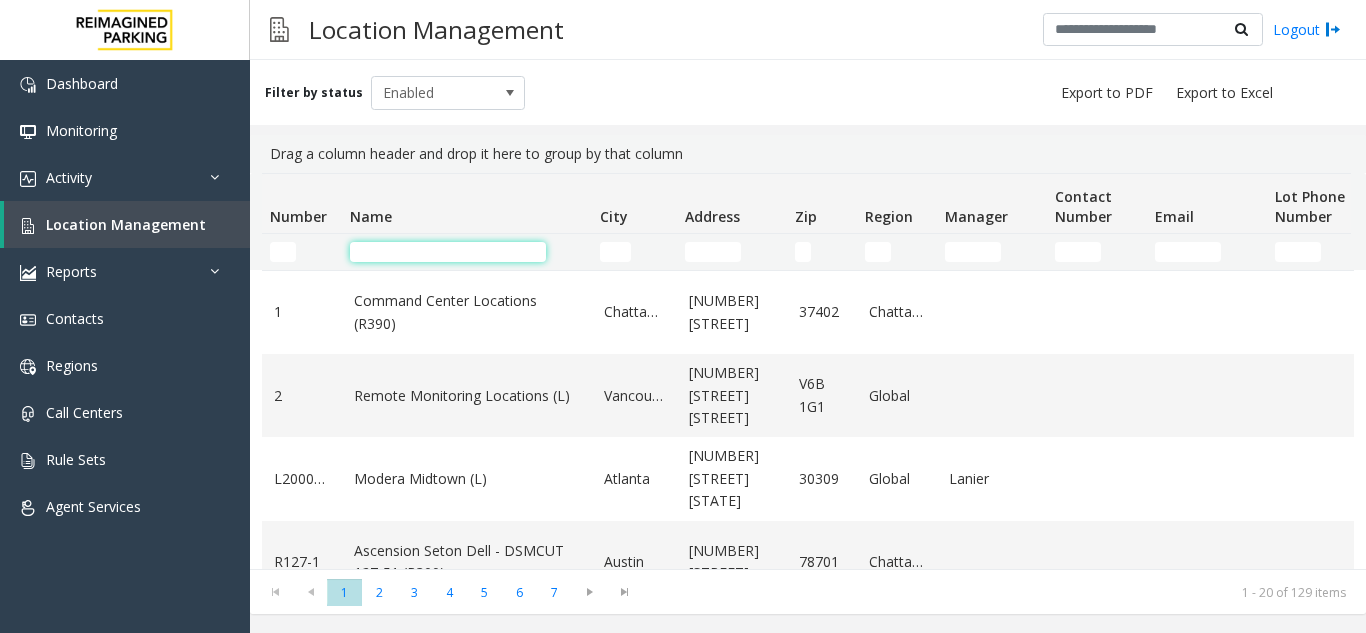 click 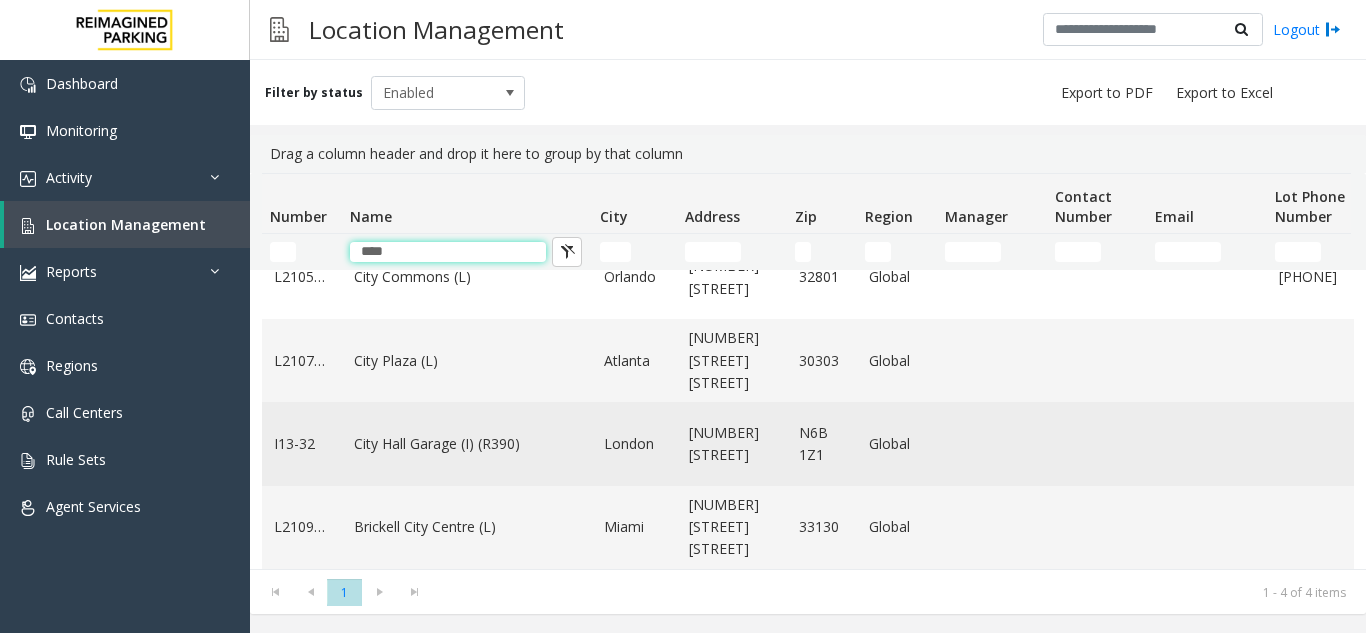 scroll, scrollTop: 51, scrollLeft: 0, axis: vertical 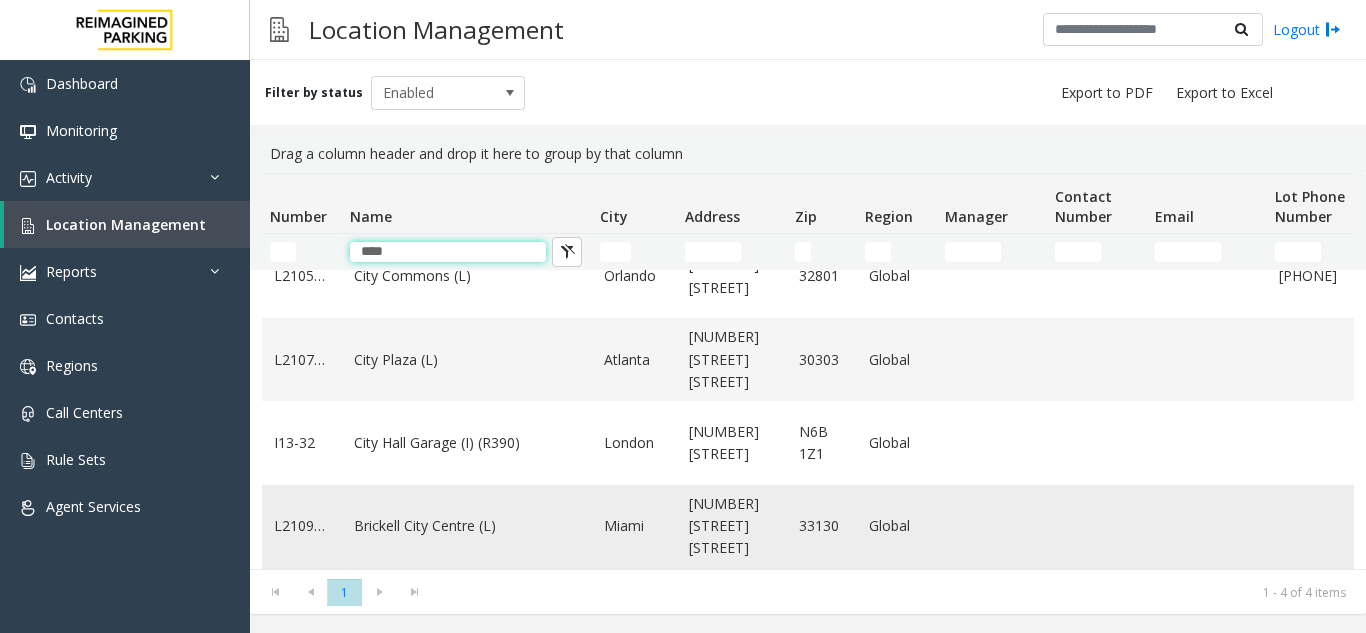 type on "****" 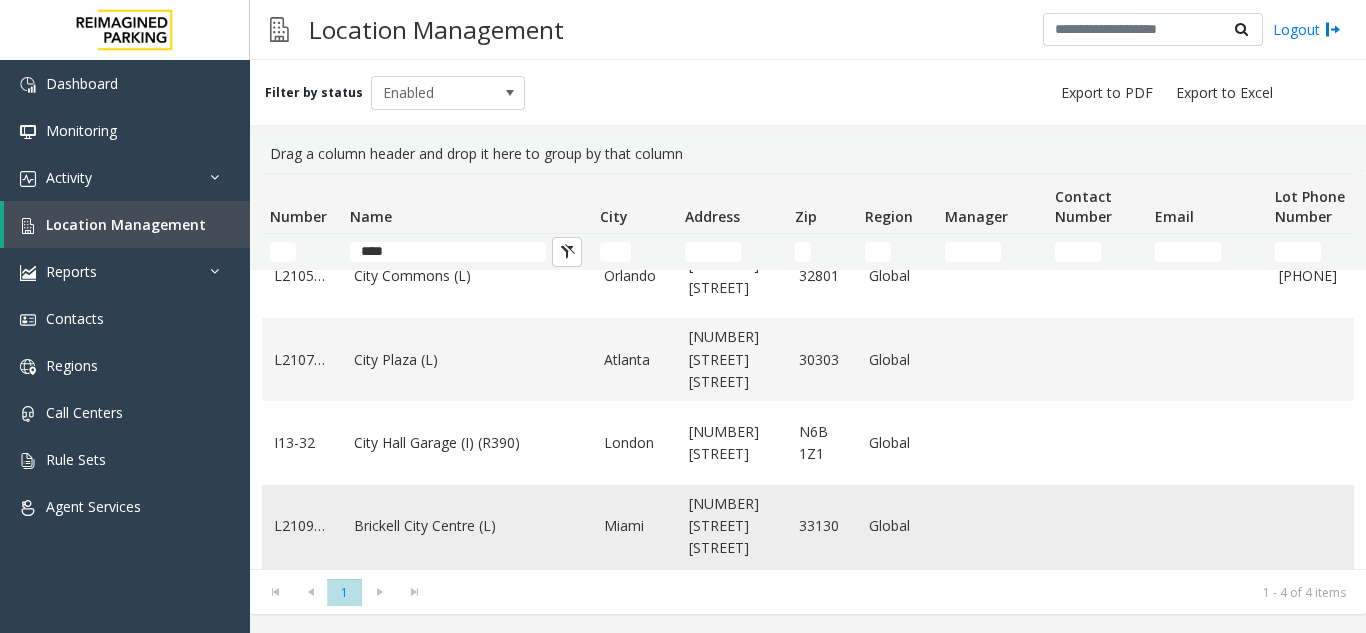 click on "Brickell City Centre (L)" 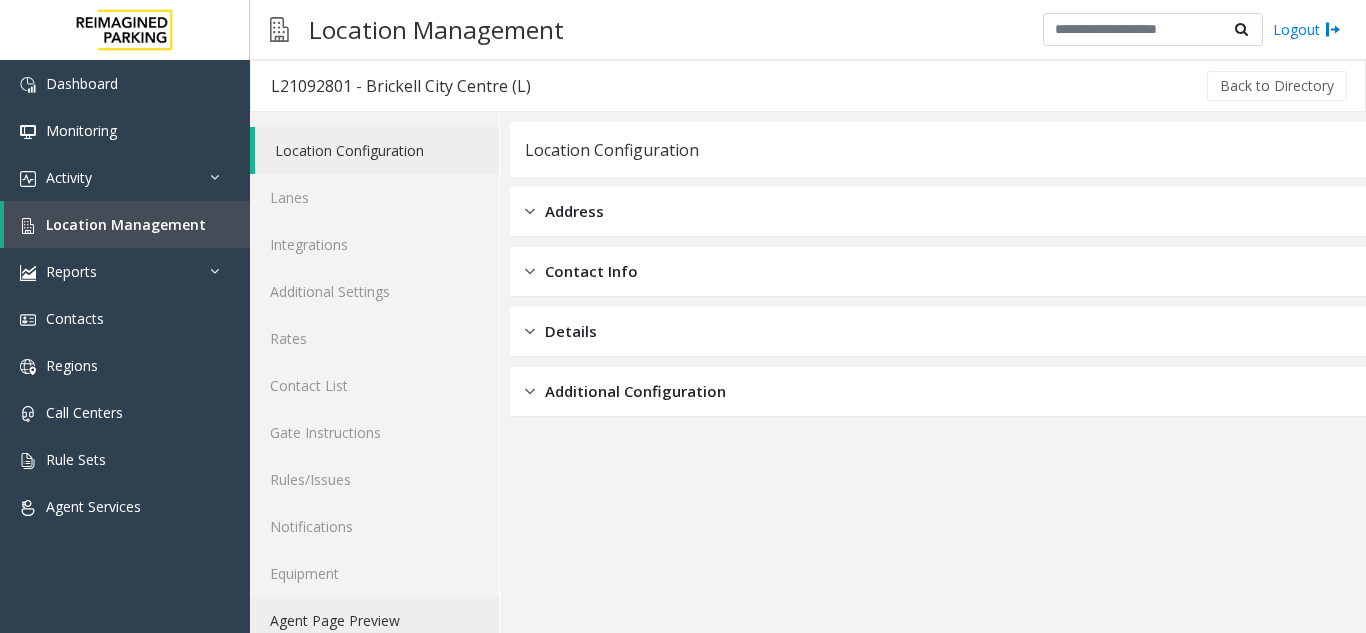 click on "Agent Page Preview" 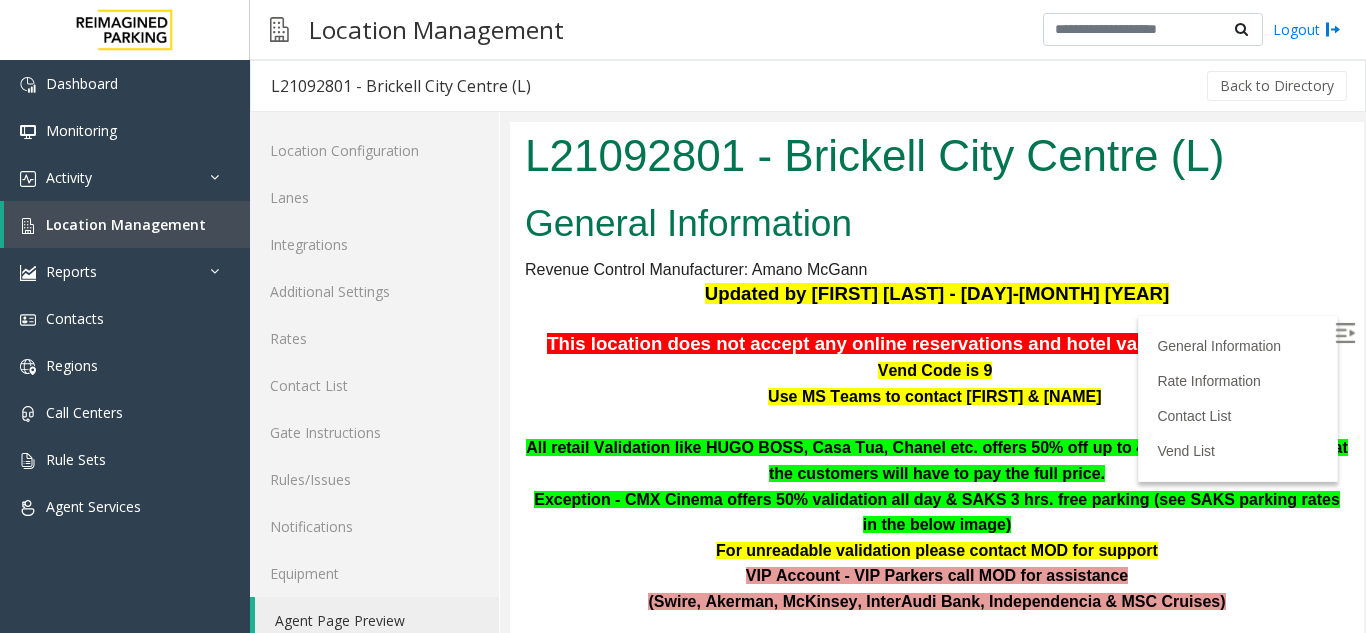 scroll, scrollTop: 3238, scrollLeft: 0, axis: vertical 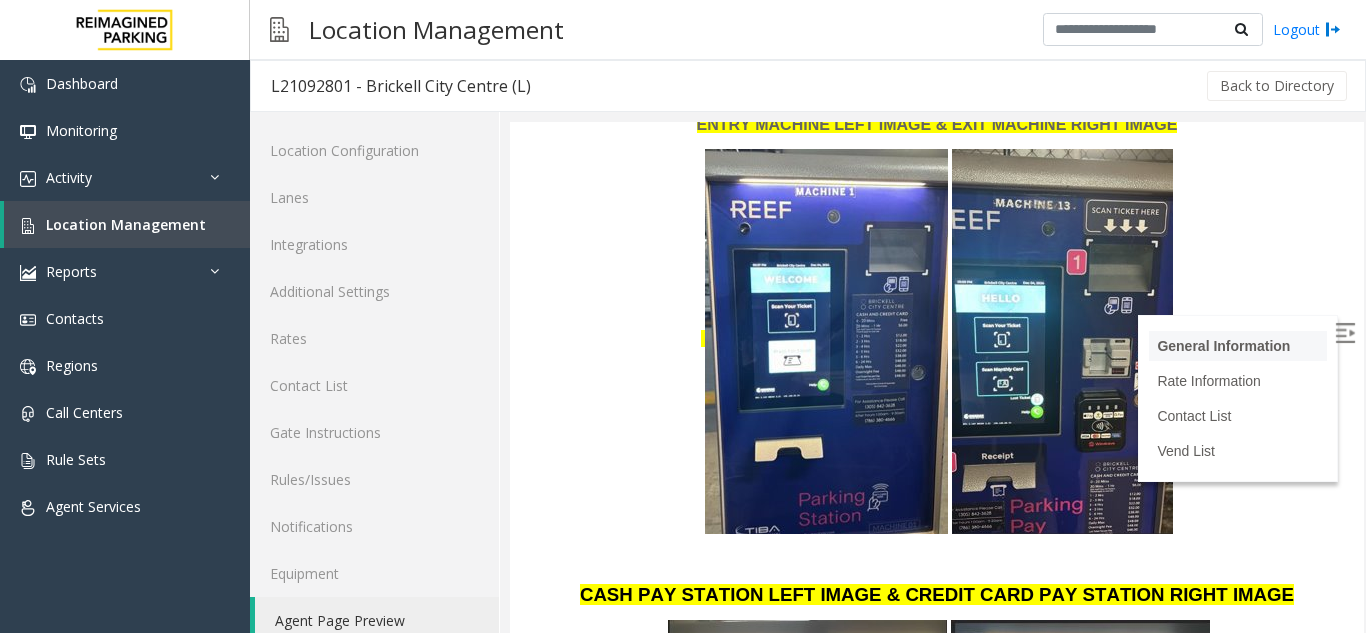 click on "General Information" at bounding box center (1238, 346) 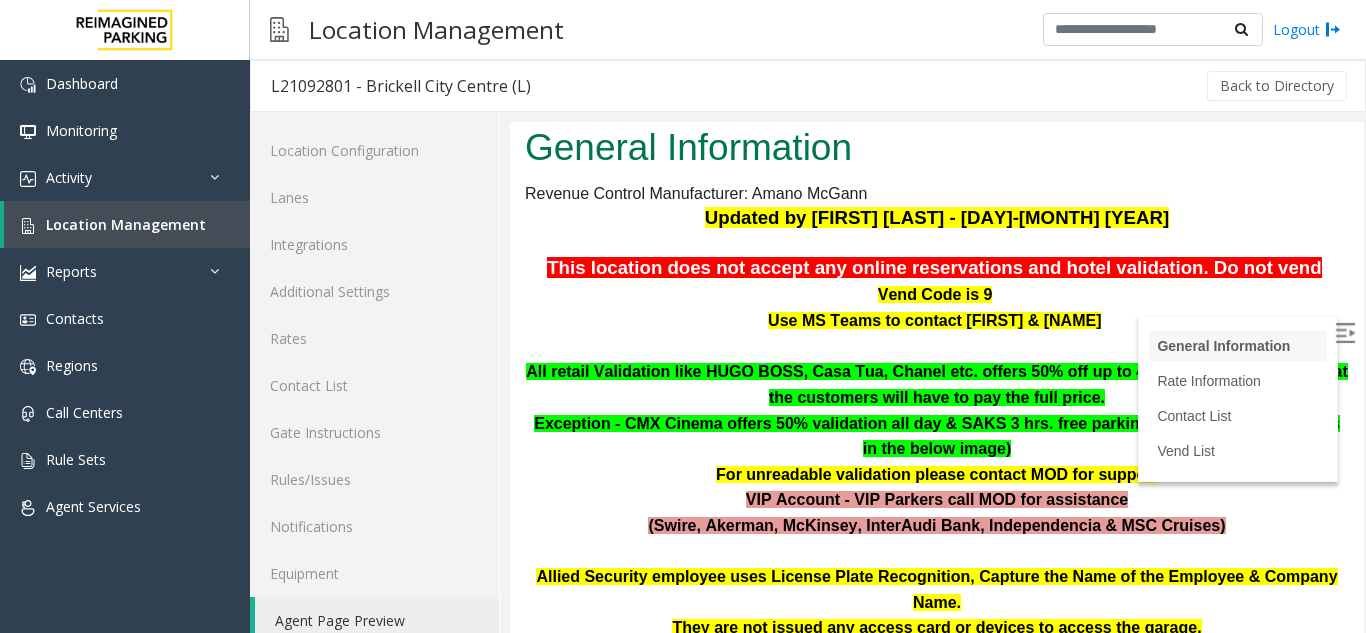 scroll, scrollTop: 26, scrollLeft: 0, axis: vertical 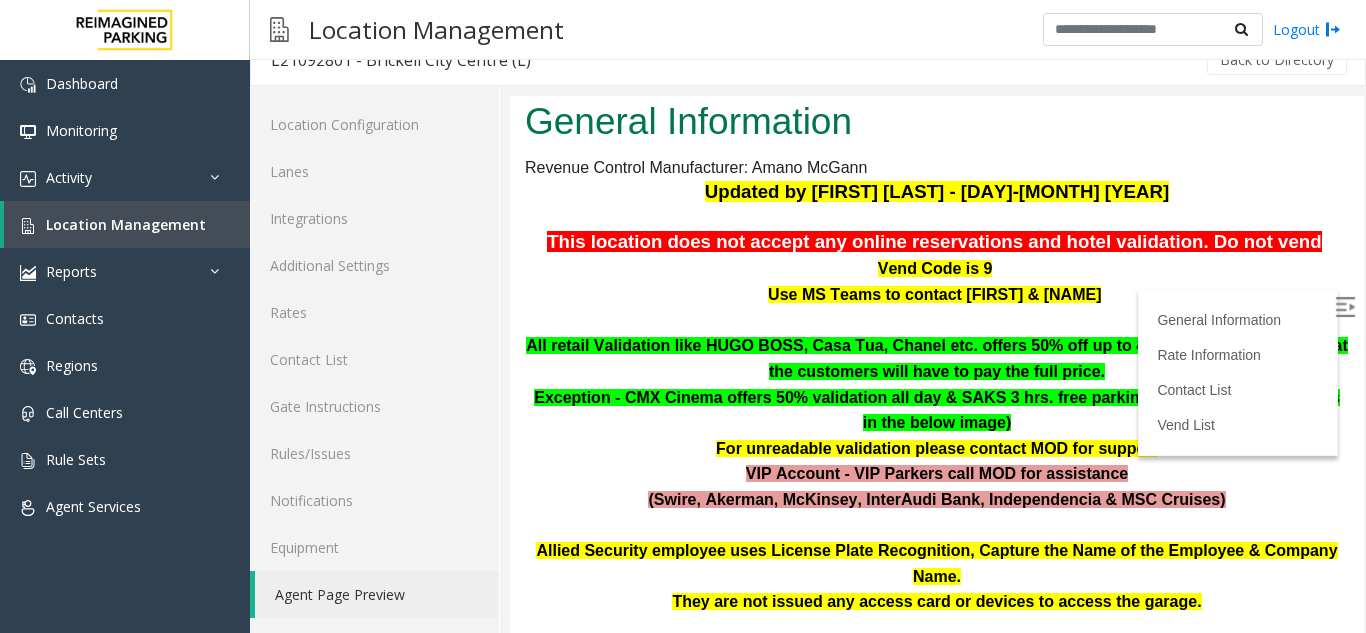 click at bounding box center (1345, 307) 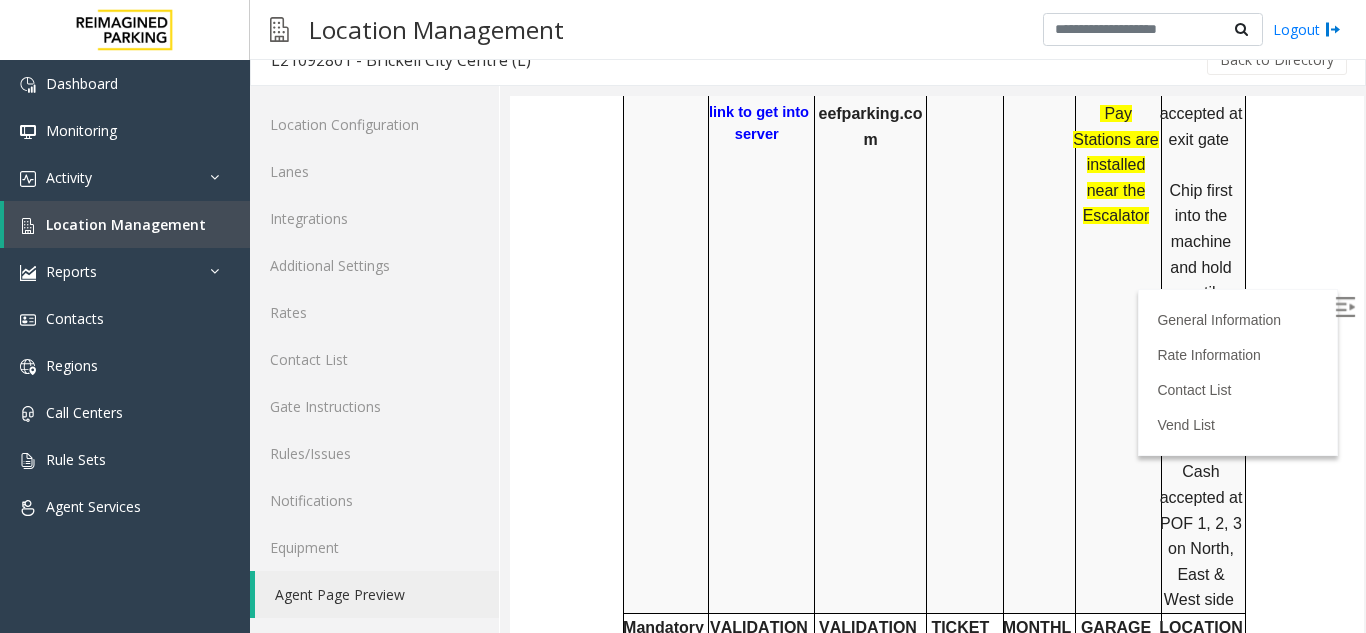 scroll, scrollTop: 776, scrollLeft: 0, axis: vertical 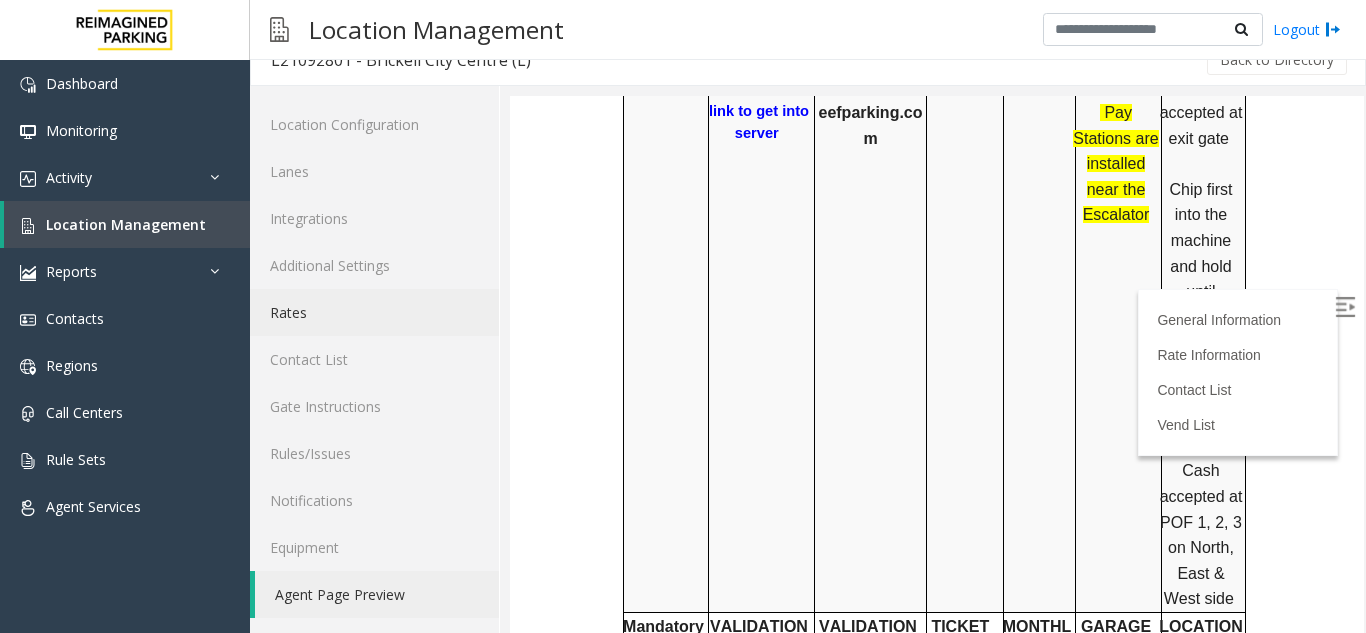 click on "Rates" 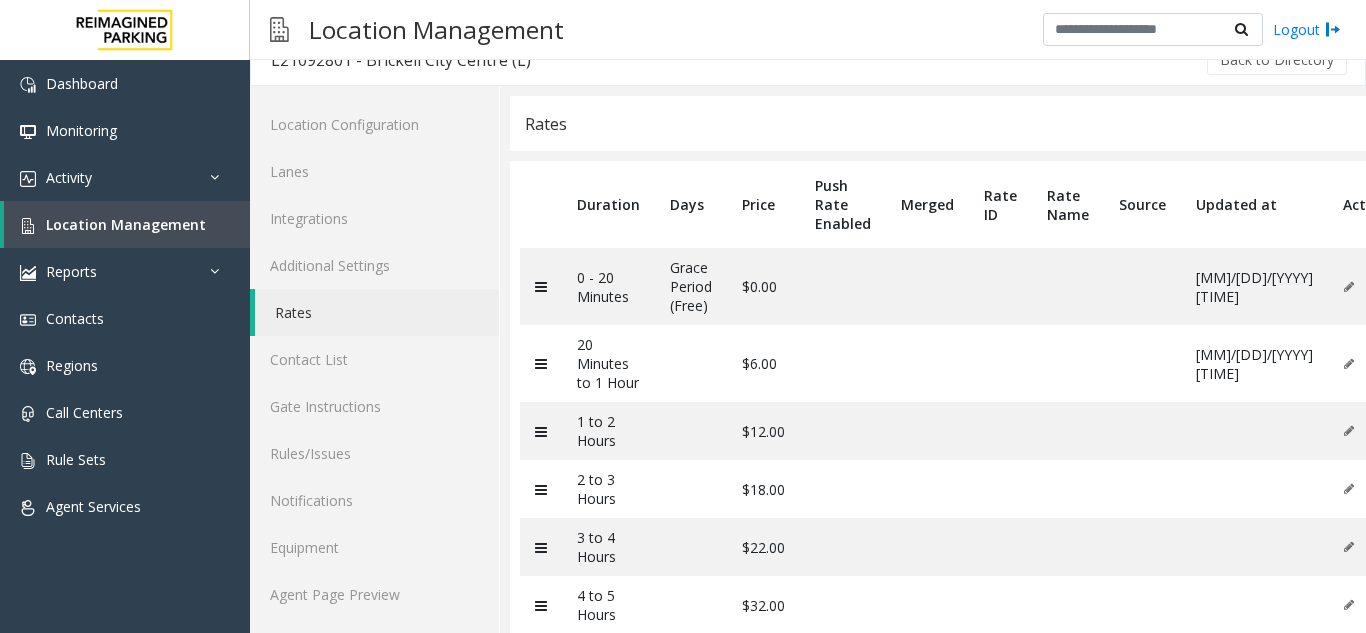 scroll, scrollTop: 126, scrollLeft: 0, axis: vertical 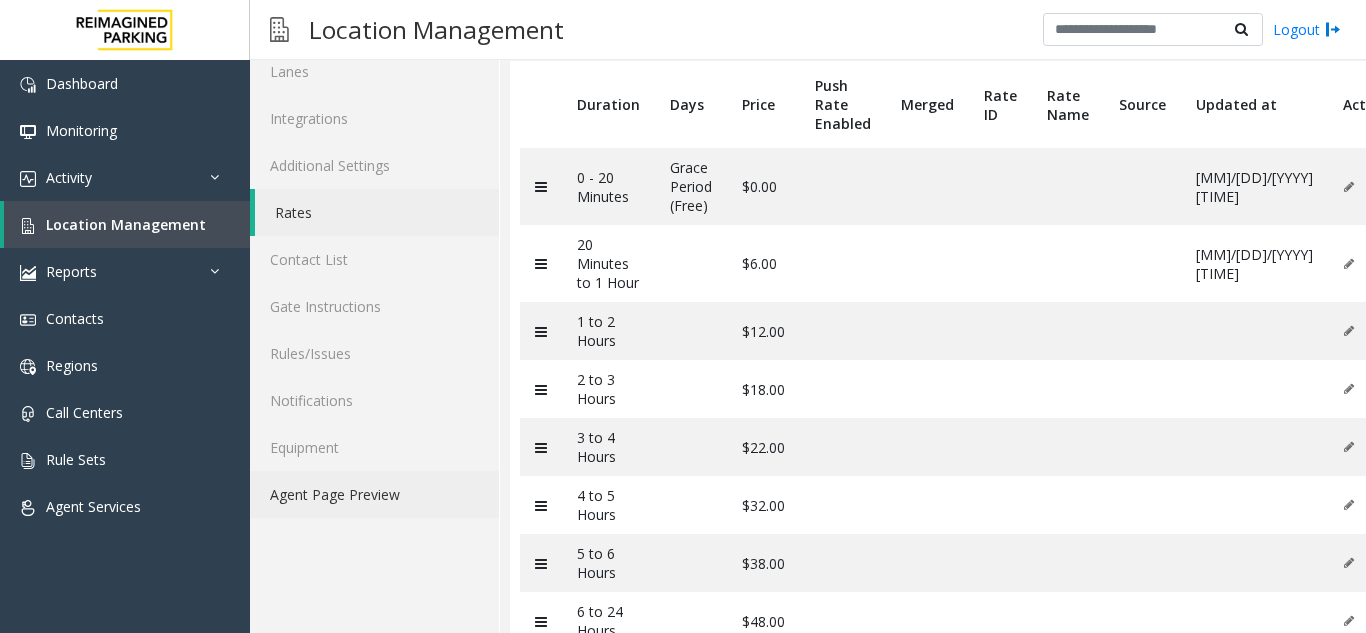 click on "Agent Page Preview" 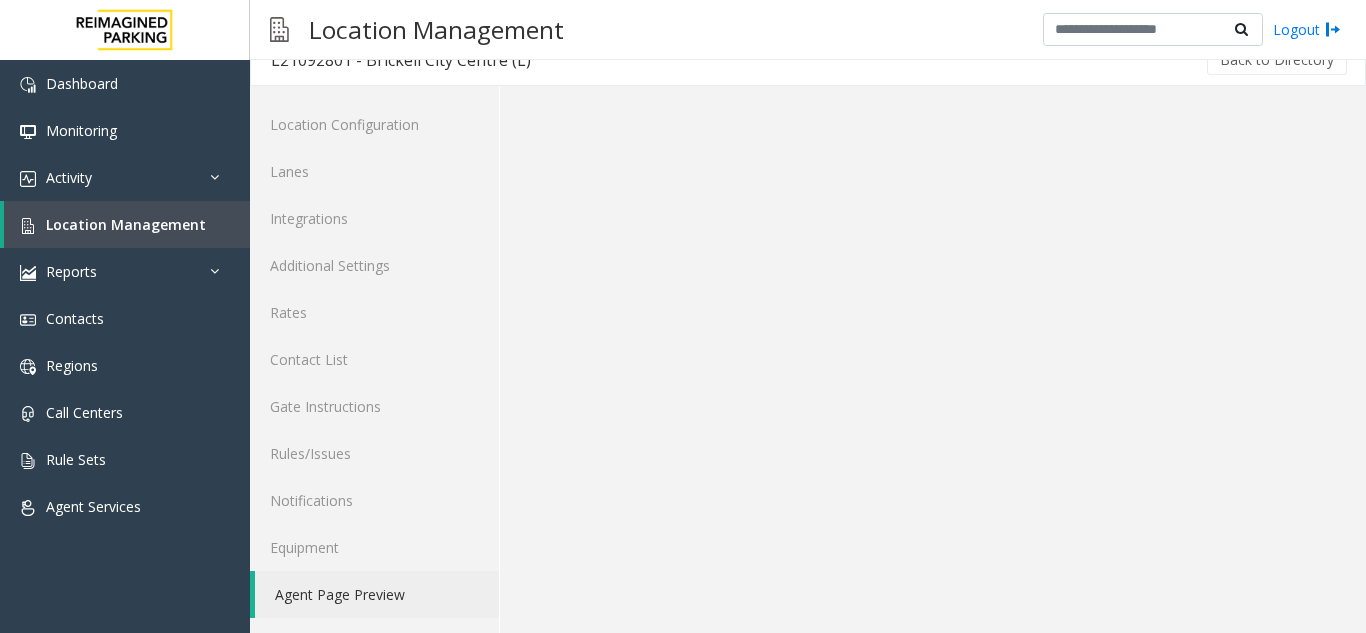 scroll, scrollTop: 26, scrollLeft: 0, axis: vertical 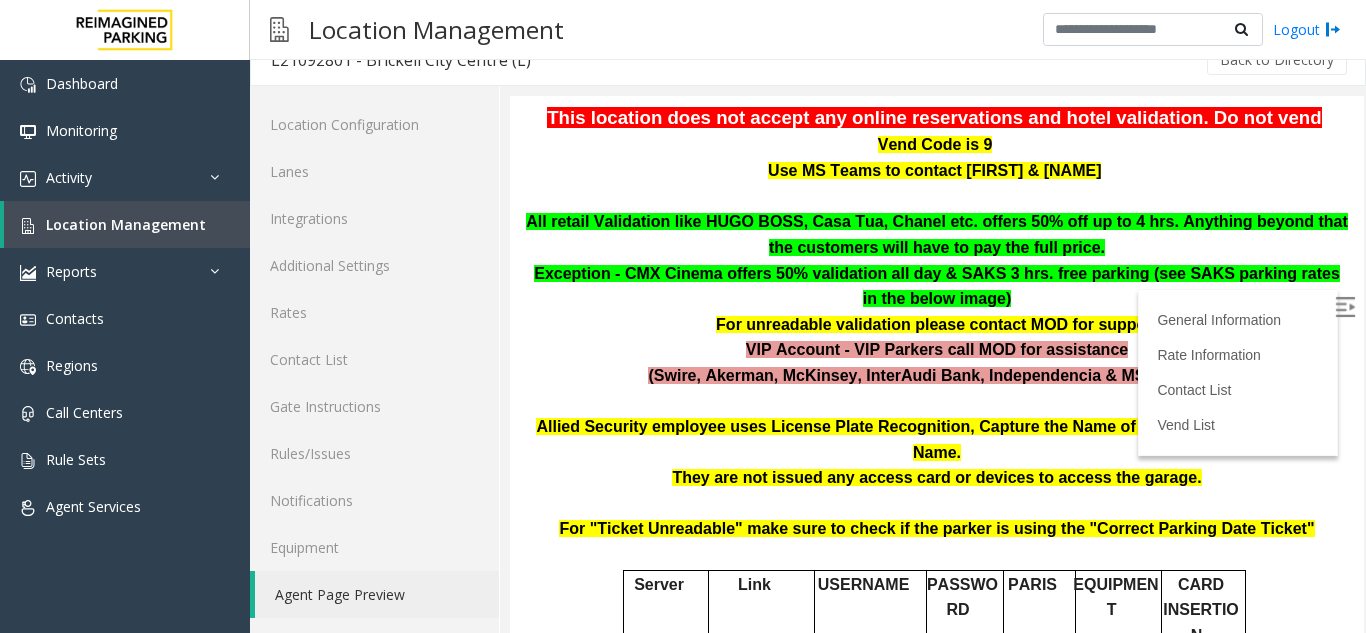click at bounding box center [1347, 310] 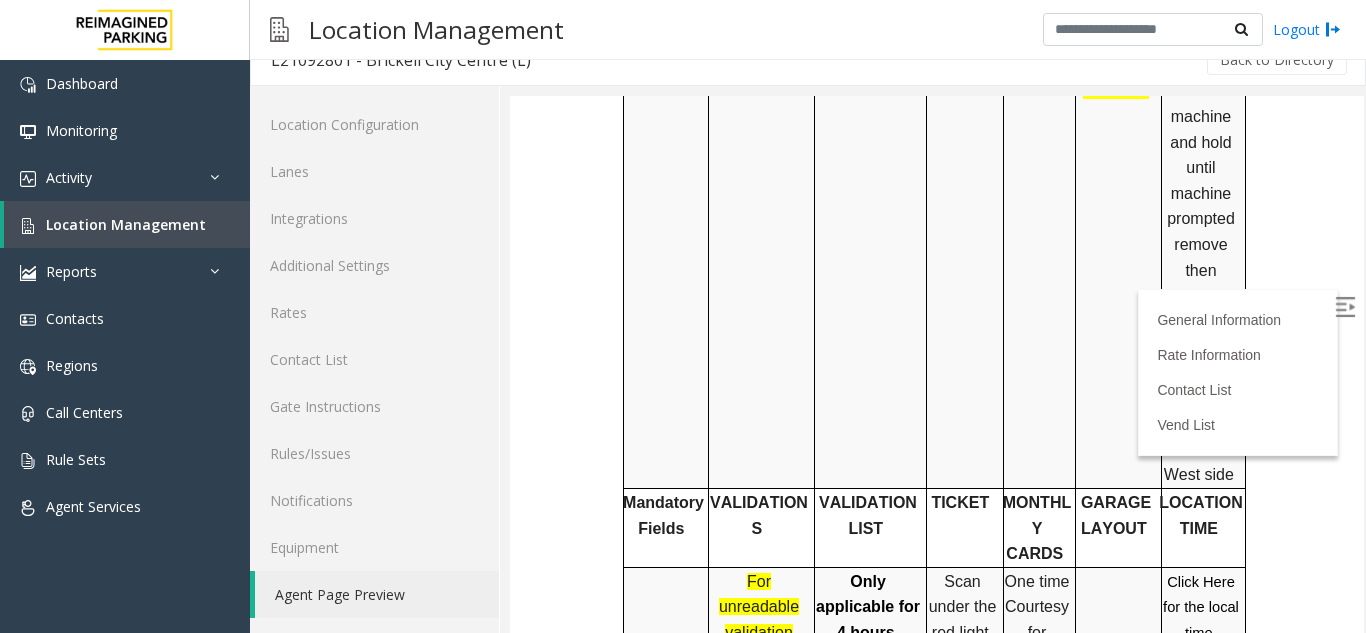 scroll, scrollTop: 1000, scrollLeft: 0, axis: vertical 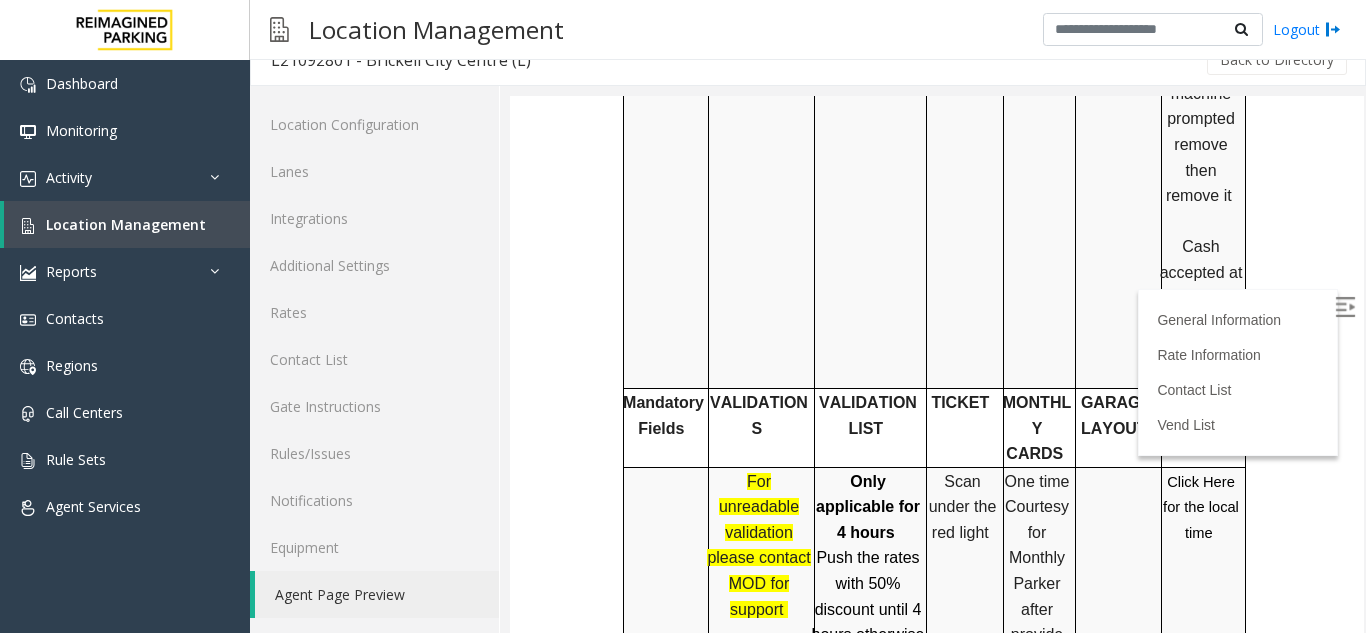 click on "Click Here for the local time" at bounding box center (1201, 507) 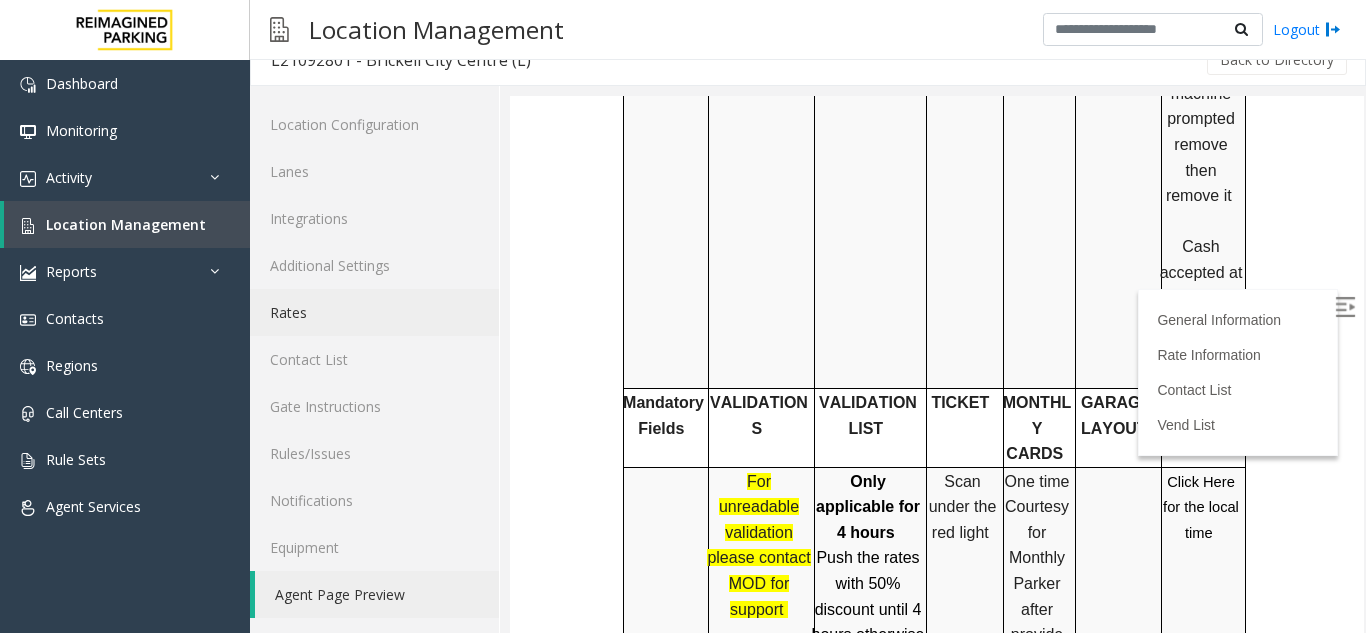 click on "Rates" 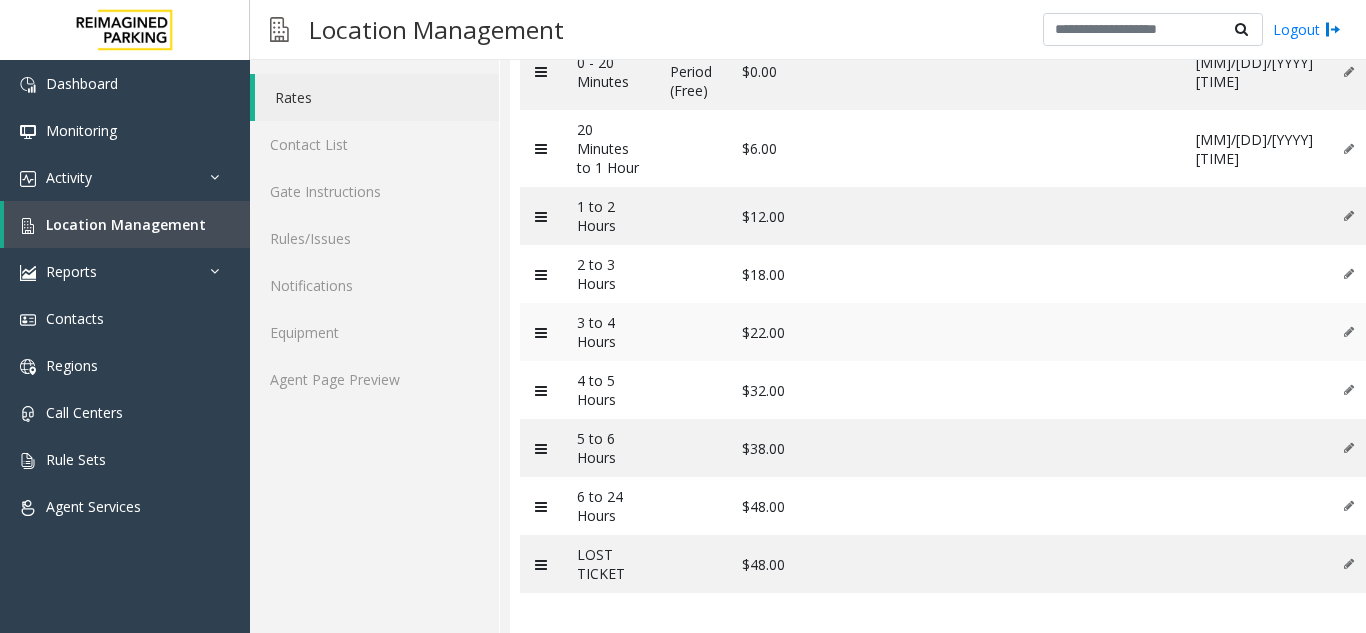 scroll, scrollTop: 275, scrollLeft: 0, axis: vertical 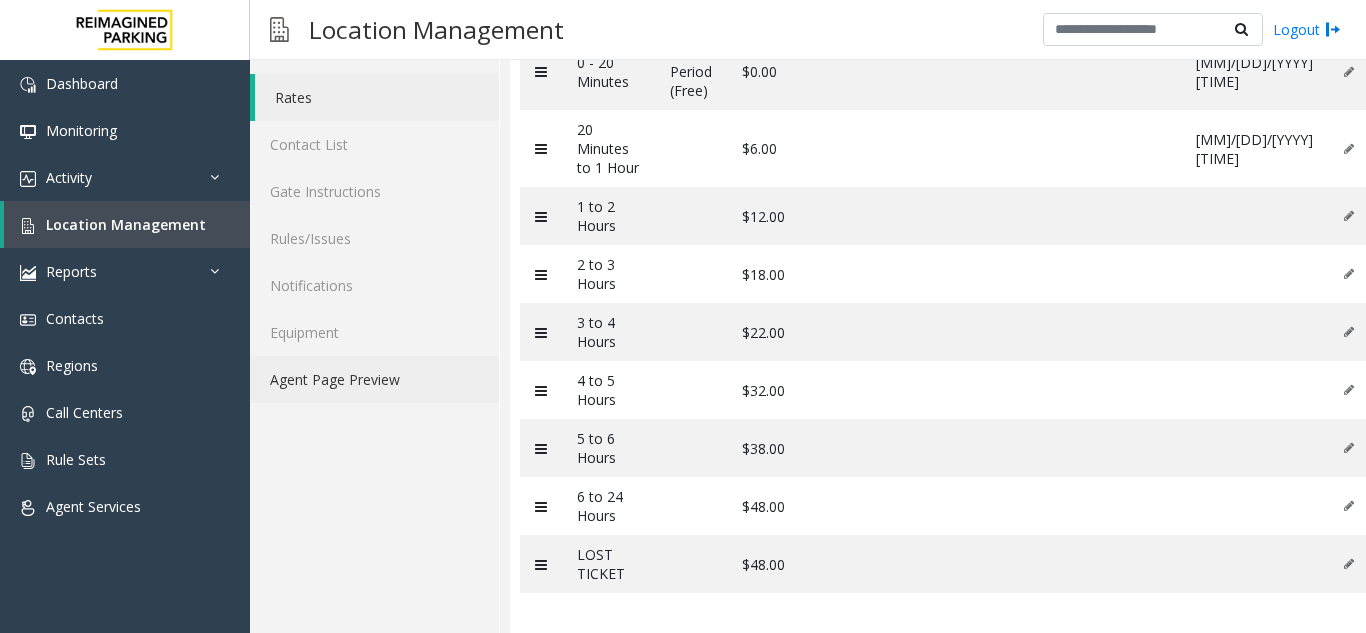 click on "Agent Page Preview" 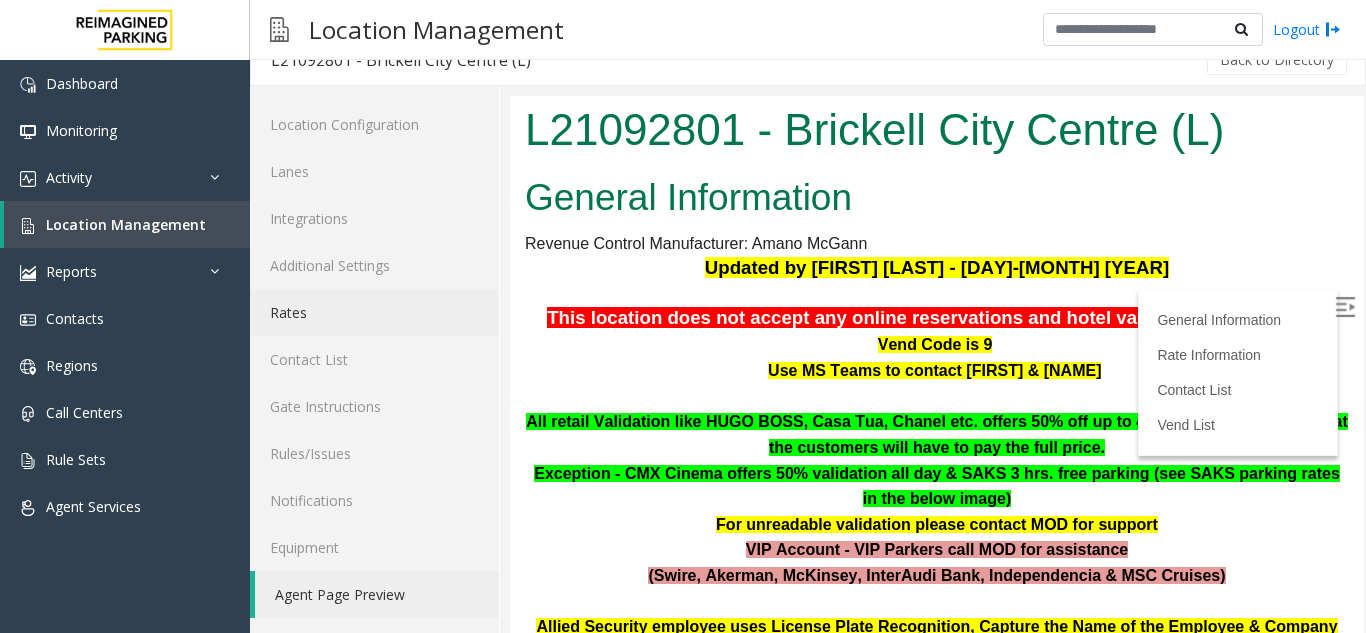 scroll, scrollTop: 0, scrollLeft: 0, axis: both 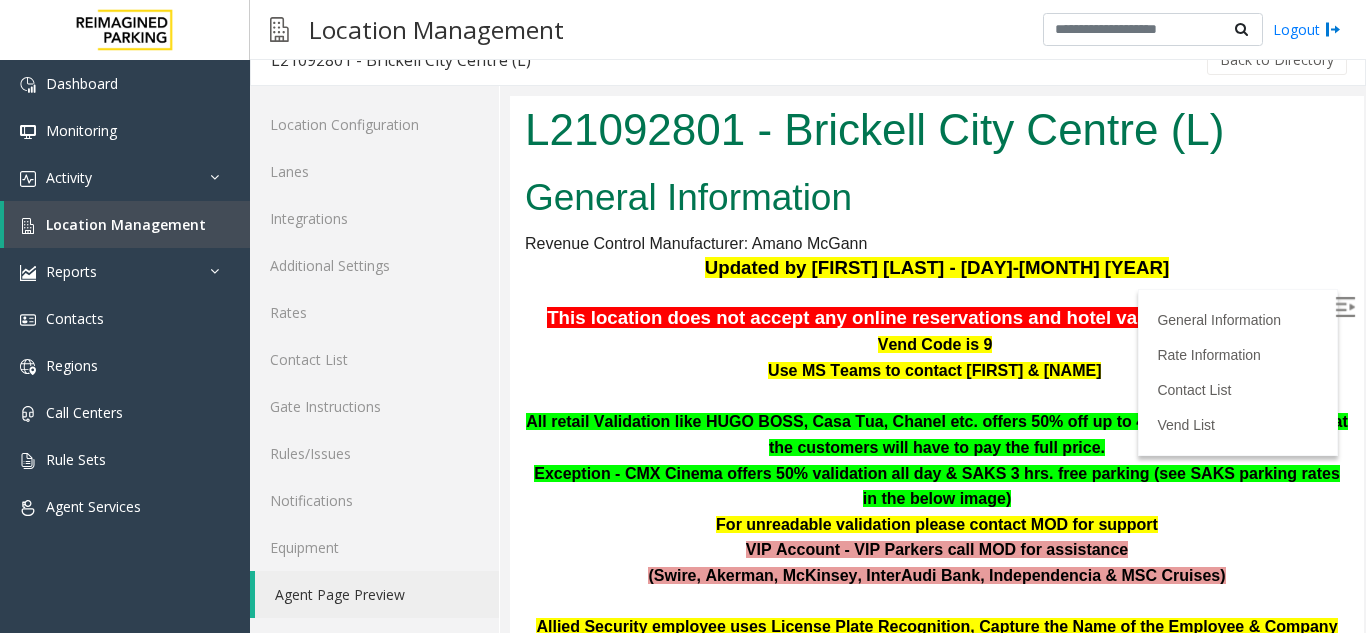 click at bounding box center [1345, 307] 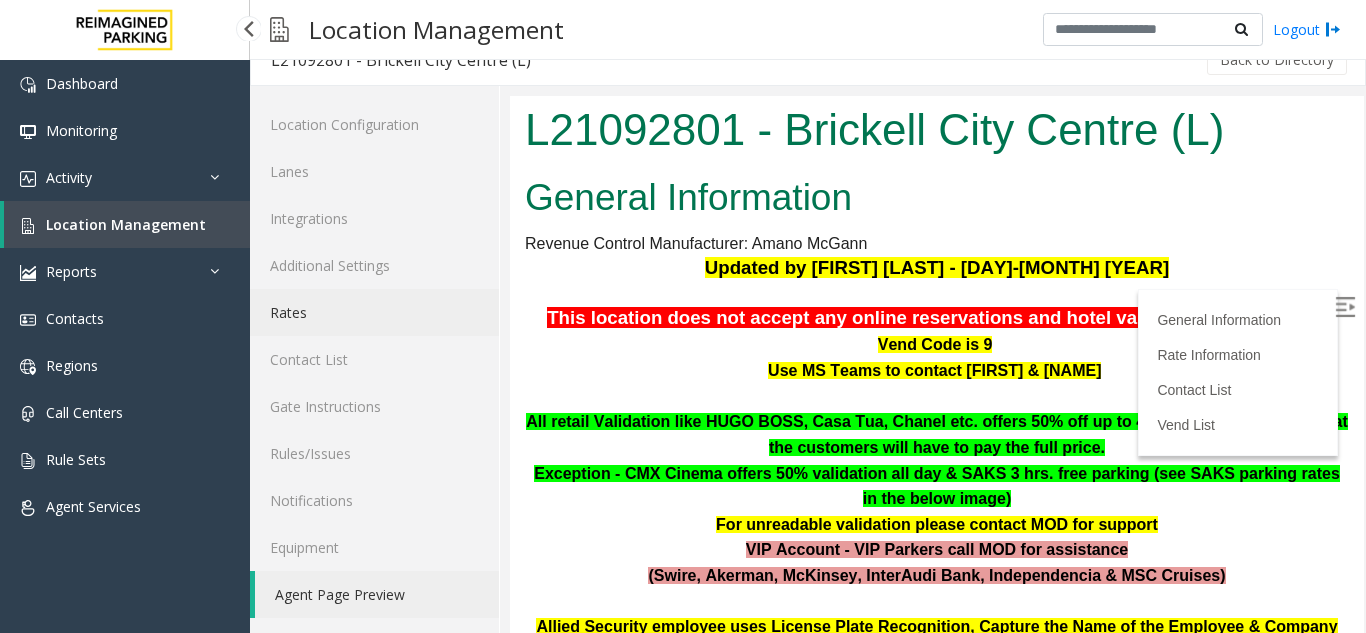 click on "Rates" 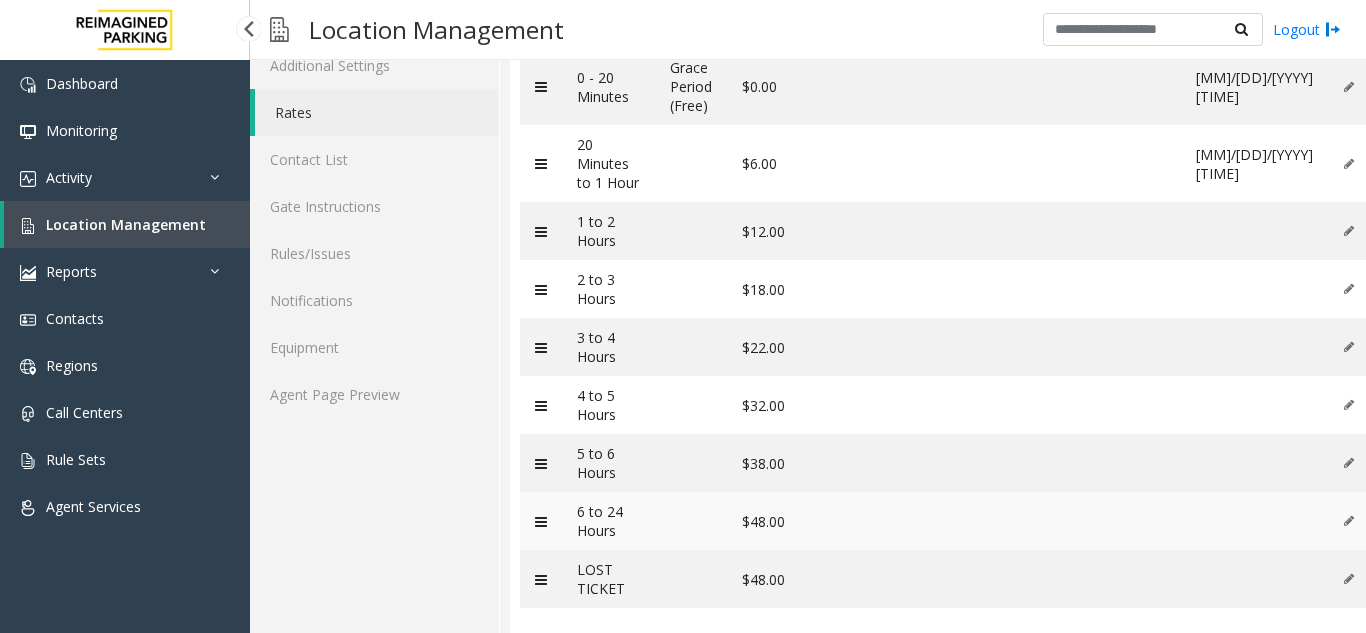 scroll, scrollTop: 275, scrollLeft: 0, axis: vertical 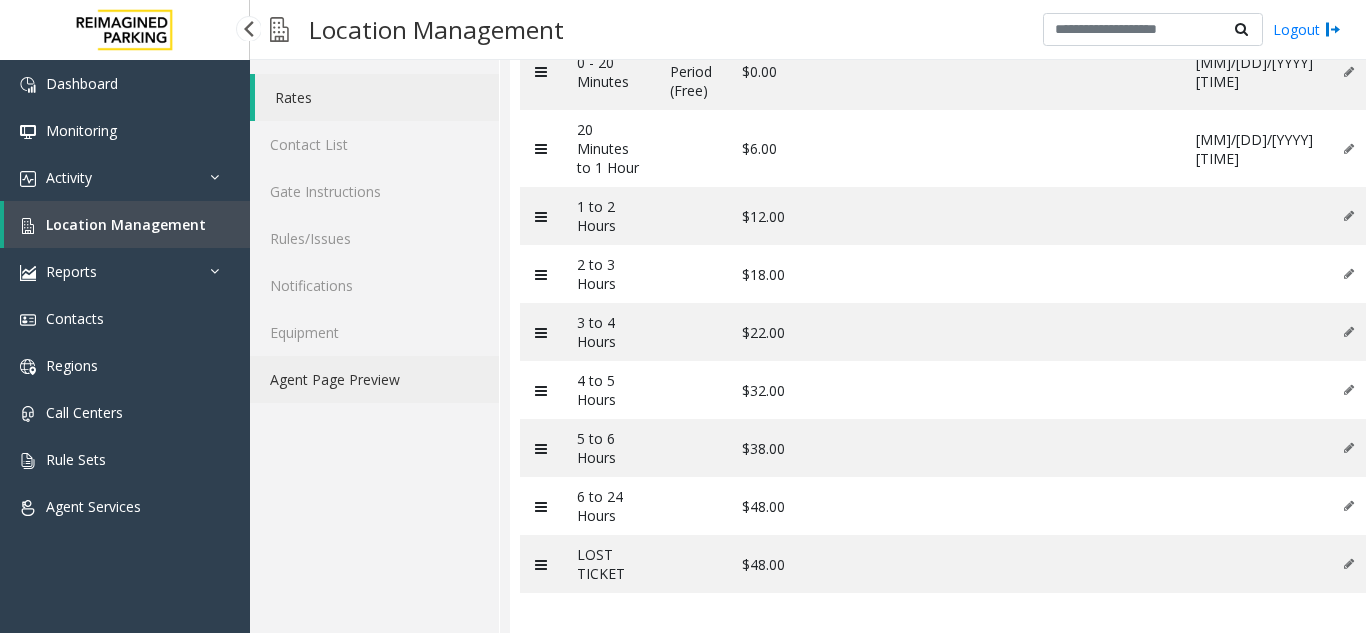 click on "Agent Page Preview" 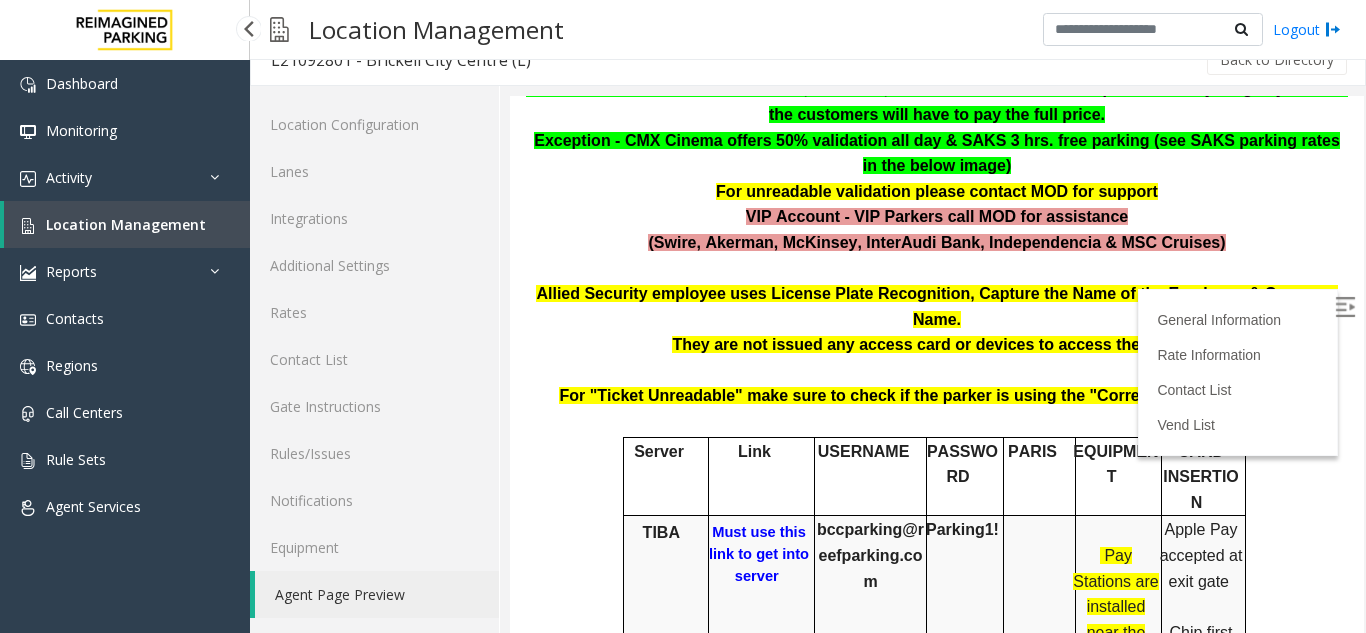 scroll, scrollTop: 300, scrollLeft: 0, axis: vertical 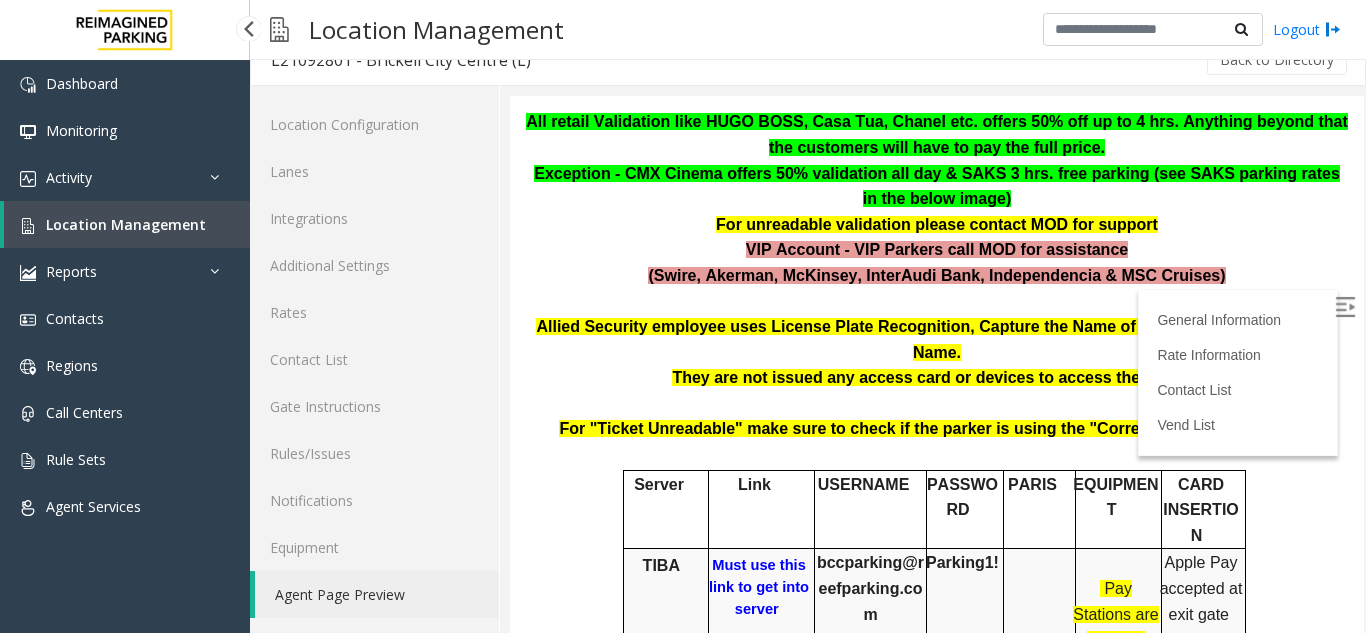 click on "All retail Validation like HUGO BOSS, Casa Tua, Chanel etc. offers 50% off up to 4 hrs. Anything beyond that the customers will have to pay the full price." at bounding box center (937, 134) 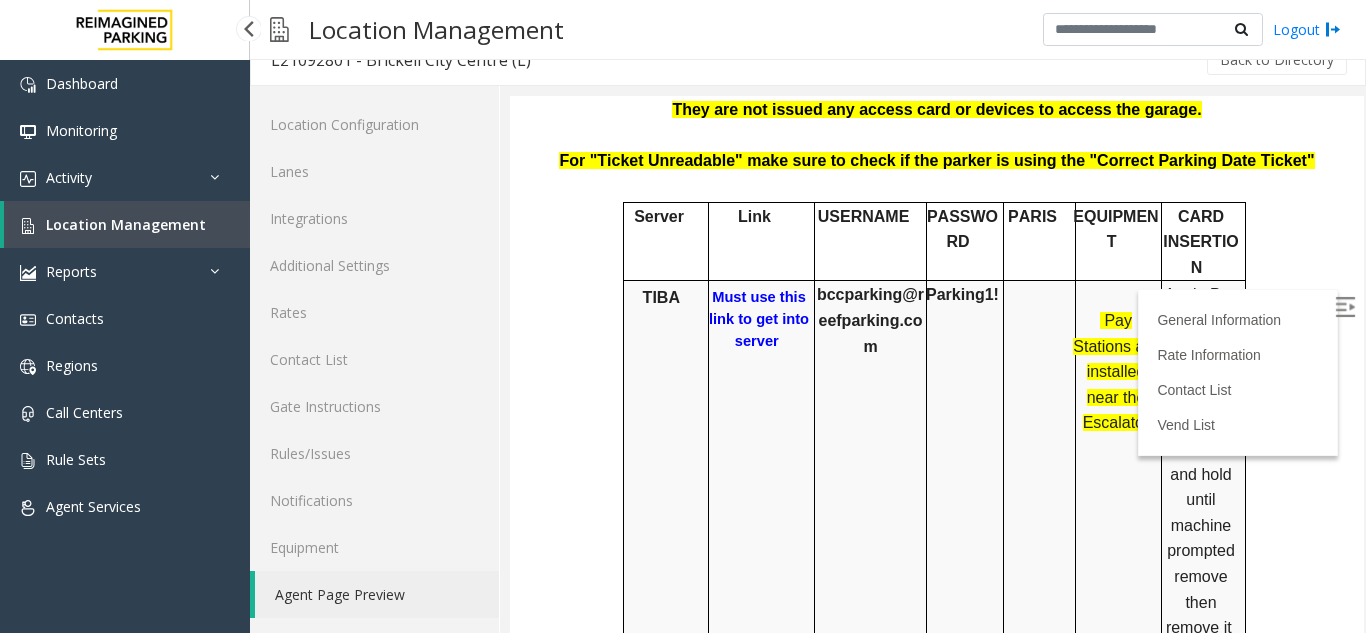 scroll, scrollTop: 600, scrollLeft: 0, axis: vertical 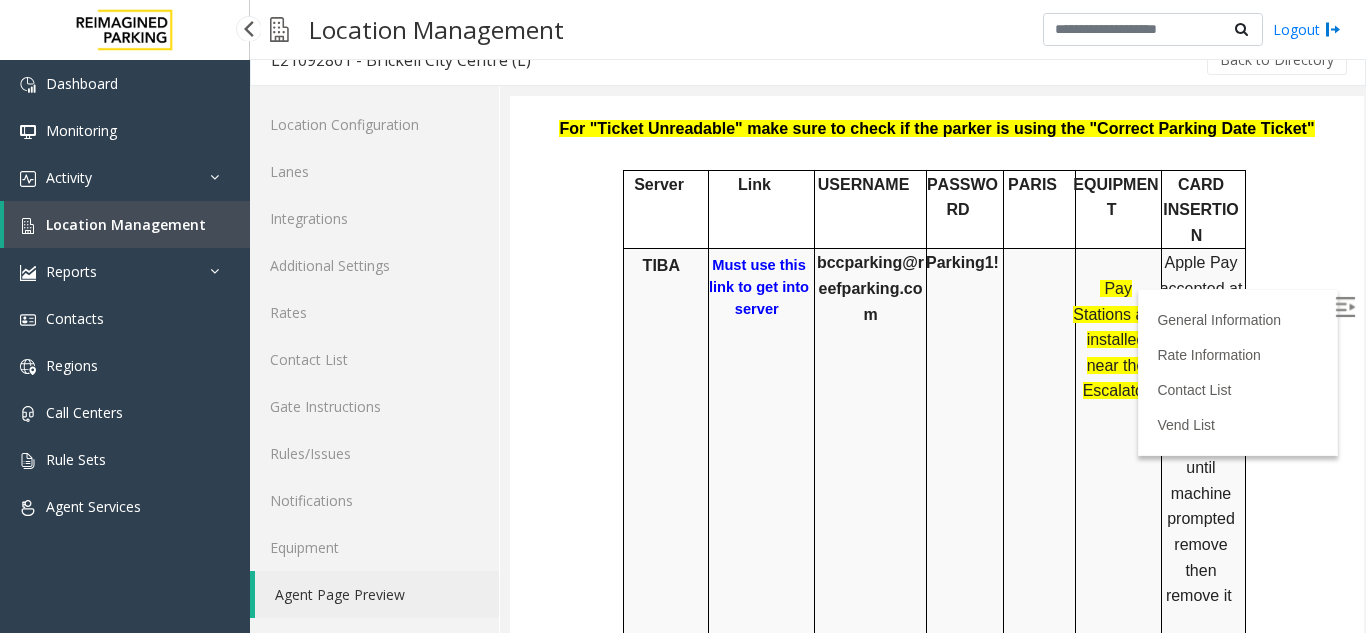click on "Location Management" at bounding box center (126, 224) 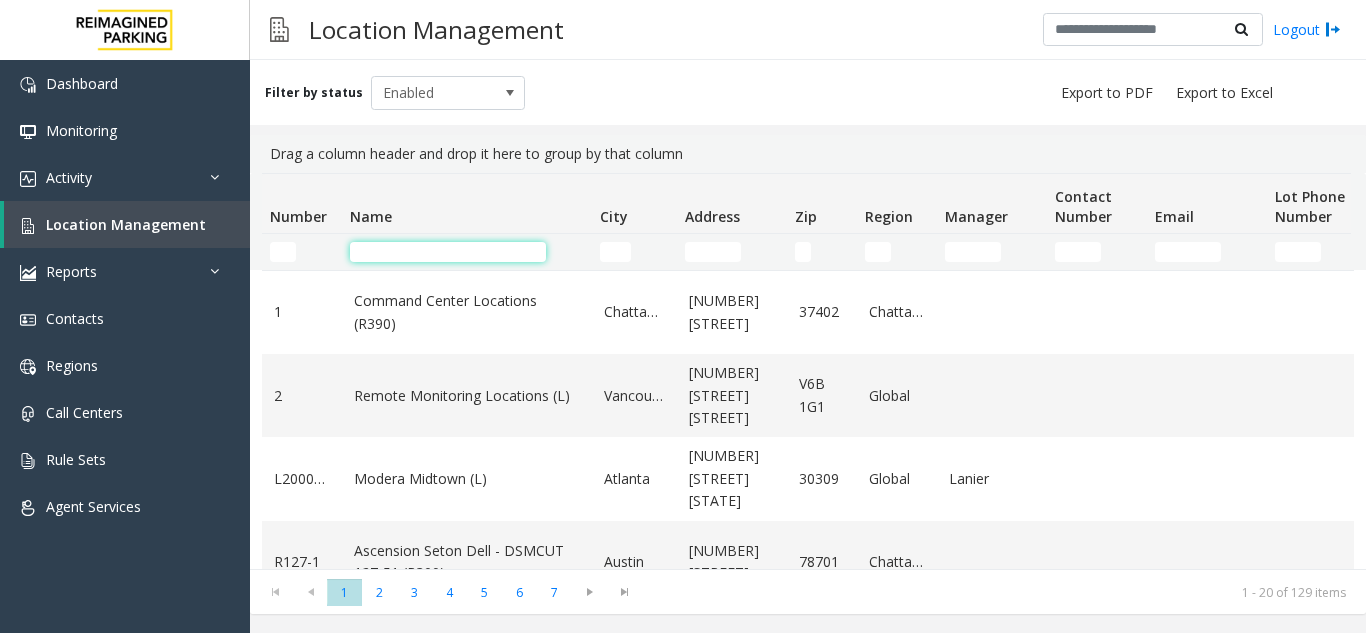 click 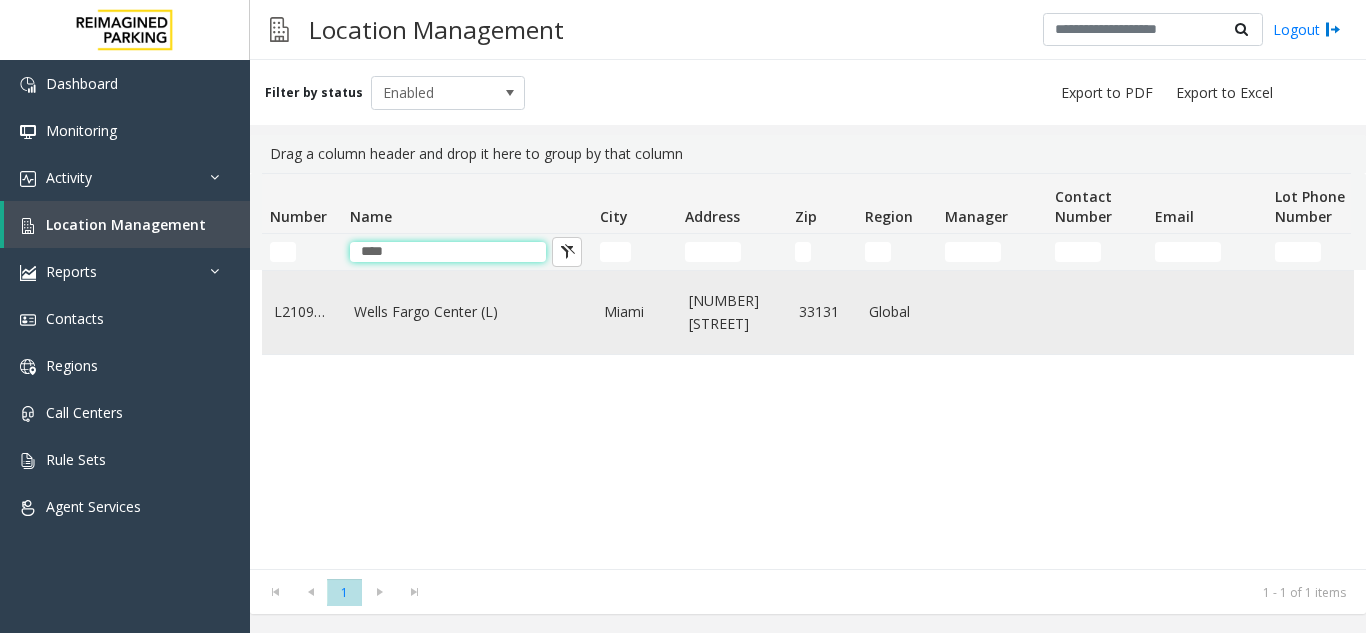 type on "****" 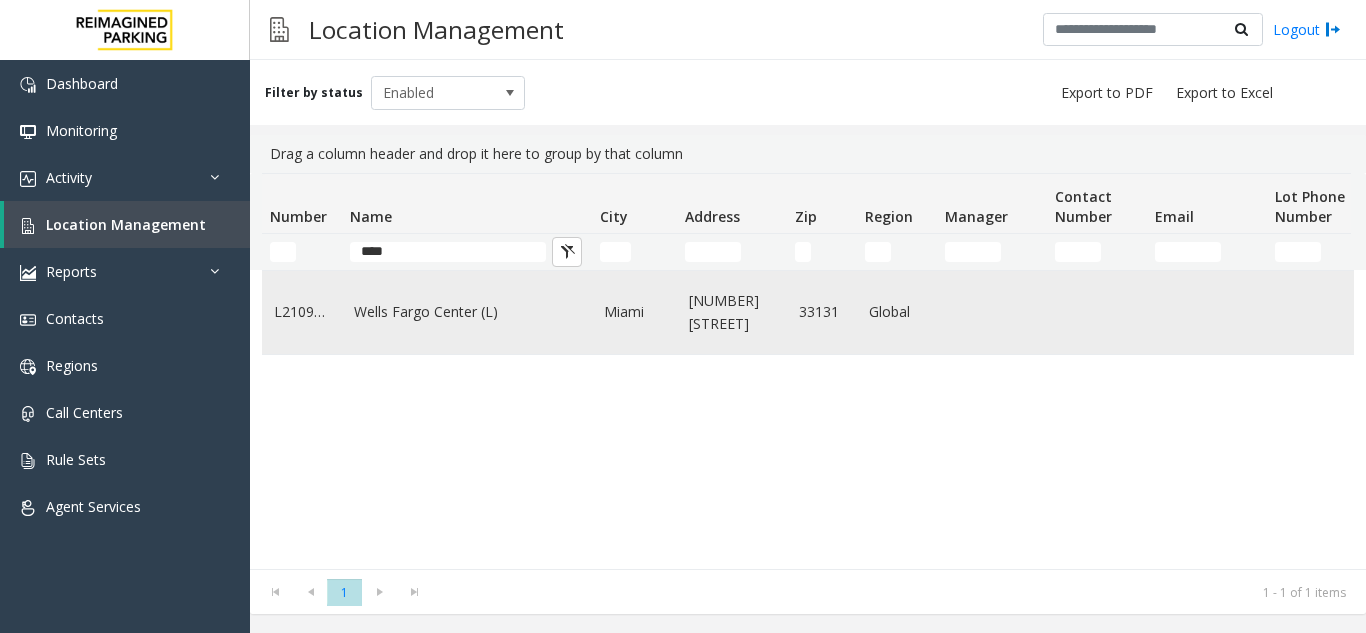 click on "Wells Fargo Center (L)" 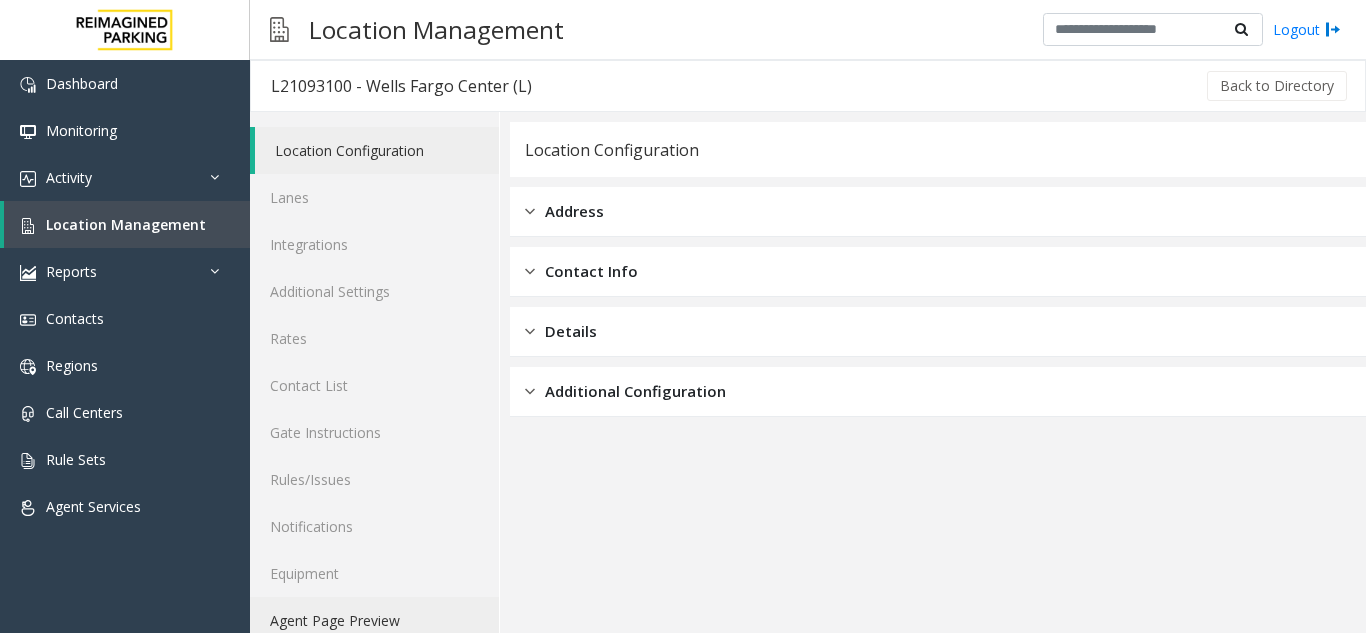 click on "Agent Page Preview" 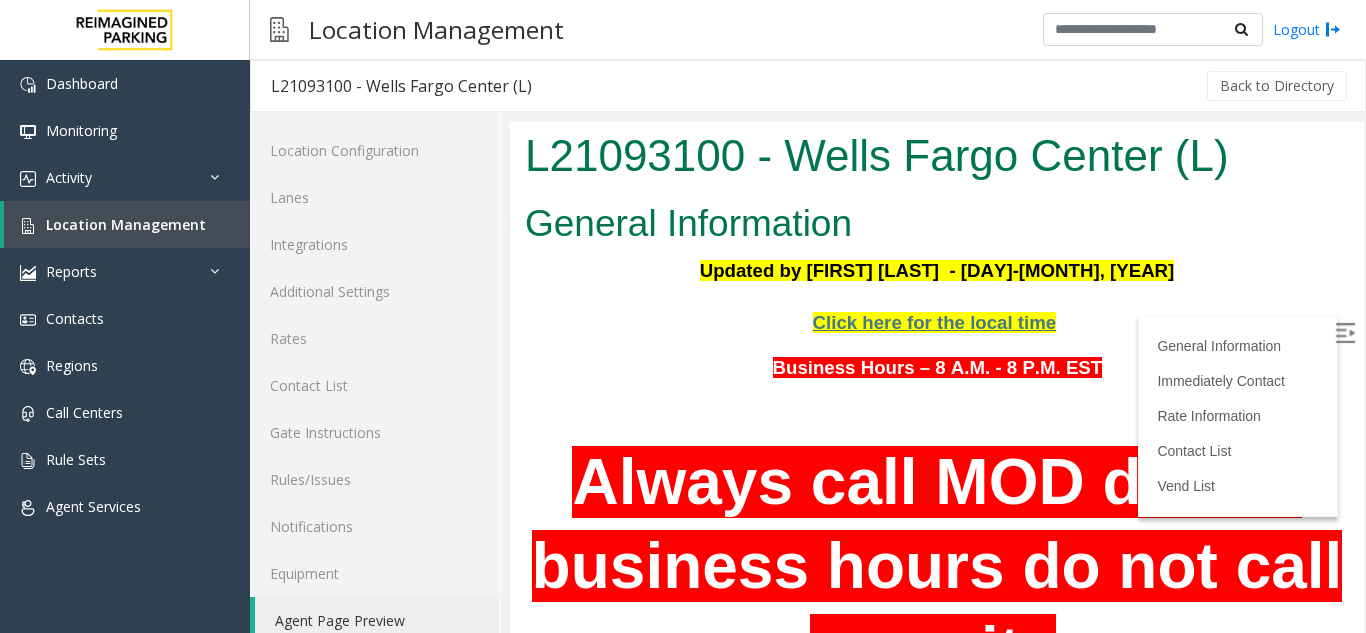 scroll, scrollTop: 0, scrollLeft: 0, axis: both 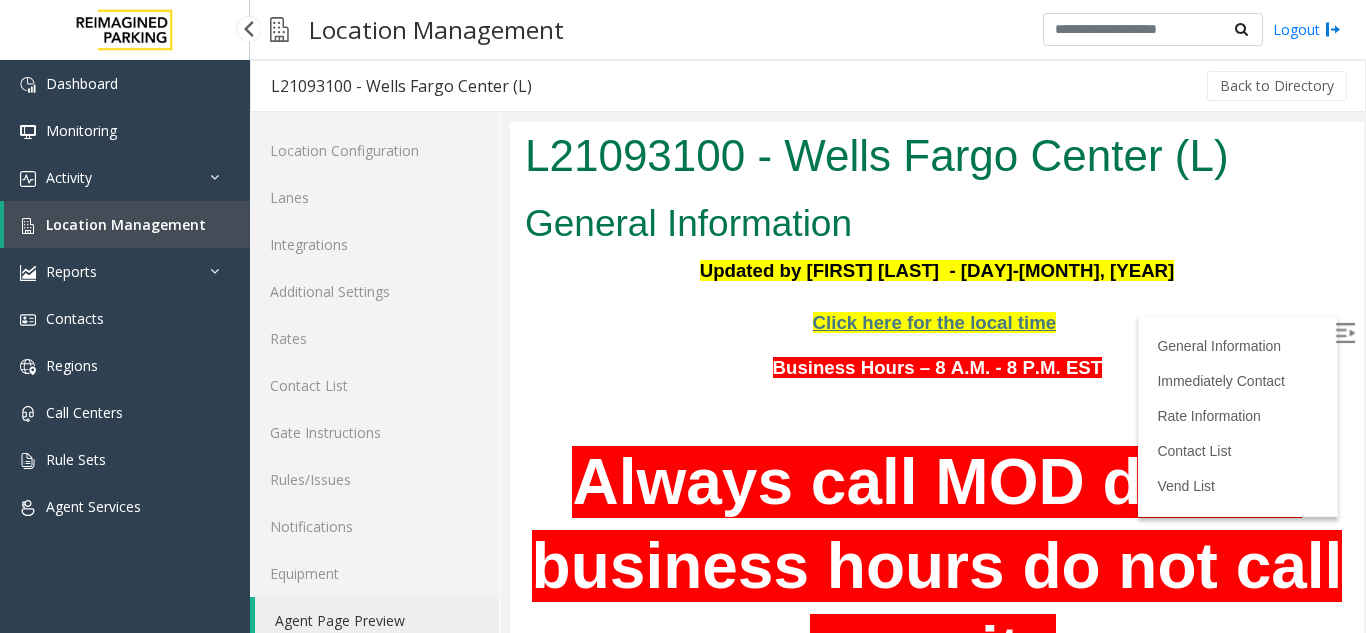 click at bounding box center (248, 28) 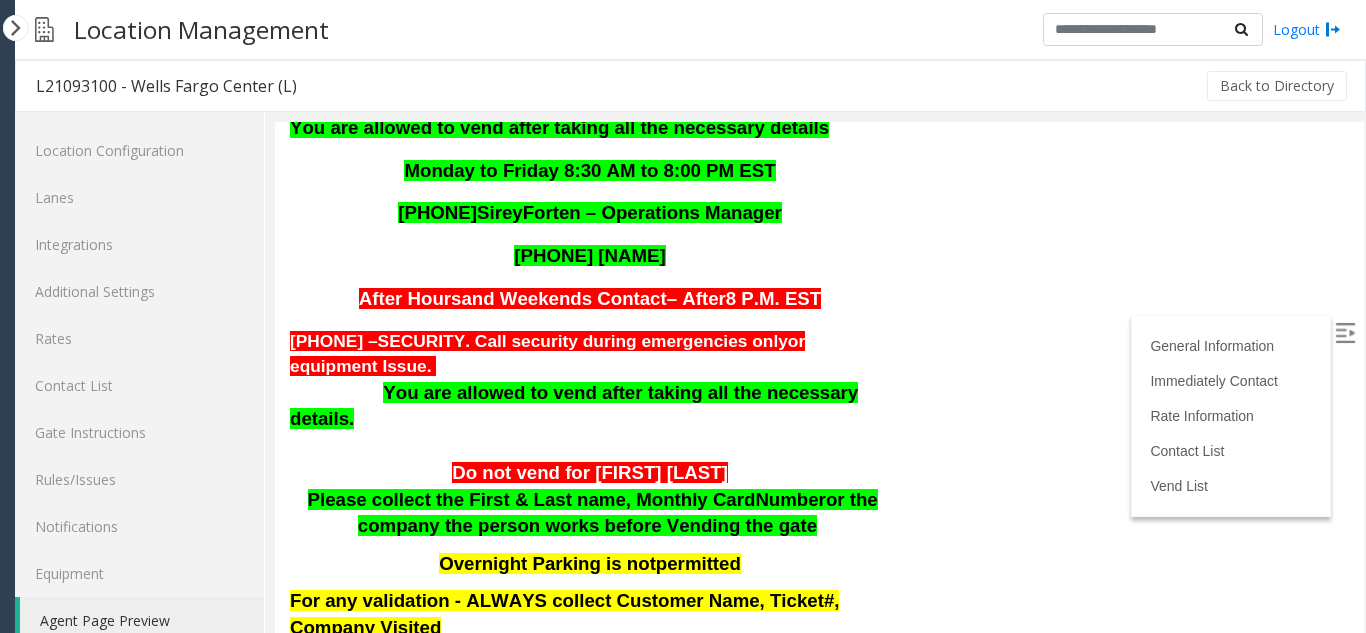 scroll, scrollTop: 1200, scrollLeft: 0, axis: vertical 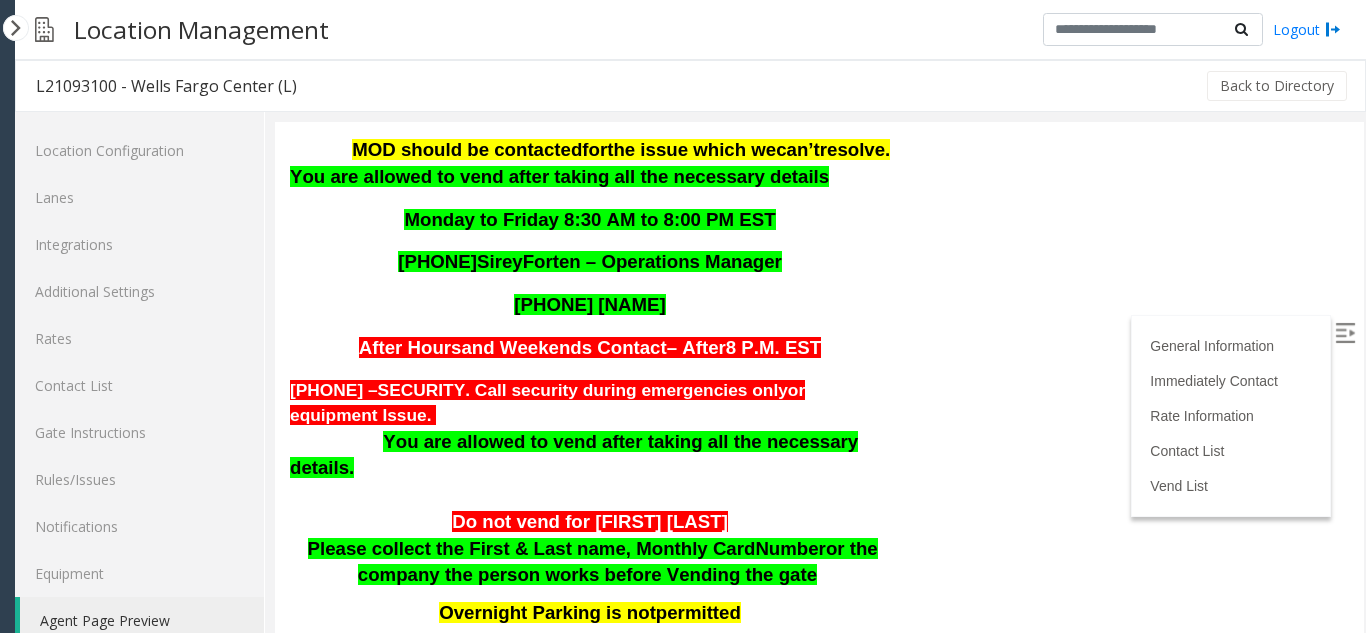 click on "L[NUMBER] - [COMPANY] ([LETTER])
General Information
Updated/checked by [FIRST] [LAST]  - [DATE] Click here for the local time     Business Hours – [TIME]  - [TIME] EST   Always call MOD during business hours do not call security    System  accepts APPLE Pay and Google Pay on the POF and both exit machines.   Always call  [FIRST]   [FIRST]  if you need  assistance
Please note that no access should be provided to the parkers below until payment is received.  If the parker requests assistance, please have them obtain a ticket and email the parking office for assistance. [FIRST] [LAST] - Fora                                                MOD should be contacted  for  the issue which we  ca n’t  resolve .                                                                    You are allowed to vend after taking all the necessary details   [DAYS] [TIME] AM to [TIME] PM EST   [PHONE] [FIRST]" at bounding box center (819, -810) 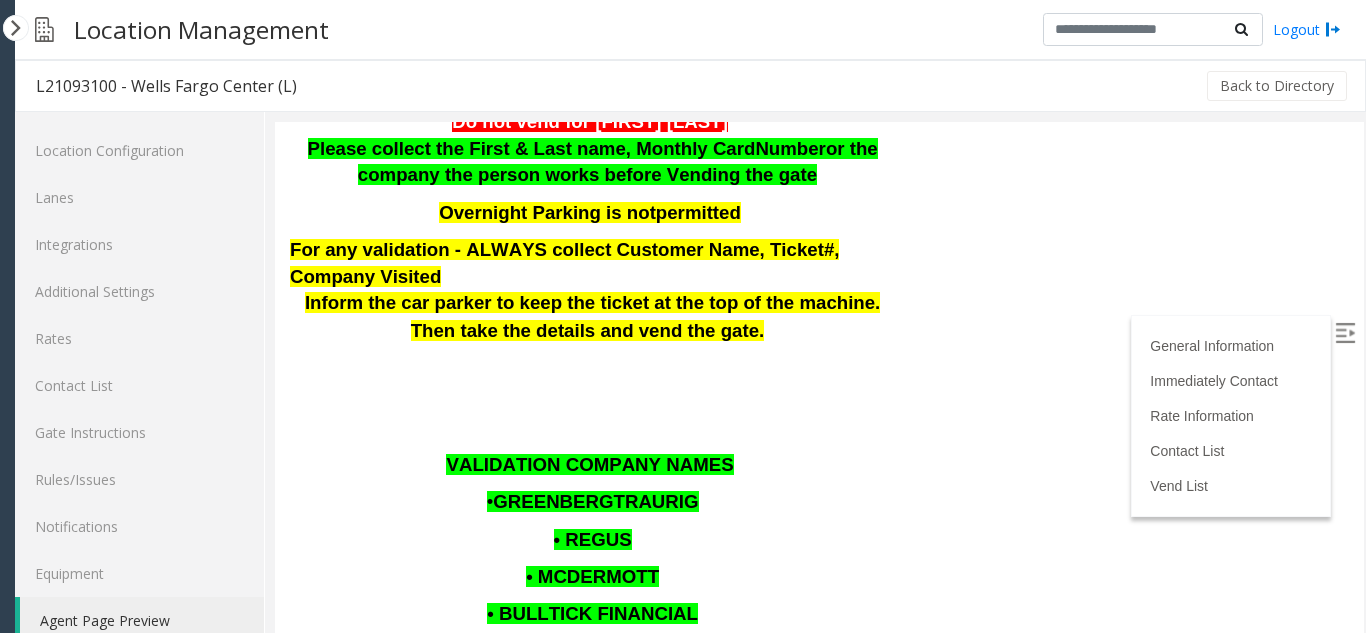 scroll, scrollTop: 1700, scrollLeft: 0, axis: vertical 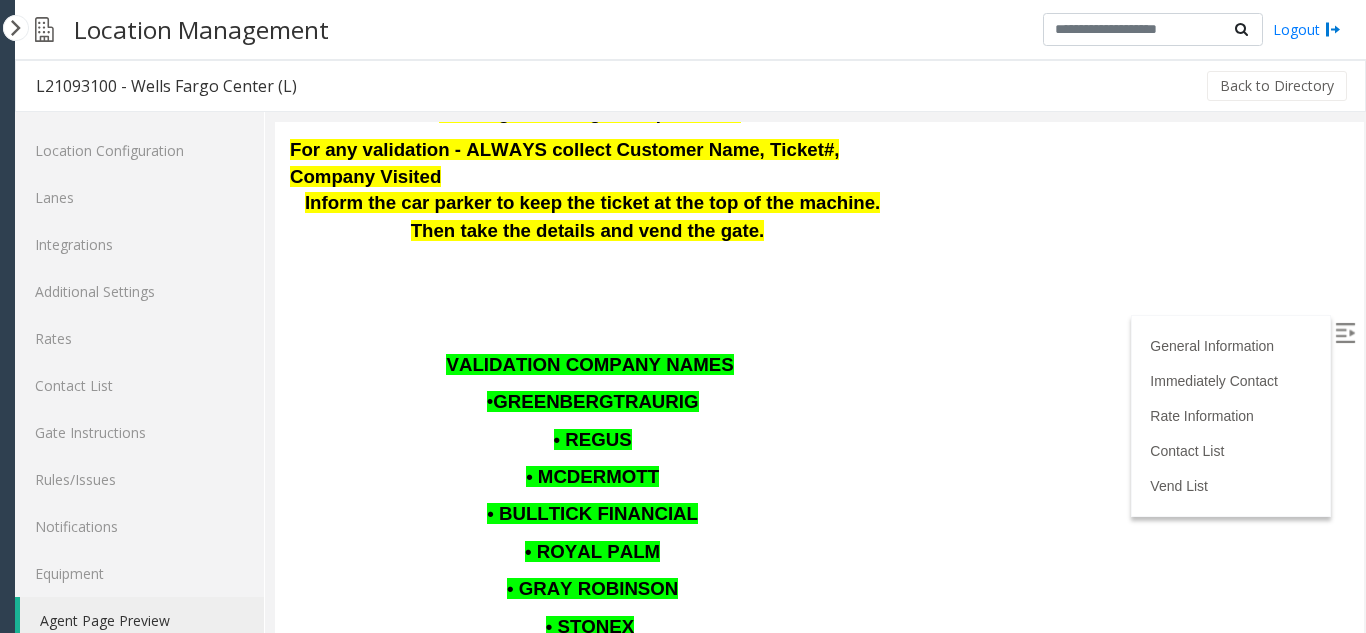 click at bounding box center (736, 364) 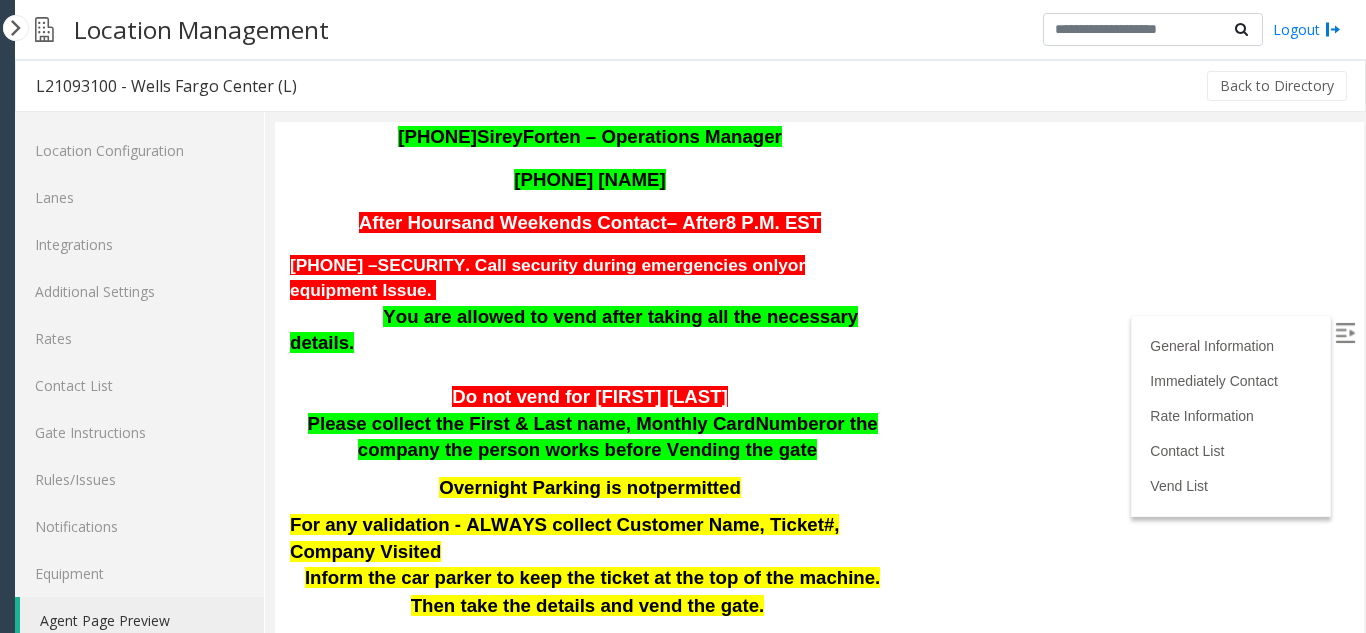 scroll, scrollTop: 1300, scrollLeft: 0, axis: vertical 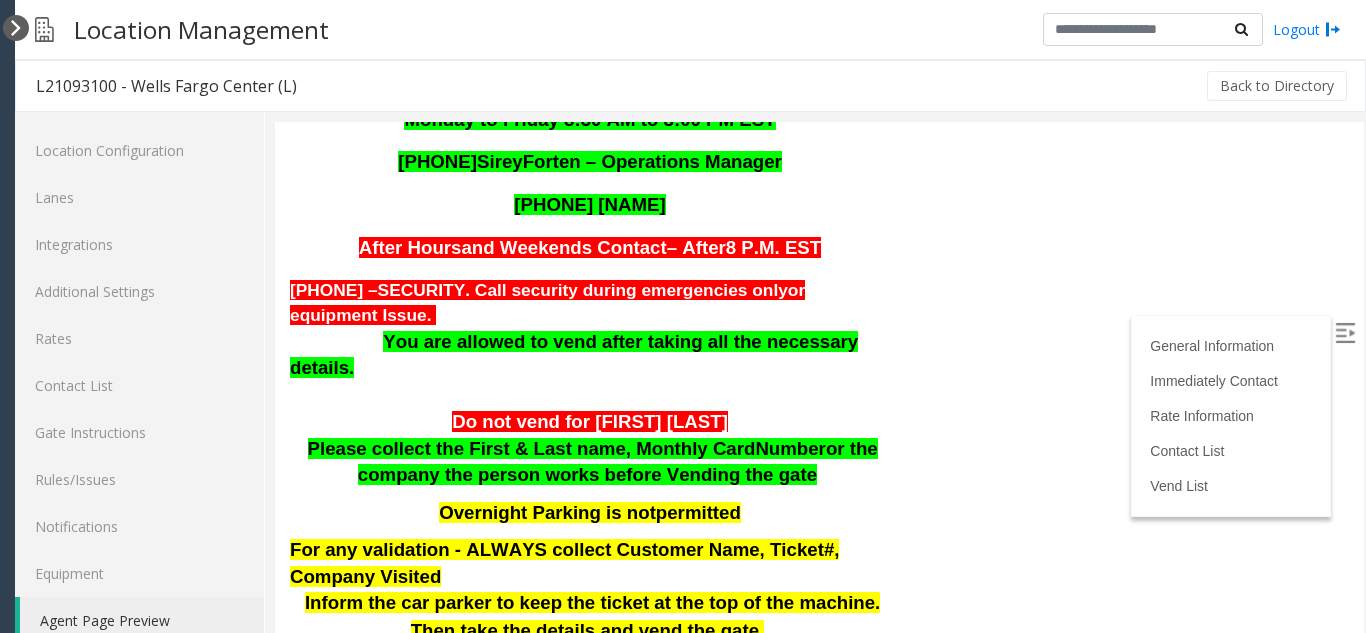 click at bounding box center (16, 28) 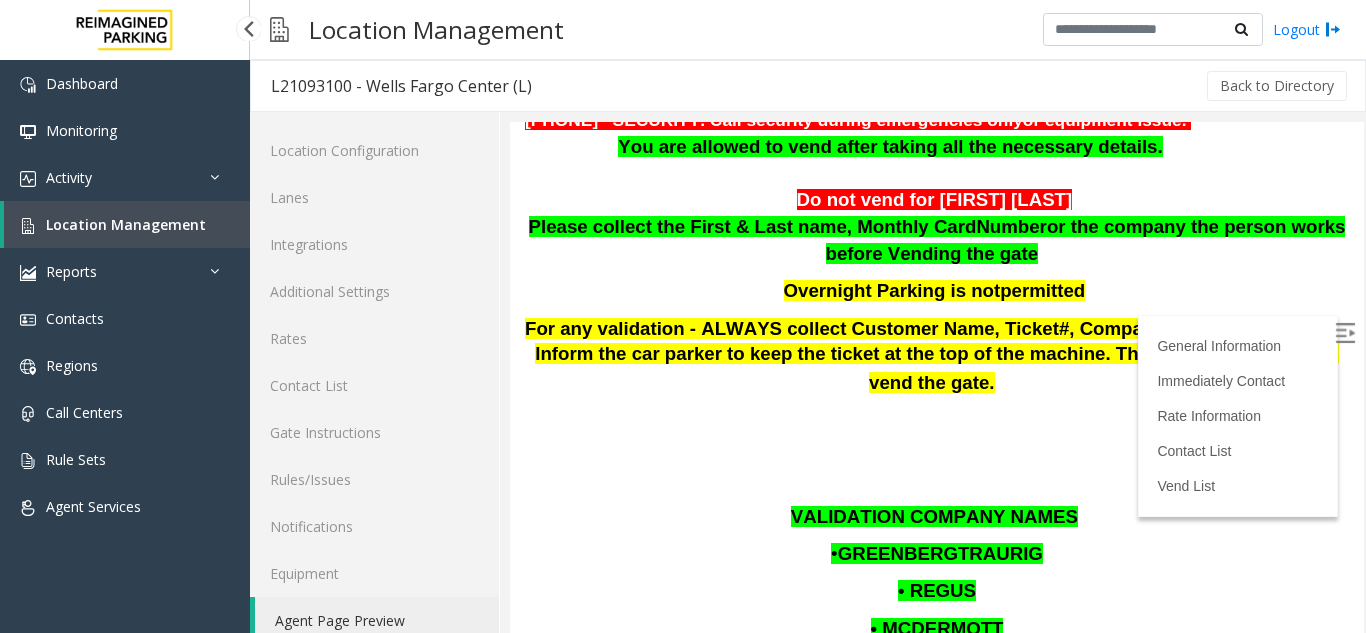 click on "Location Management" at bounding box center (126, 224) 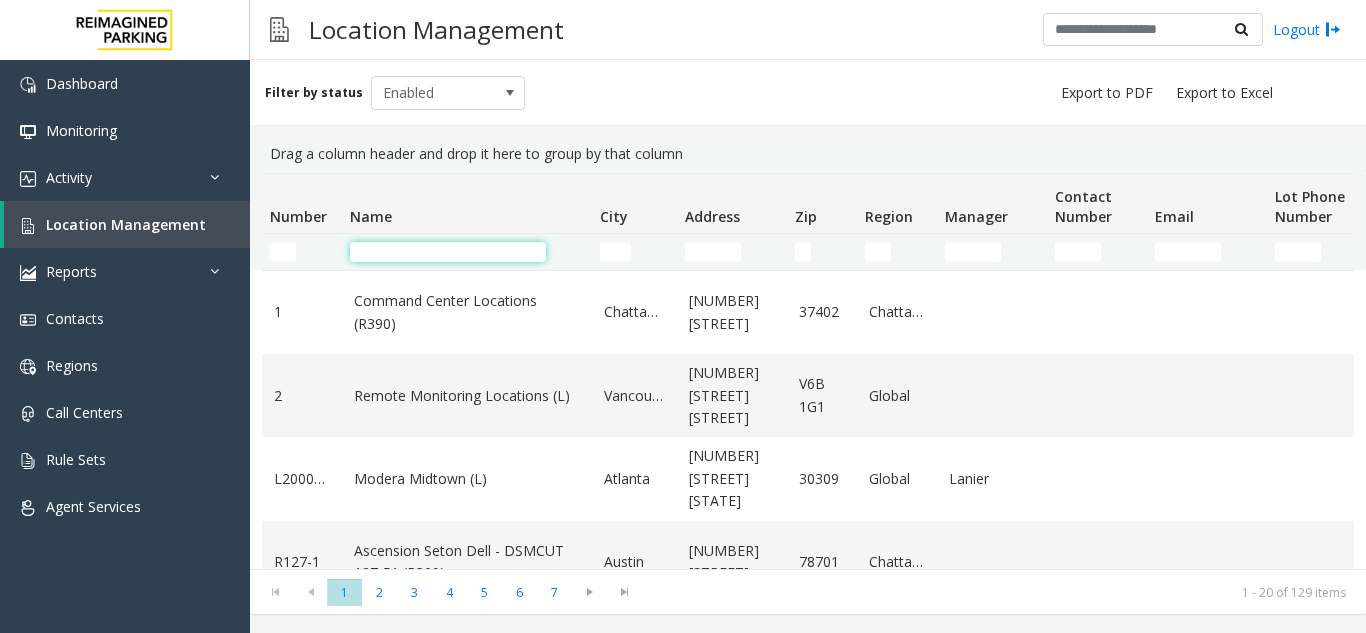 click 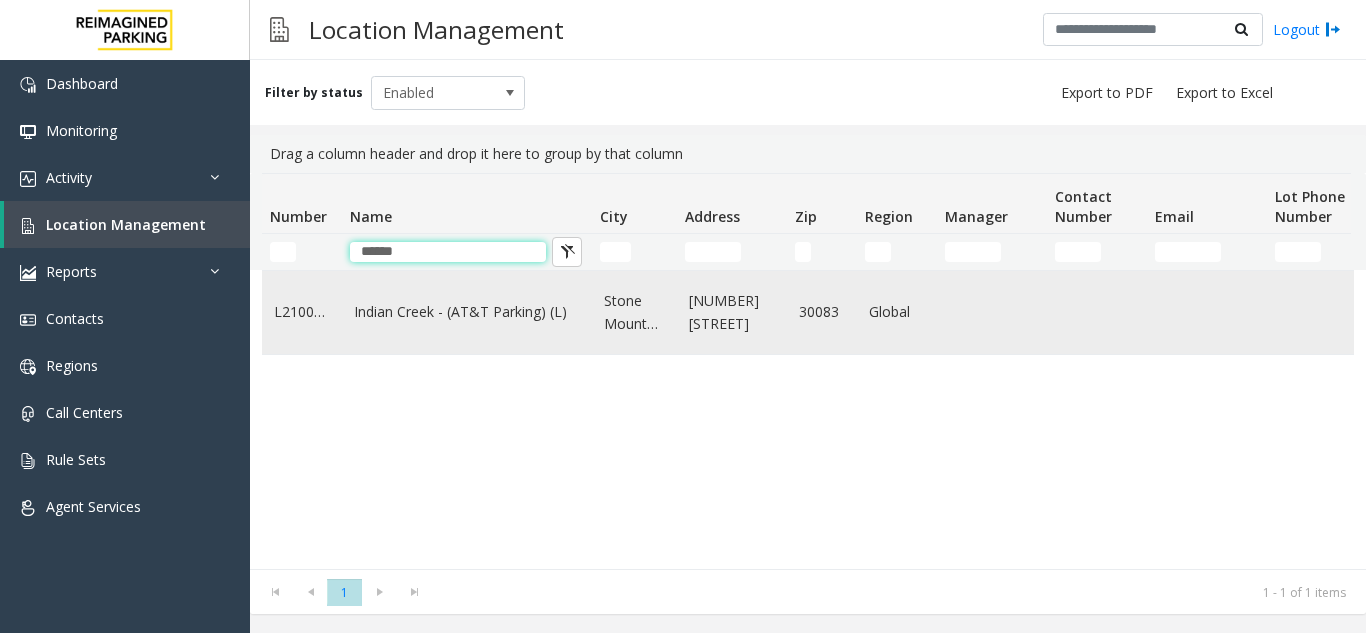 type on "******" 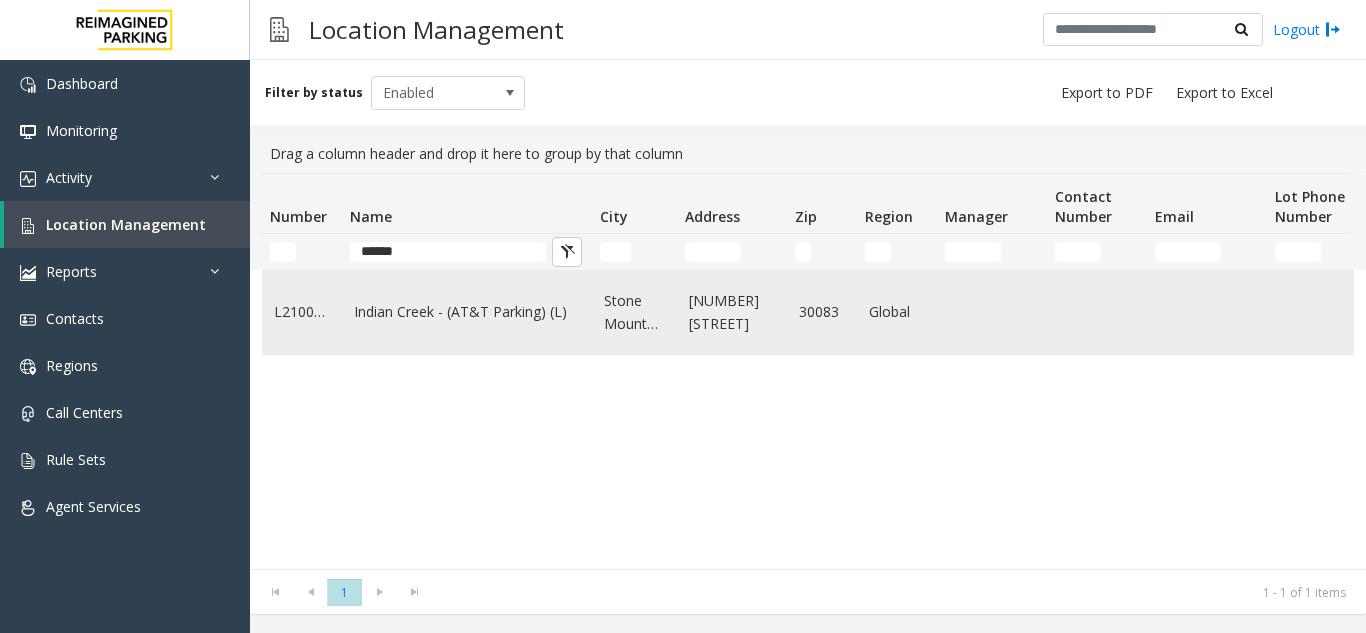 click on "Indian Creek - (AT&T Parking) (L)" 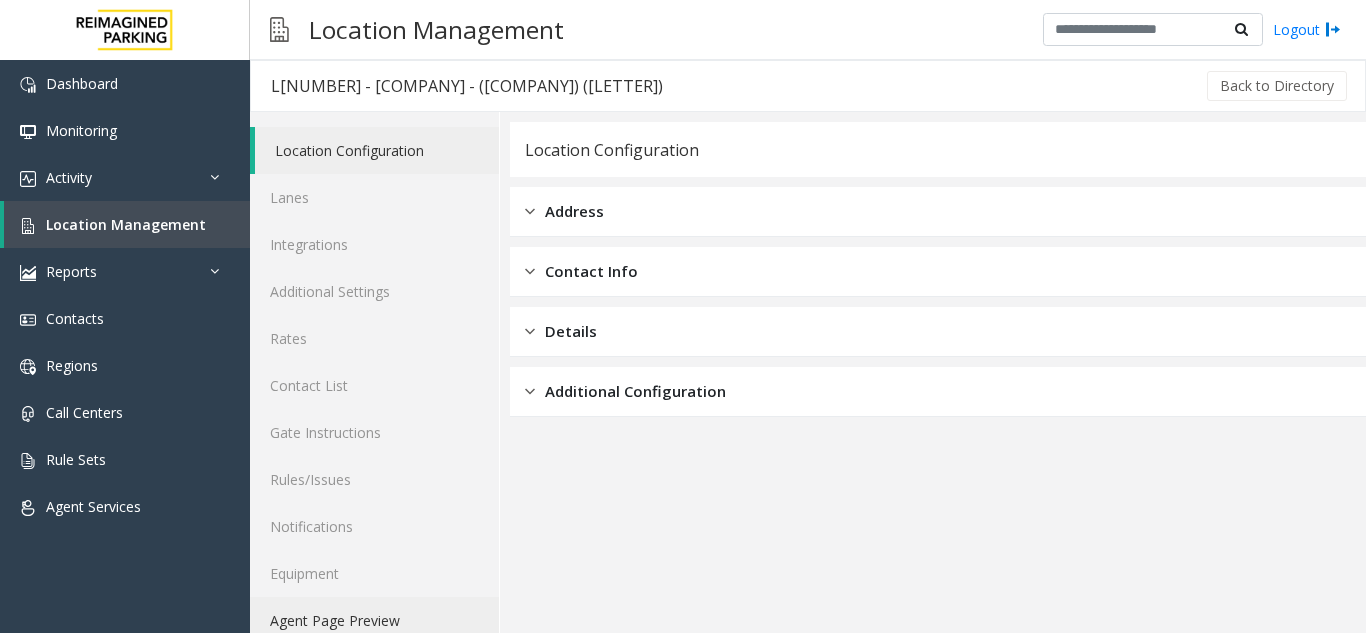 click on "Agent Page Preview" 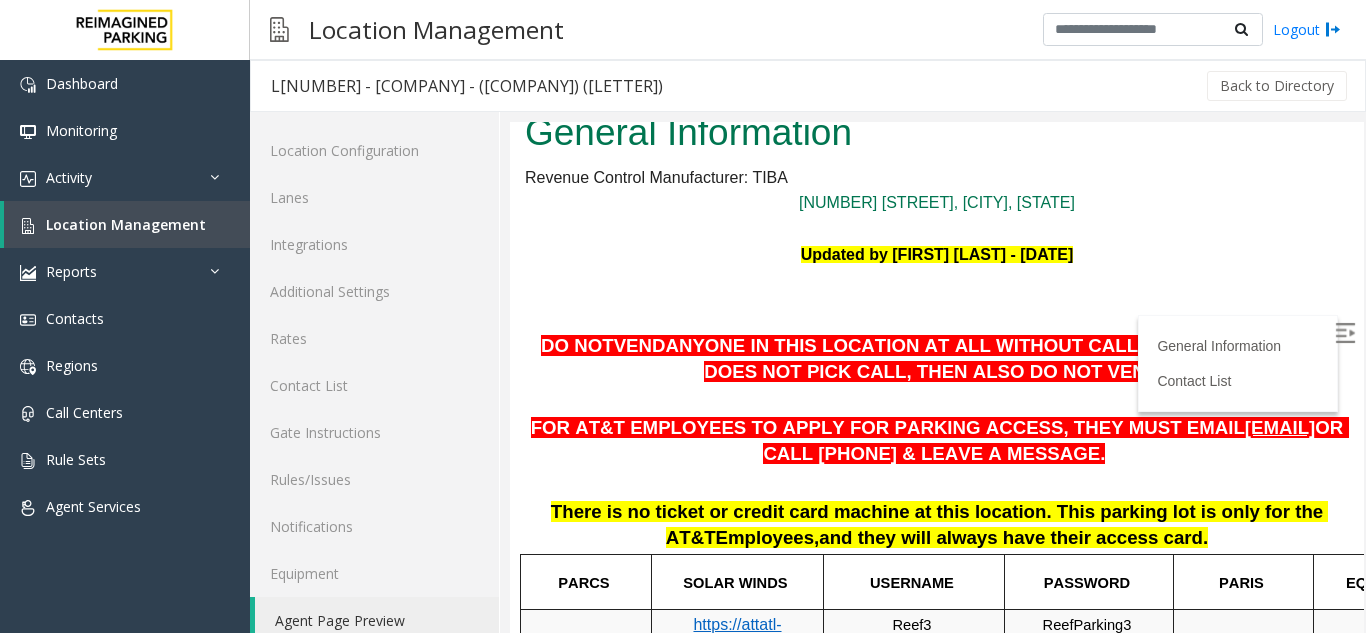 scroll, scrollTop: 200, scrollLeft: 0, axis: vertical 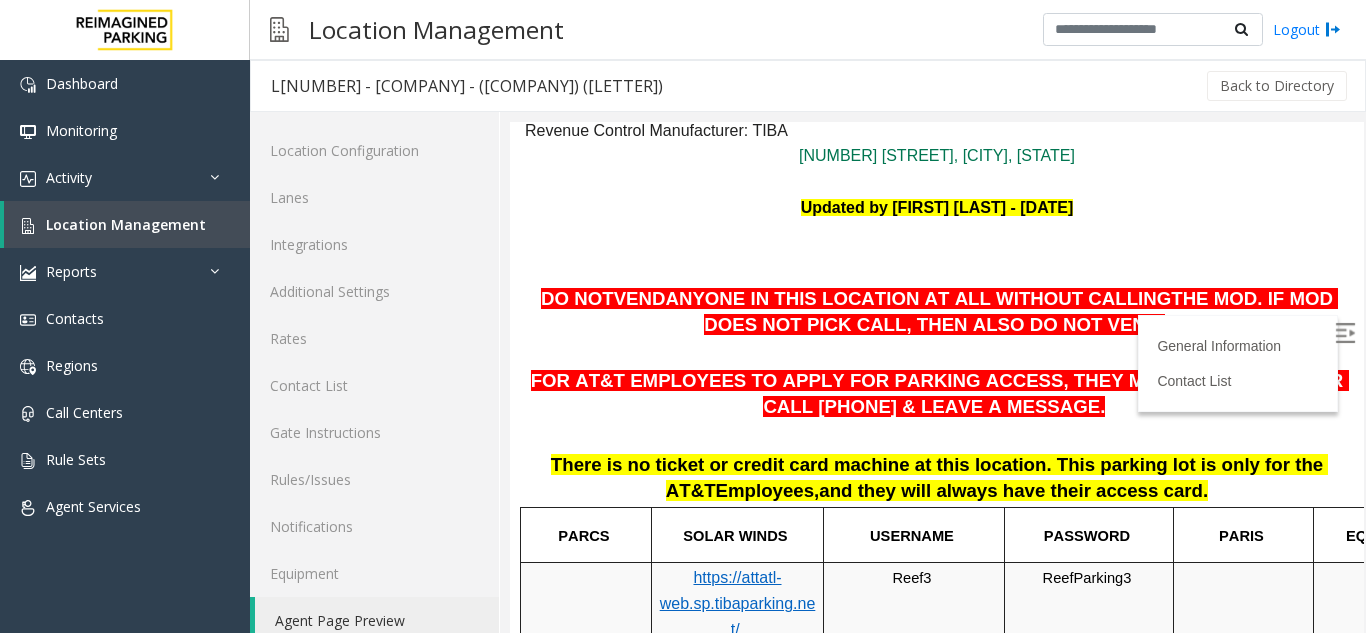 click at bounding box center [1345, 333] 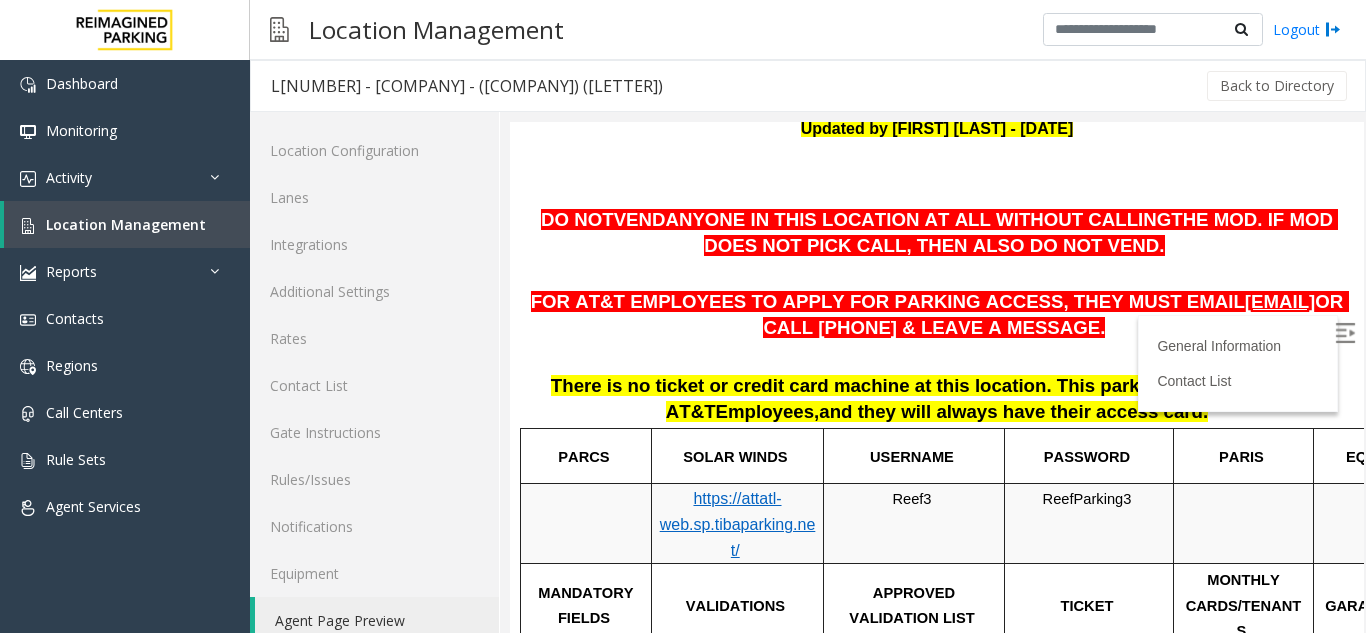 scroll, scrollTop: 164, scrollLeft: 0, axis: vertical 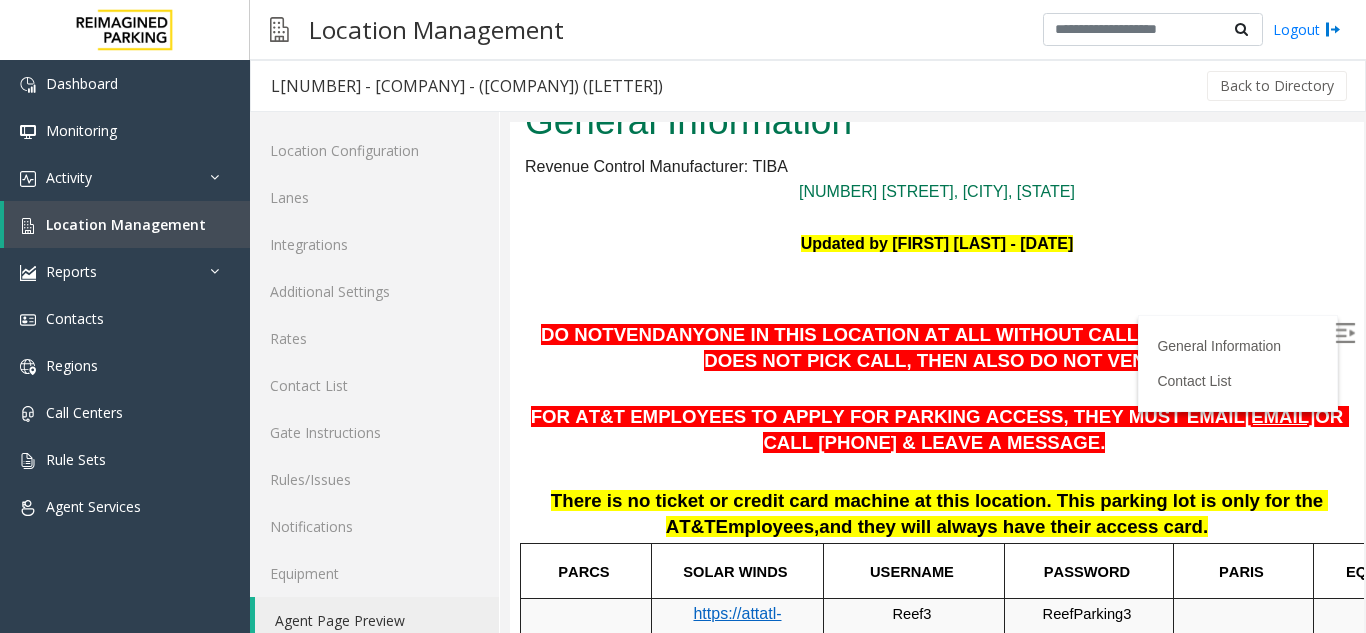 click on "DO NOT  VEND  ANYONE IN THIS LOCATION AT ALL WITHOUT CALLING  THE MOD . IF MOD DOES NOT PICK CALL, THEN ALSO DO NOT VEND." at bounding box center [937, 348] 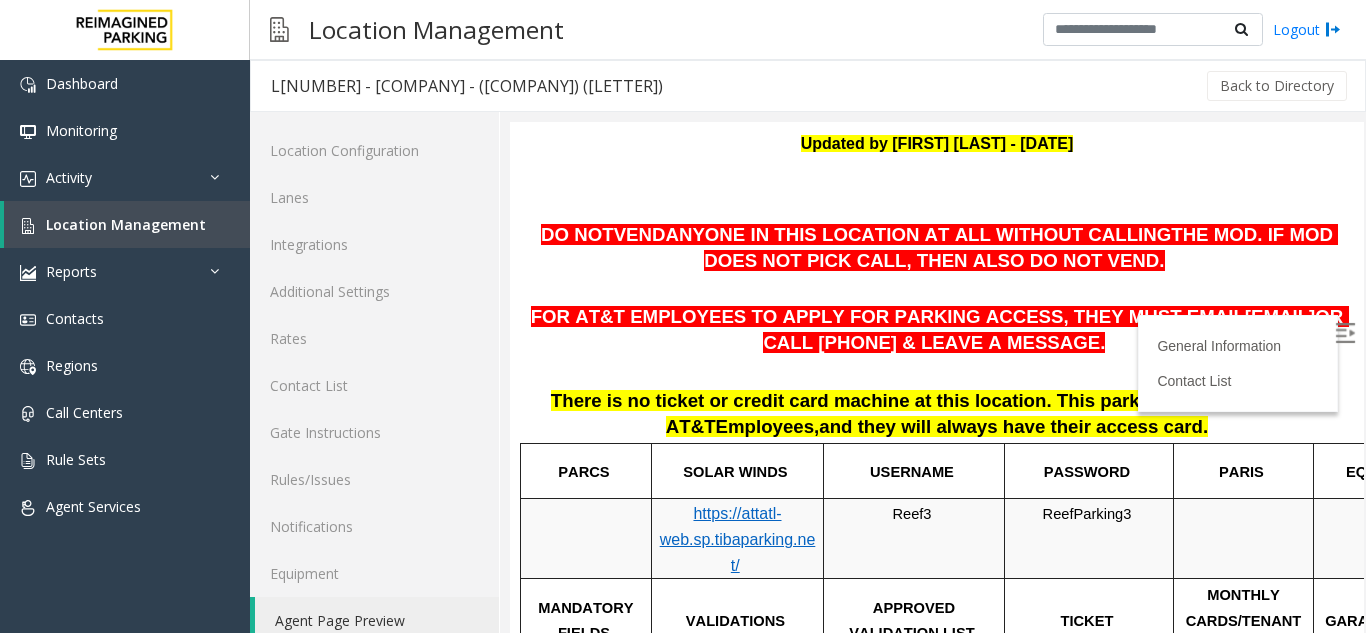 click on "FOR [BRAND] EMPLOYEES TO APPLY FOR PARKING ACCESS, THEY MUST EMAIL [EMAIL] OR CALL [PHONE] & LEAVE A MESSAGE." at bounding box center (937, 330) 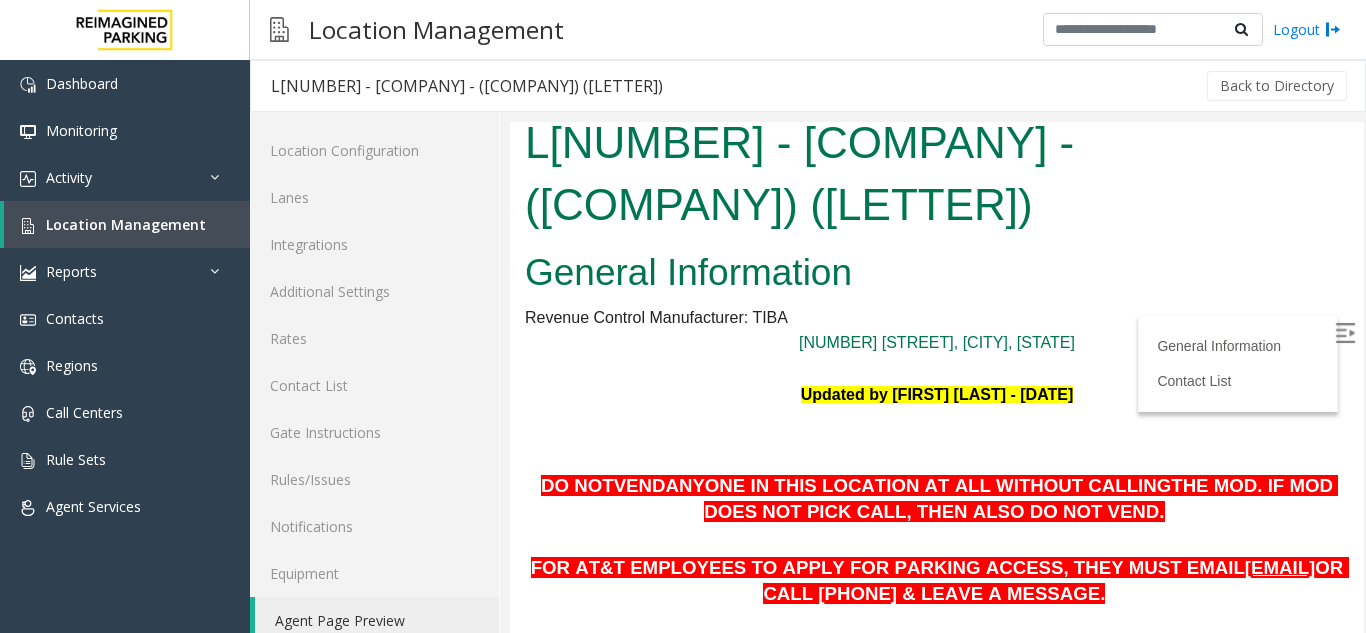 scroll, scrollTop: 0, scrollLeft: 0, axis: both 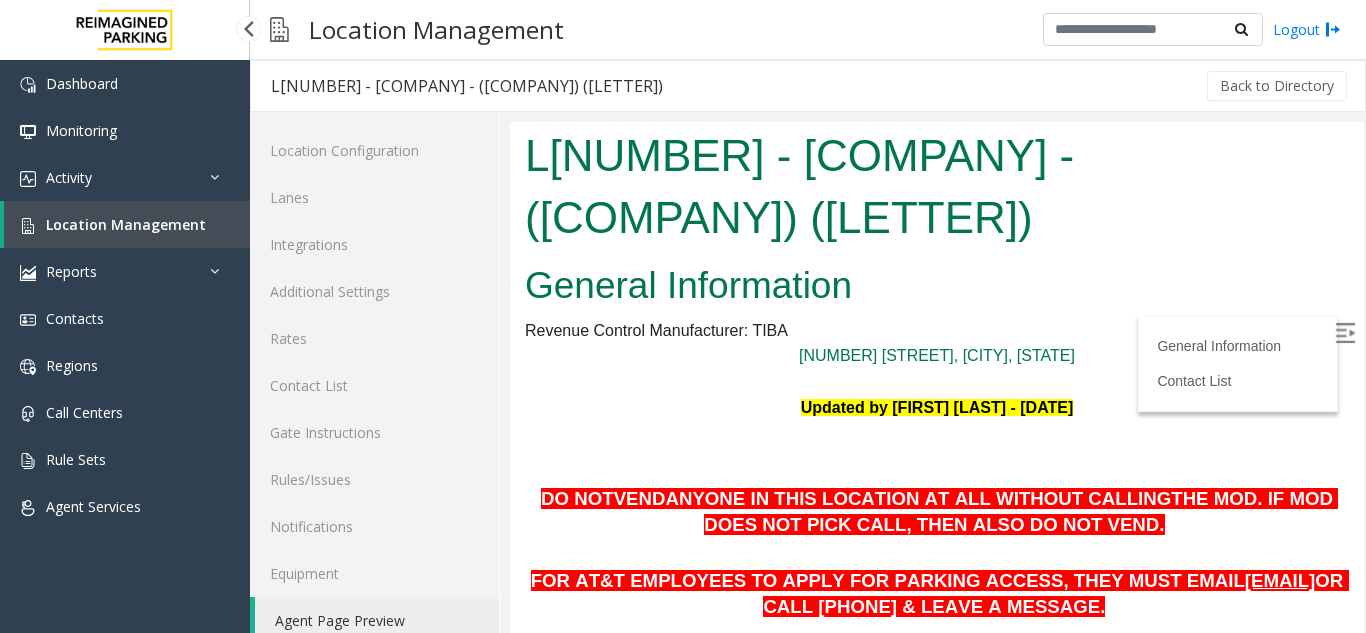 click on "Location Management" at bounding box center (126, 224) 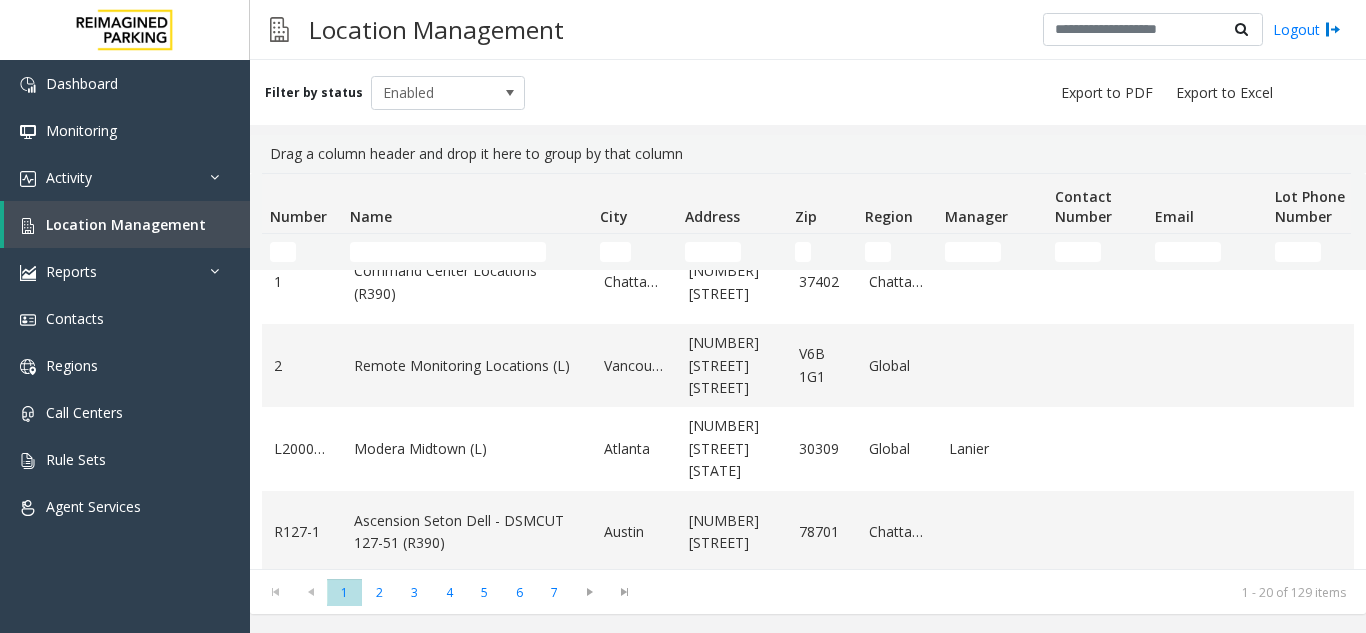 scroll, scrollTop: 0, scrollLeft: 0, axis: both 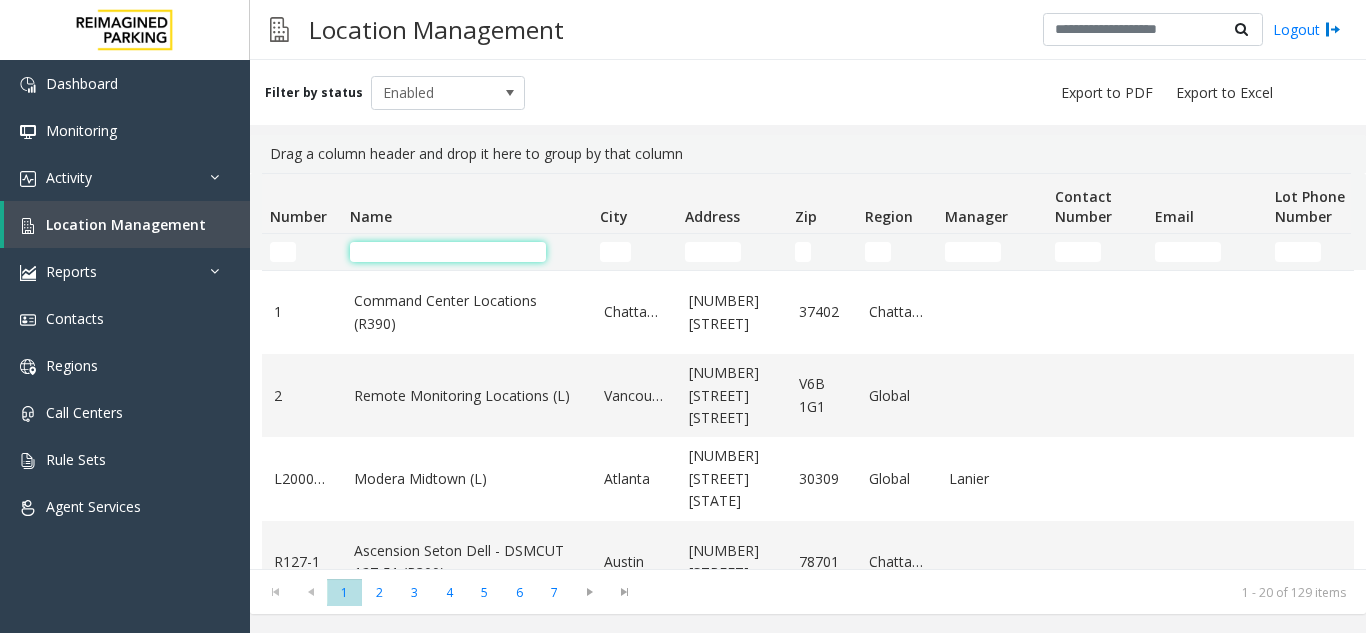 click 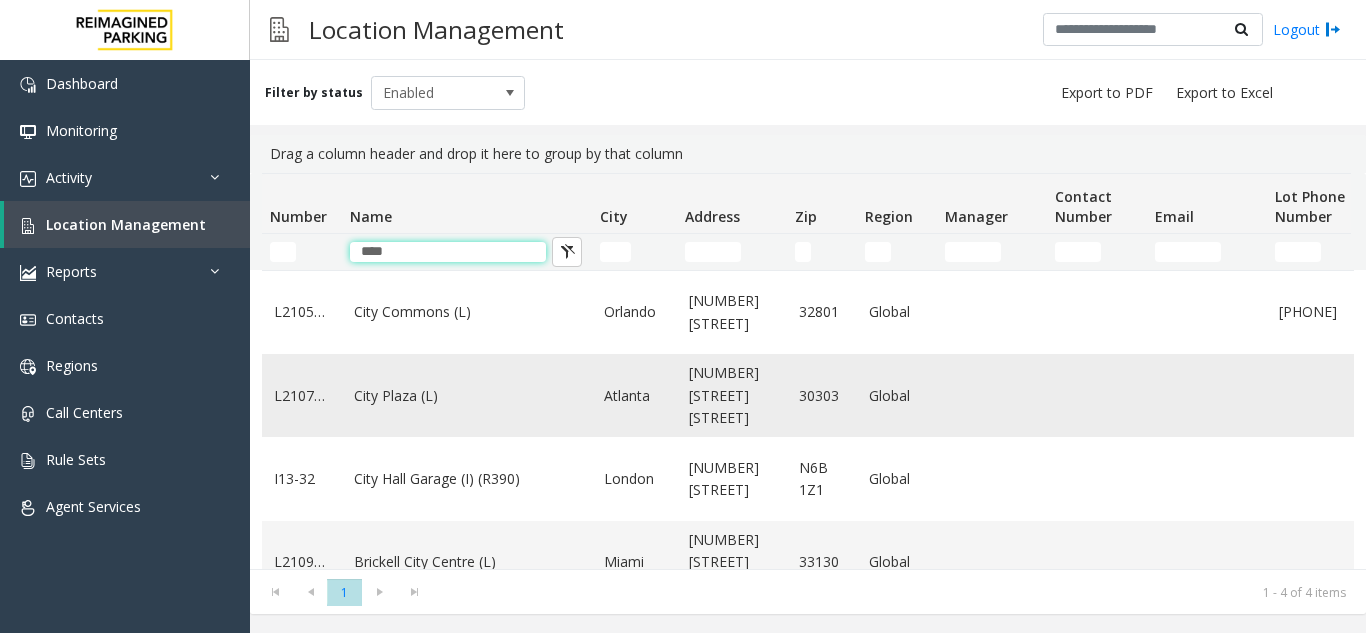 scroll, scrollTop: 51, scrollLeft: 0, axis: vertical 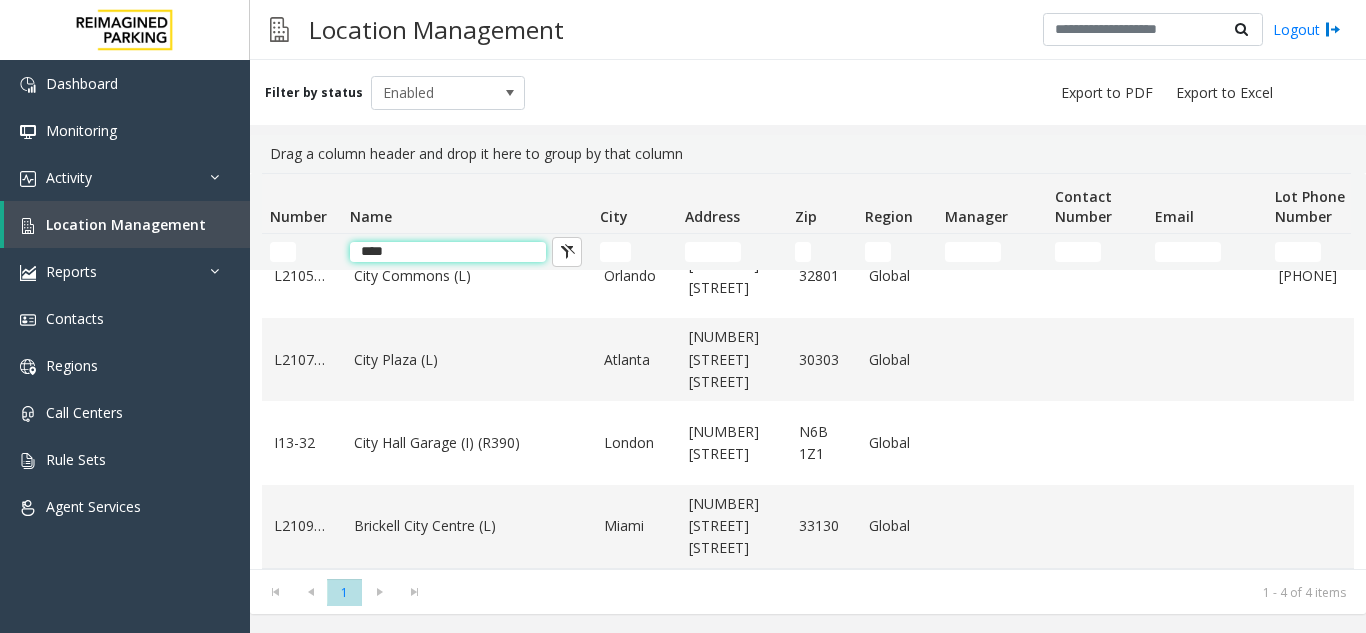 click on "****" 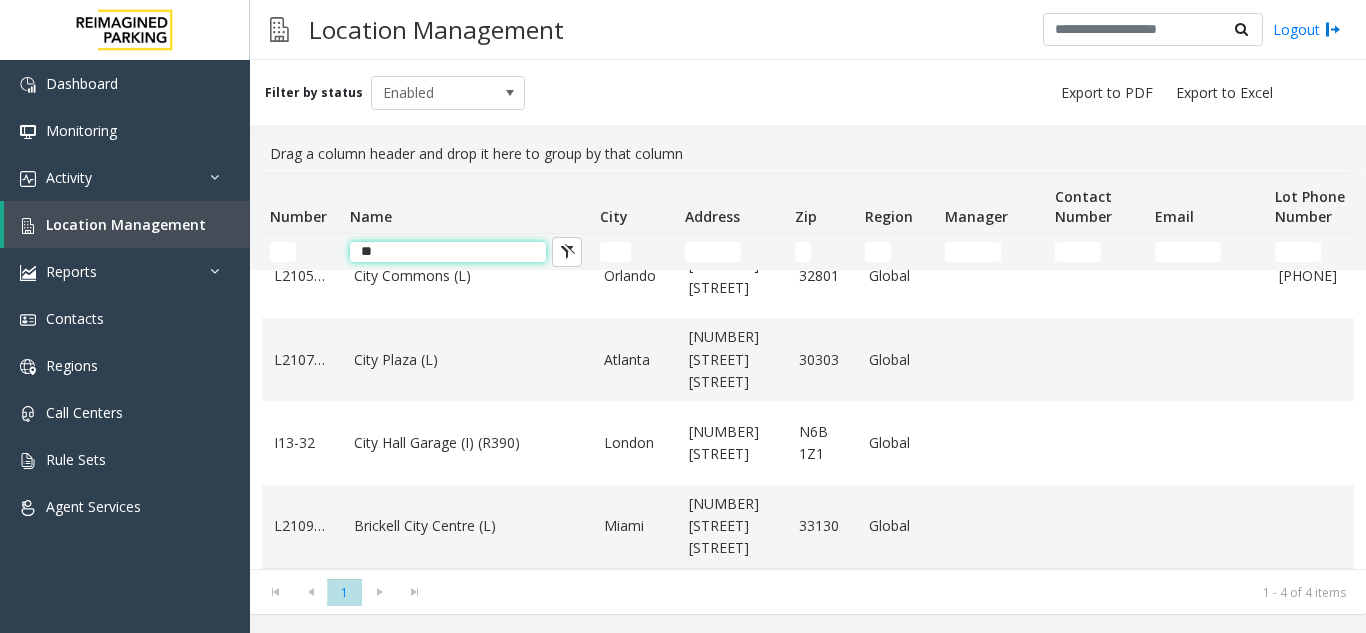 type on "*" 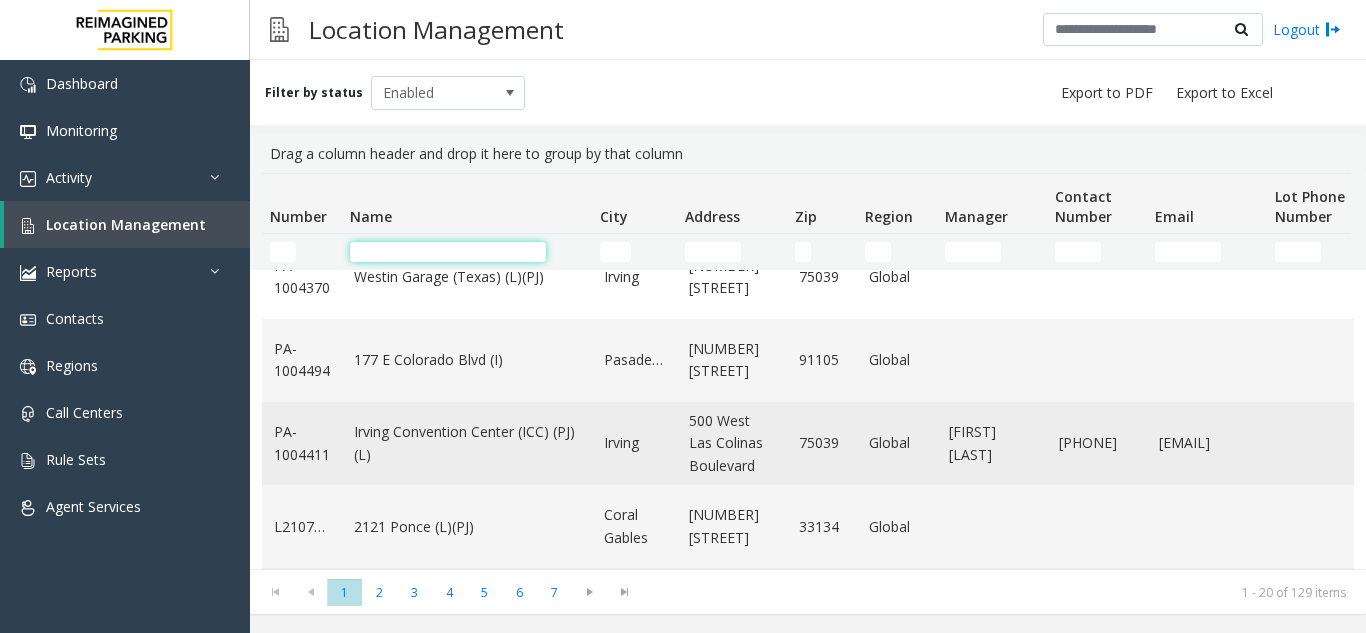 scroll, scrollTop: 1382, scrollLeft: 0, axis: vertical 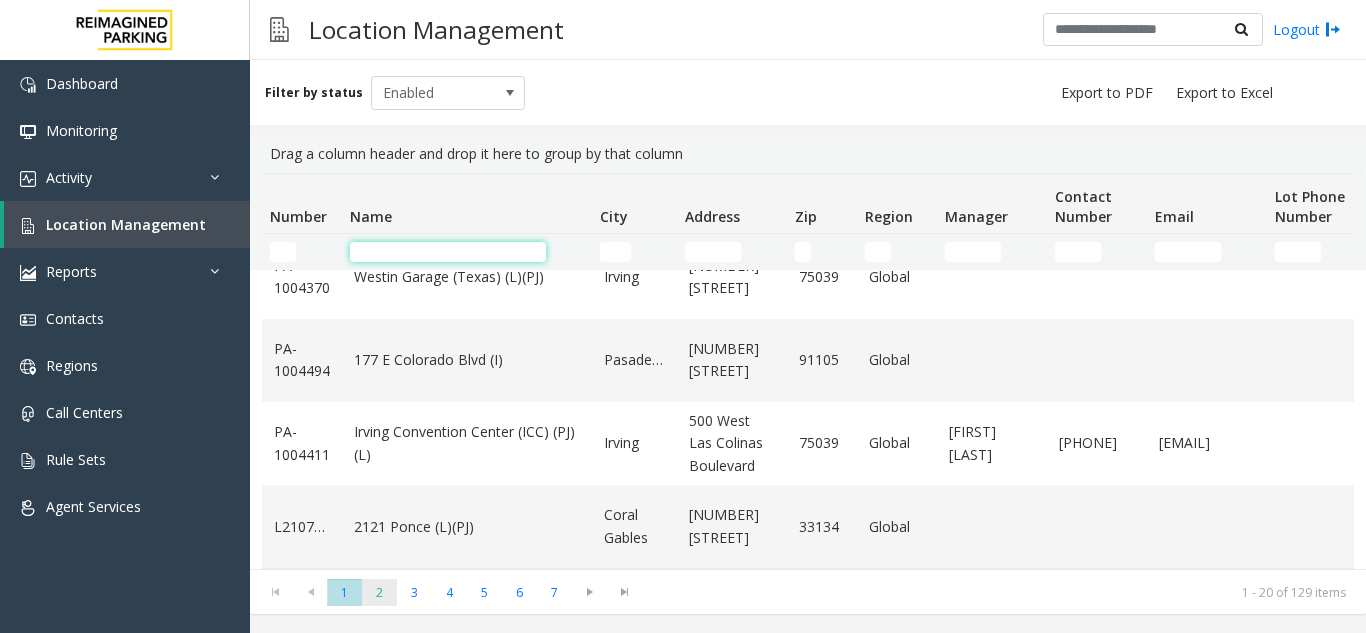 type 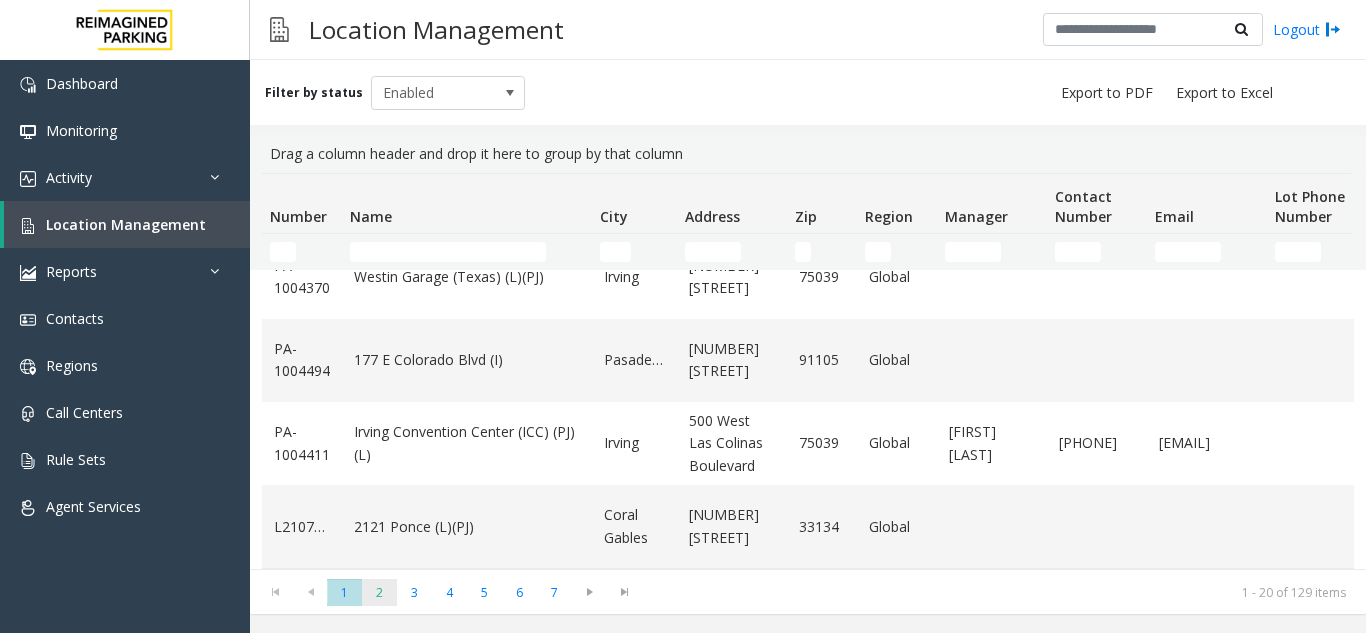 click on "2" 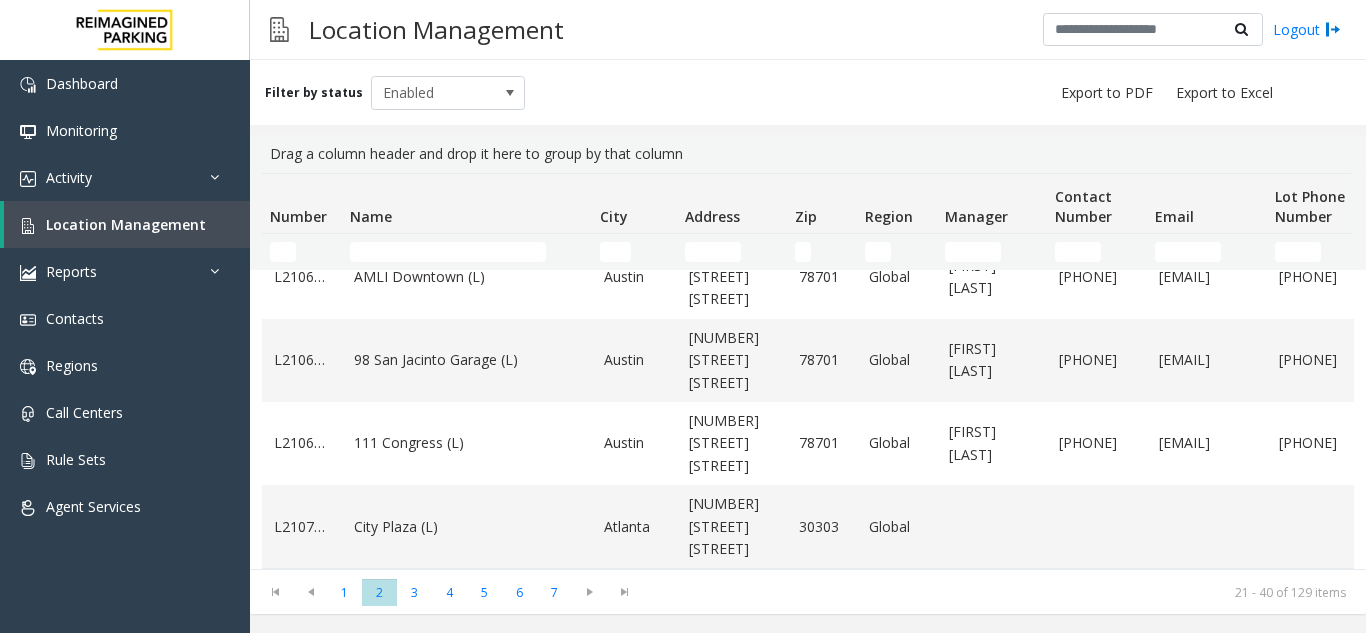 scroll, scrollTop: 1427, scrollLeft: 0, axis: vertical 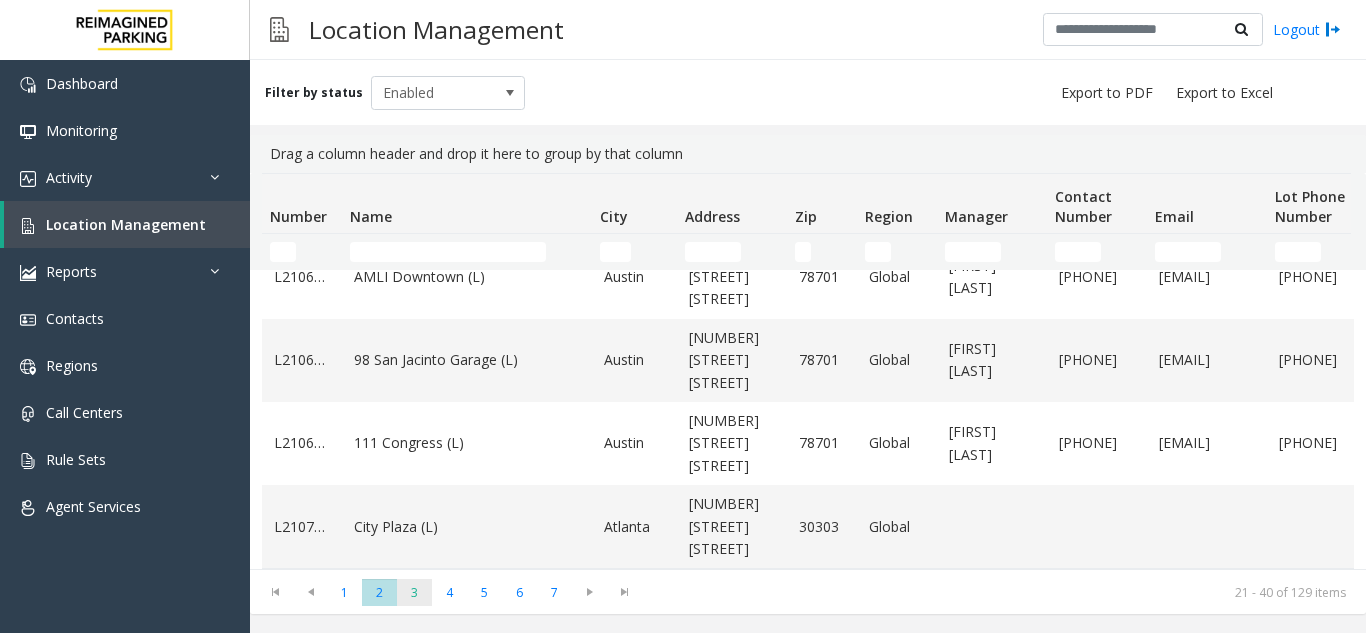 click on "3" 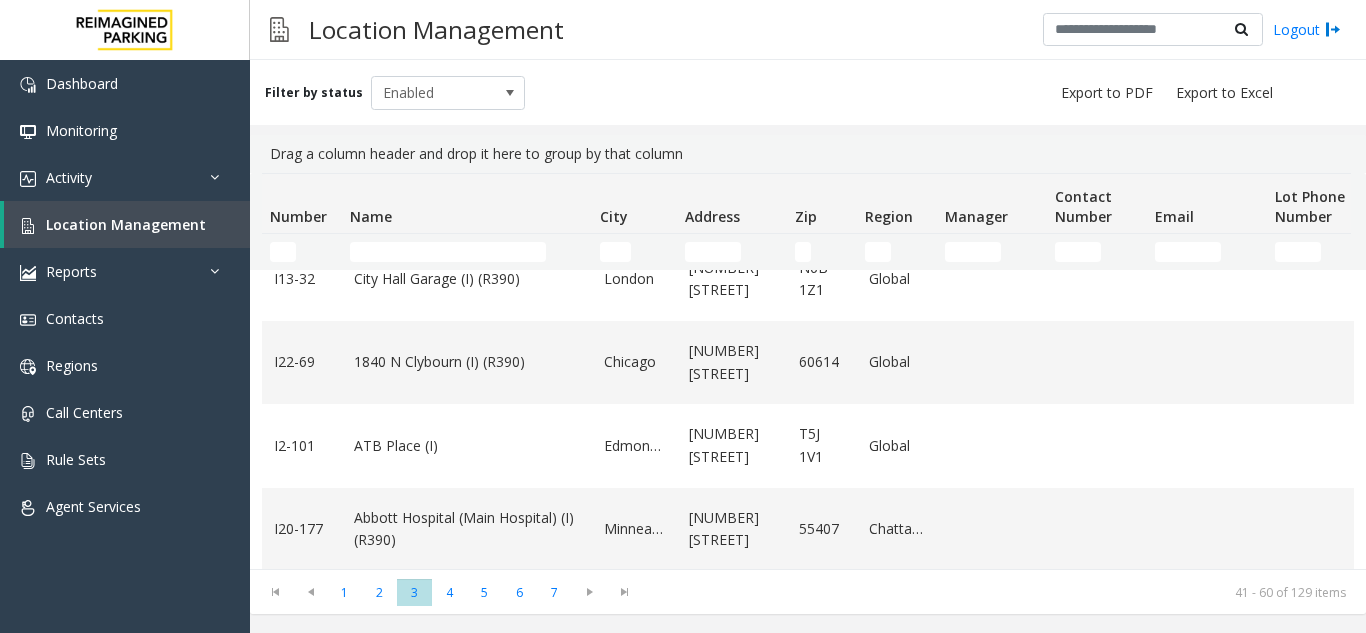 scroll, scrollTop: 1294, scrollLeft: 0, axis: vertical 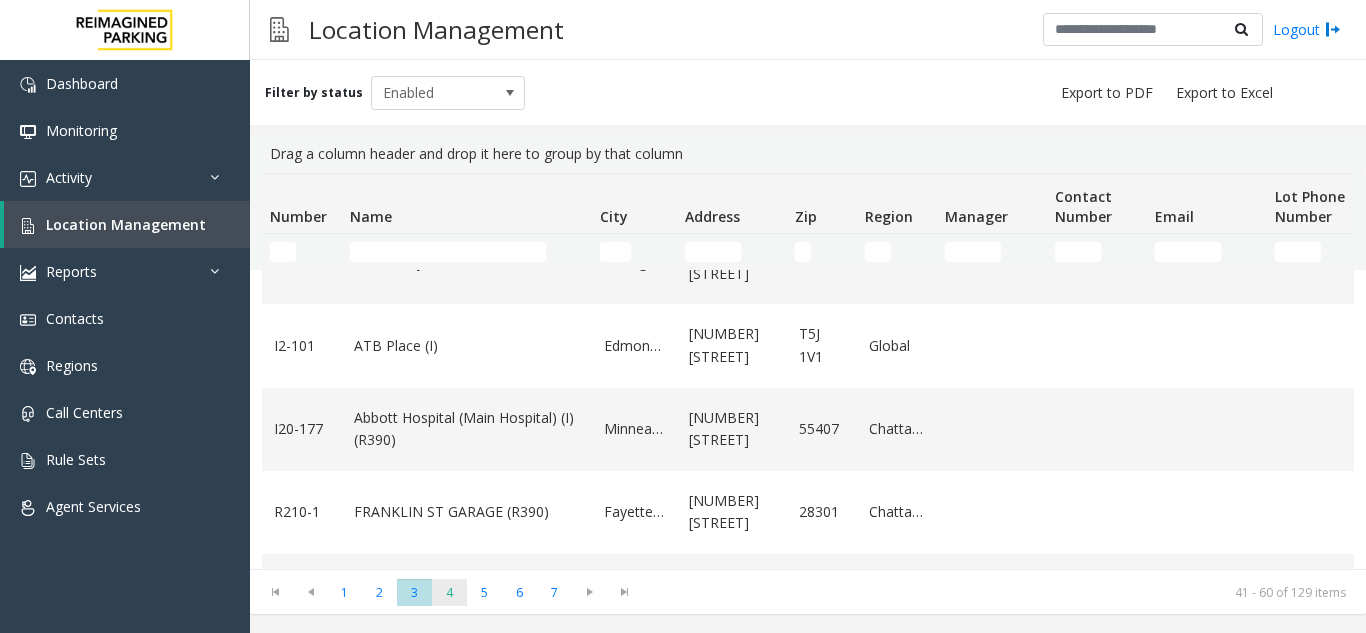 click on "4" 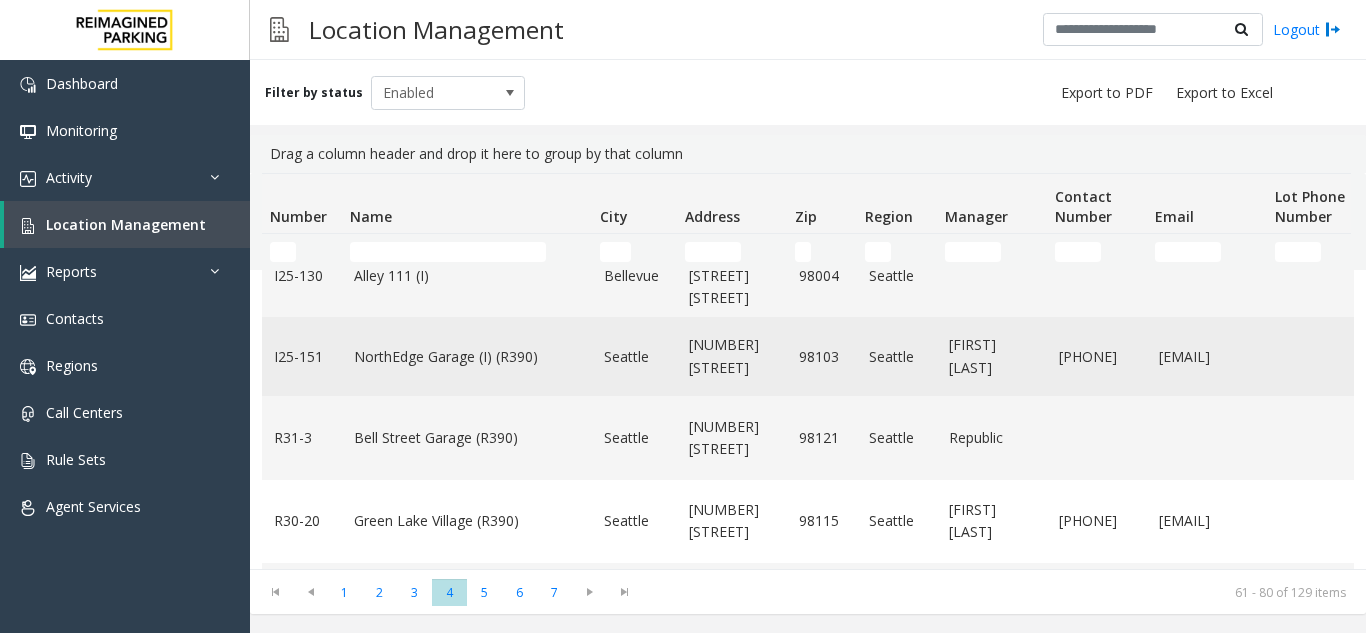 scroll, scrollTop: 500, scrollLeft: 0, axis: vertical 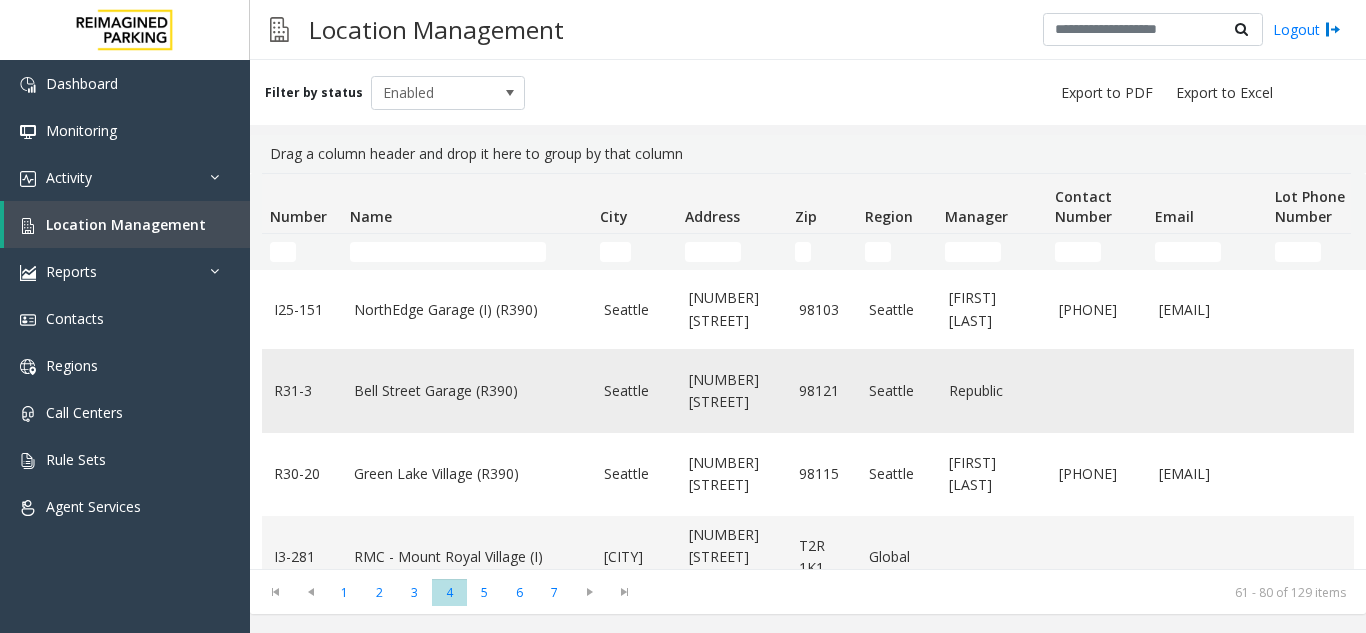 click on "Bell Street Garage (R390)" 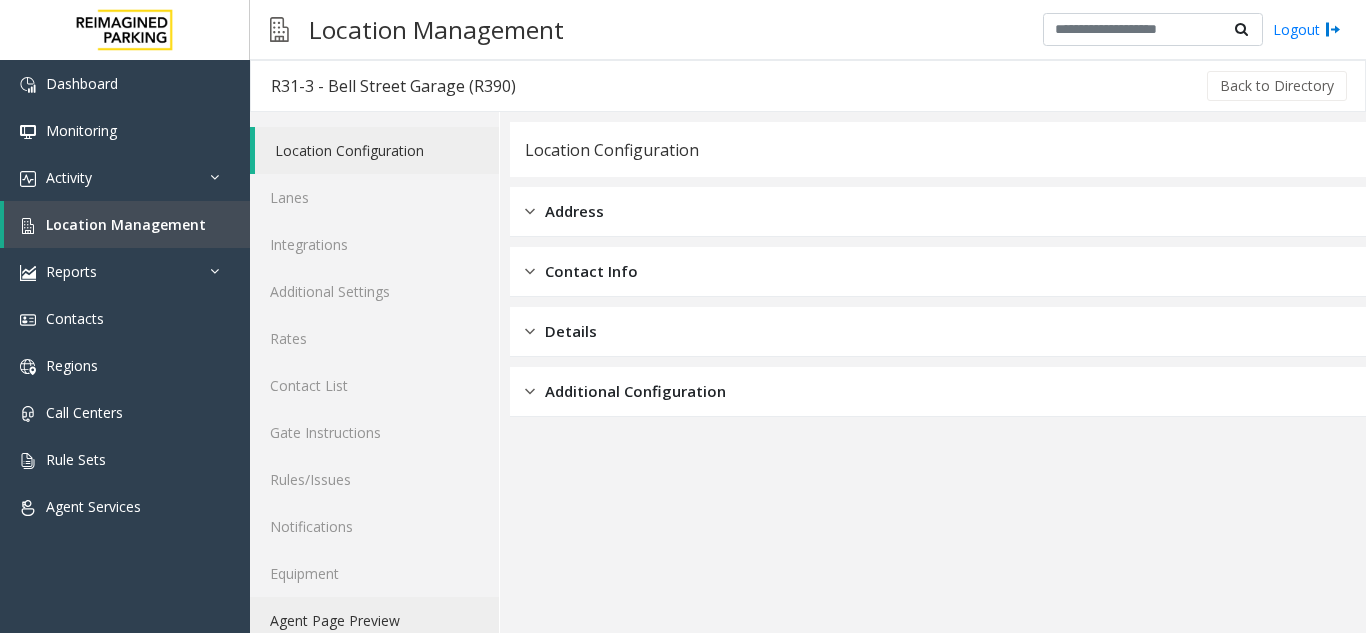 click on "Agent Page Preview" 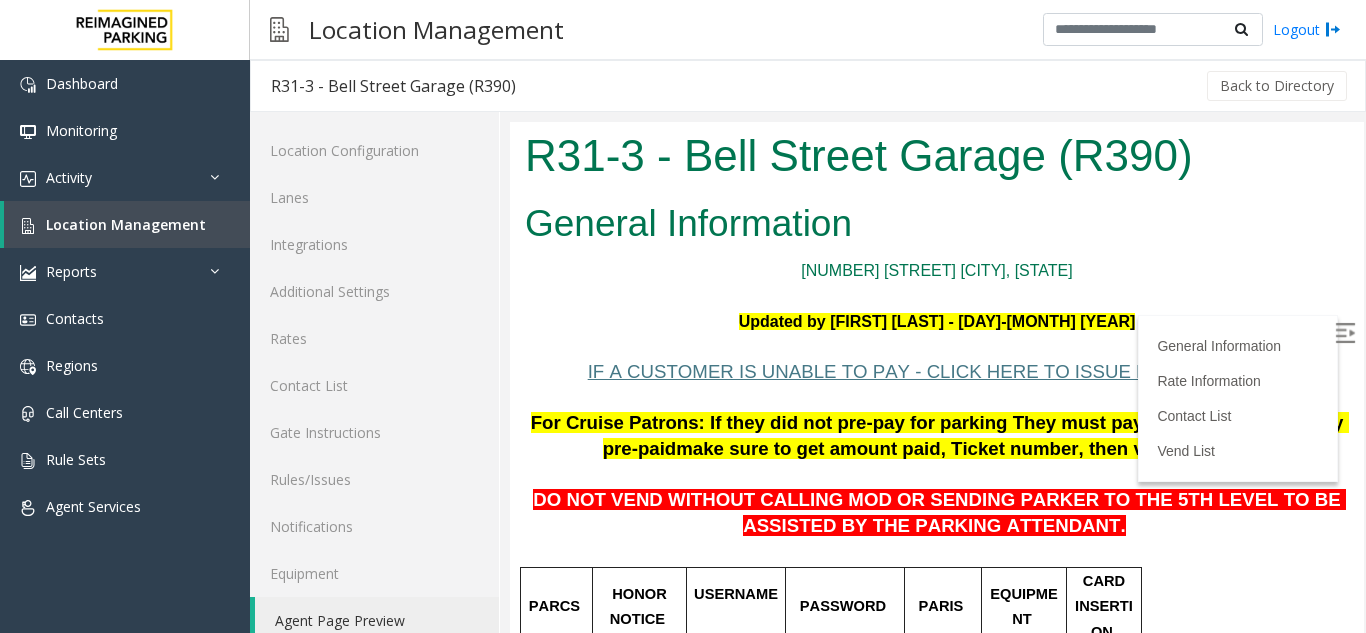 scroll, scrollTop: 0, scrollLeft: 0, axis: both 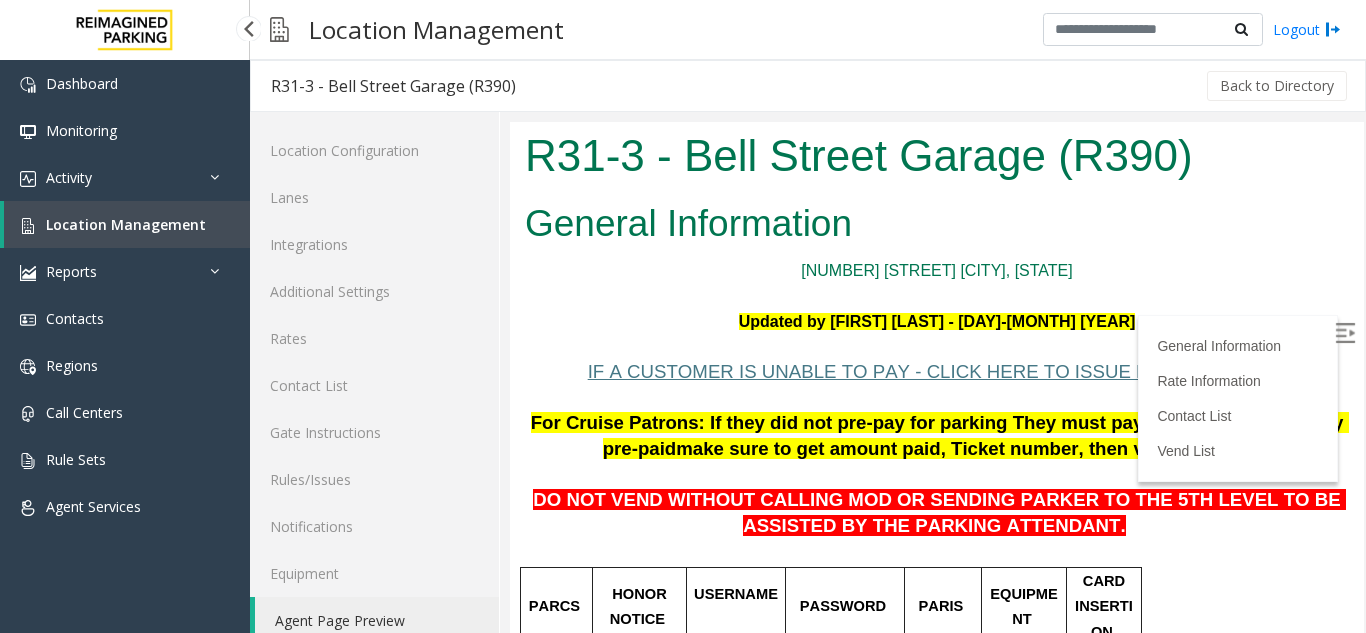 click on "Location Management" at bounding box center [127, 224] 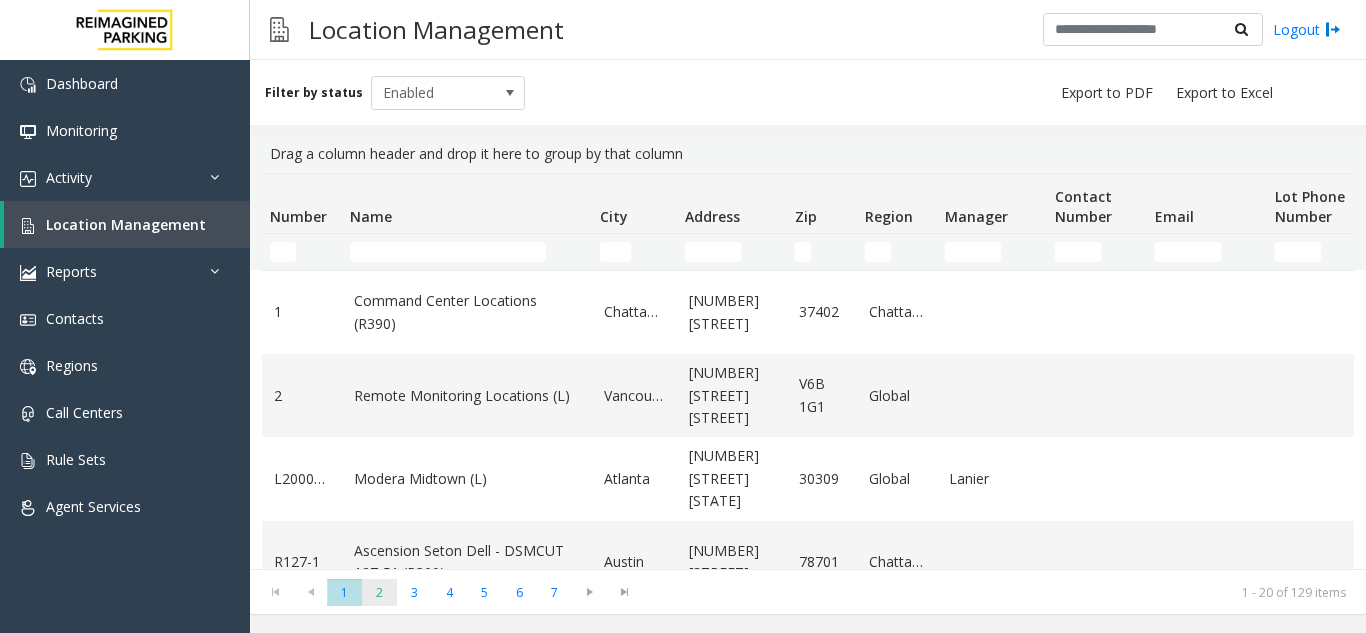 click on "2" 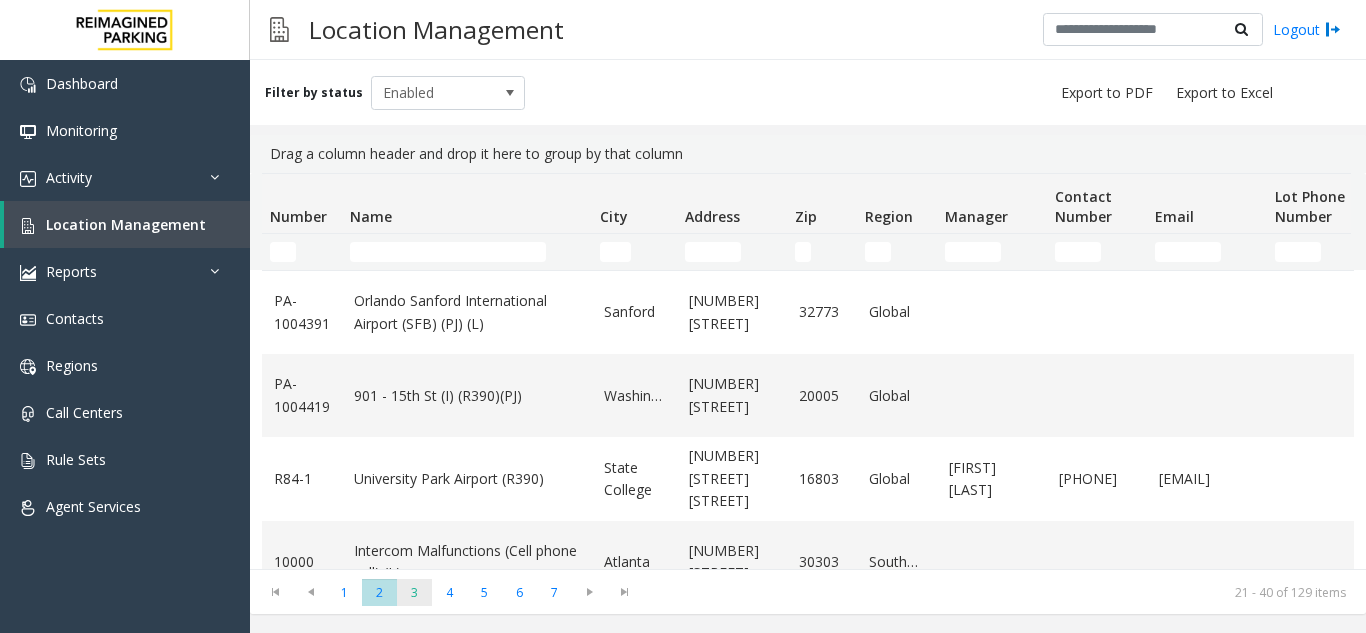 click on "3" 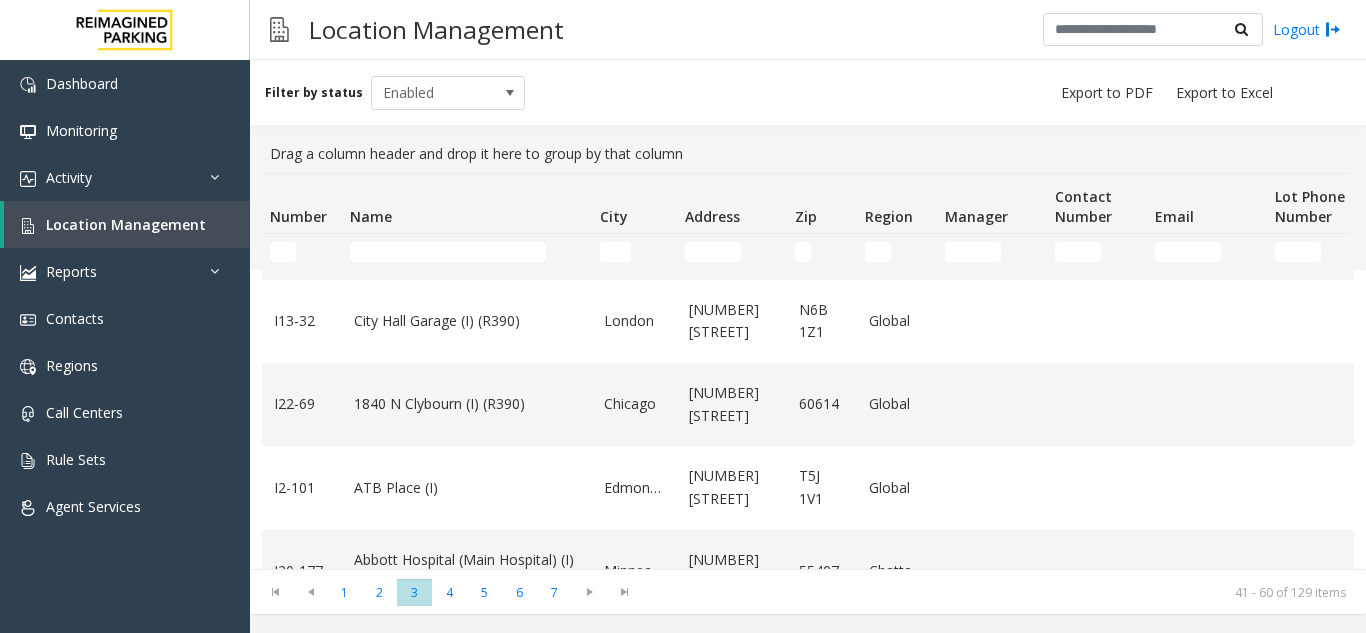 scroll, scrollTop: 1200, scrollLeft: 0, axis: vertical 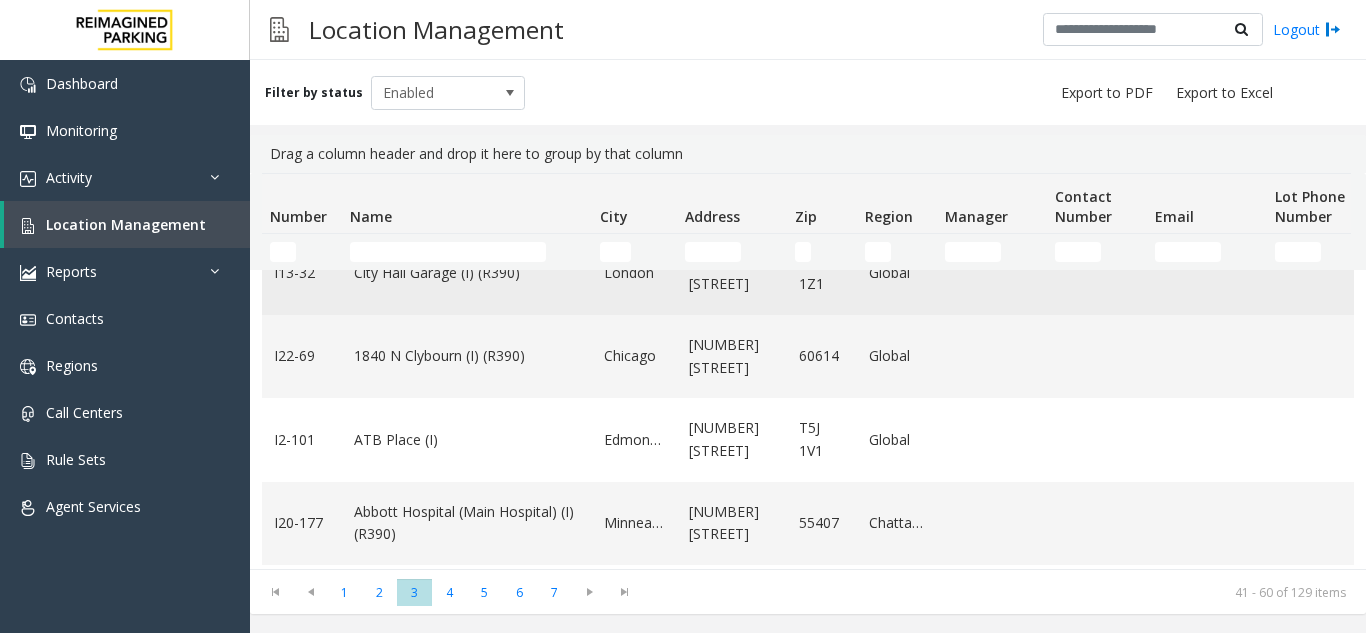 click on "City Hall Garage (I) (R390)" 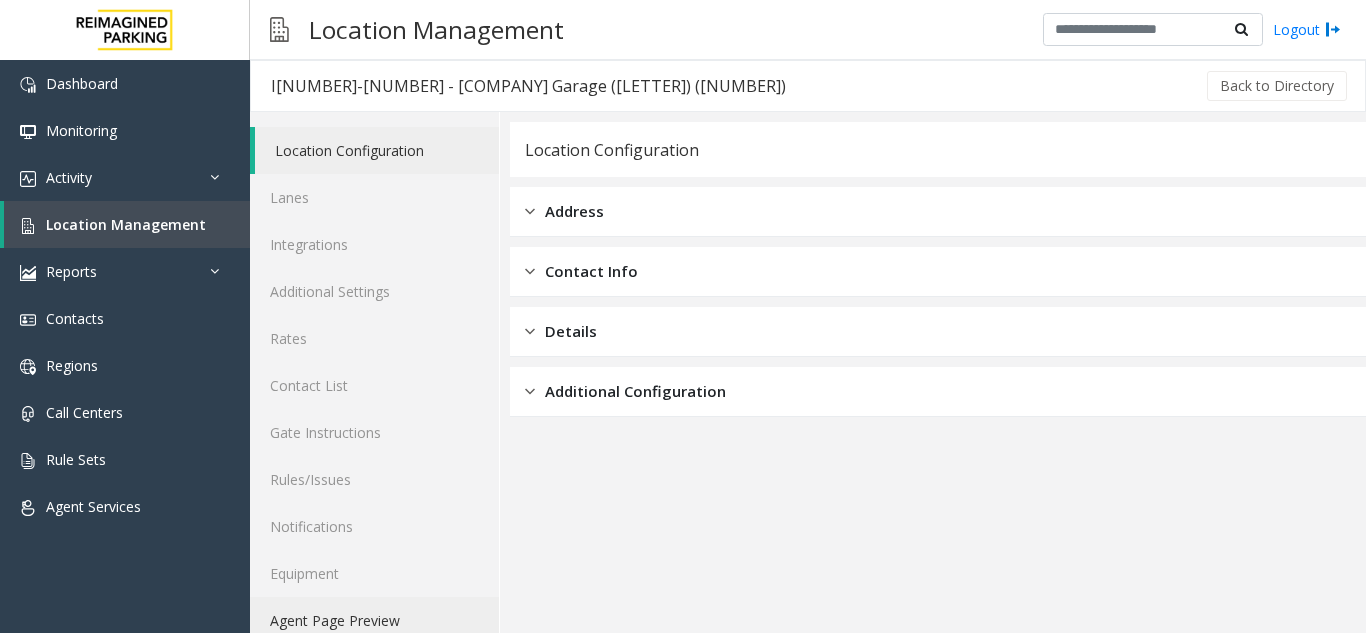 click on "Agent Page Preview" 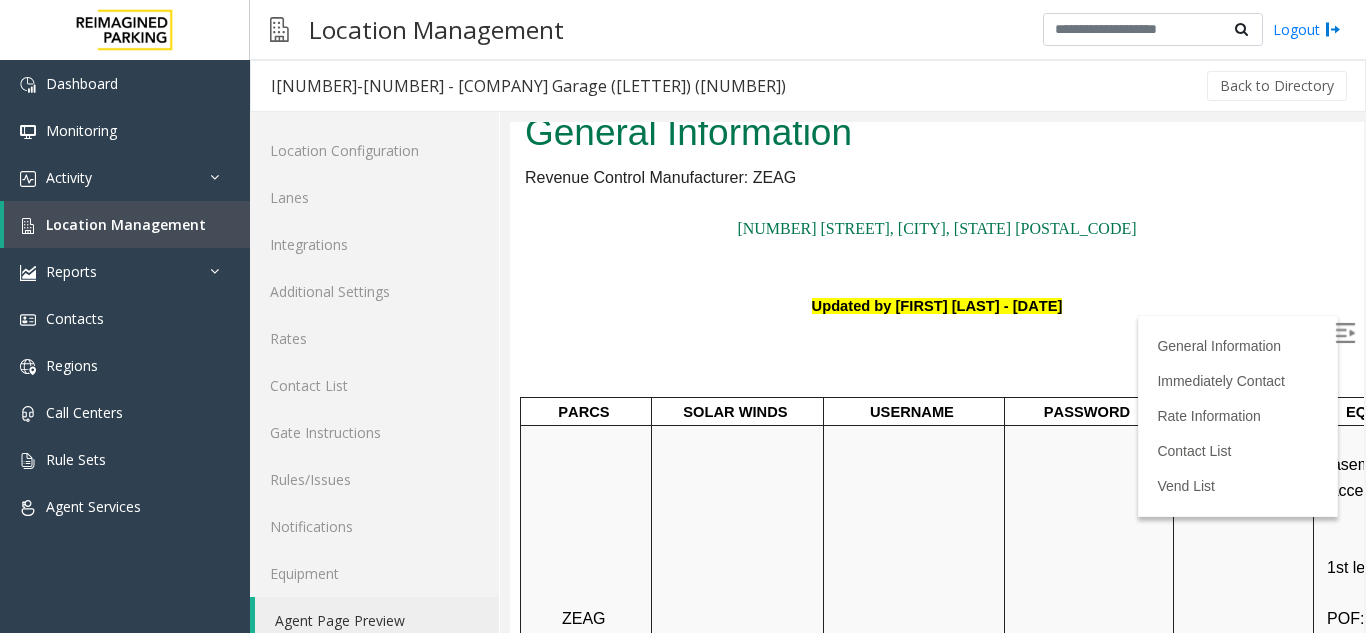 scroll, scrollTop: 200, scrollLeft: 0, axis: vertical 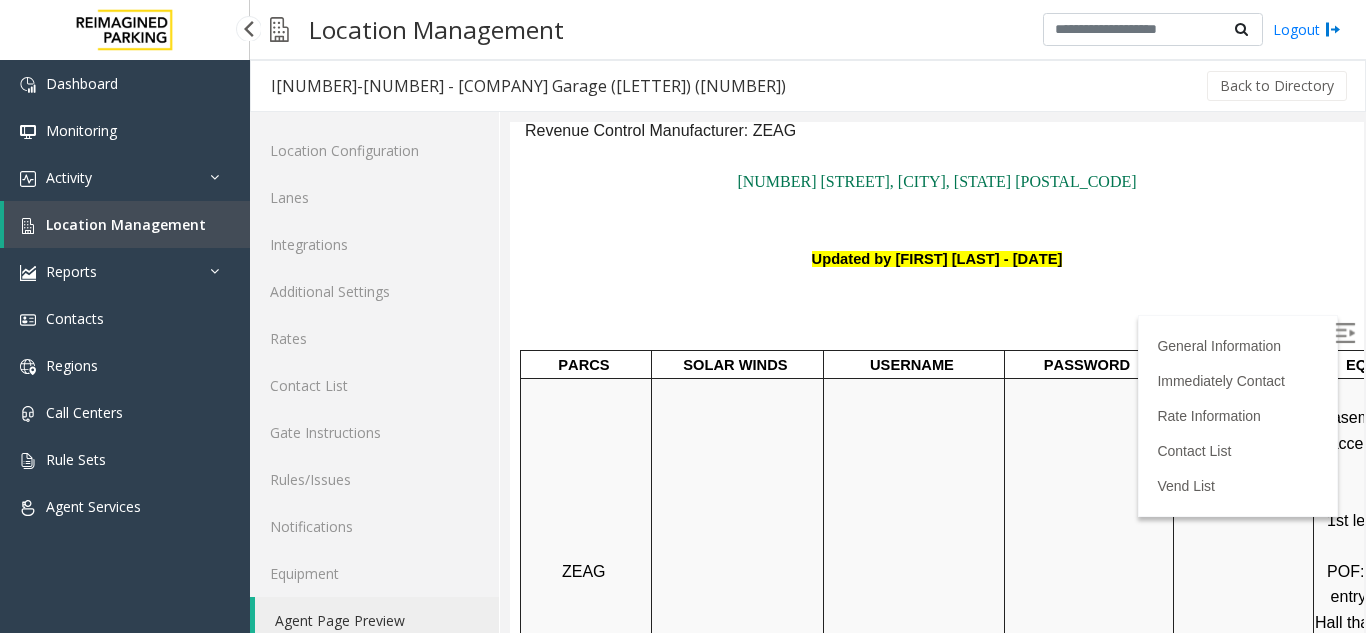 click on "Location Management" at bounding box center (127, 224) 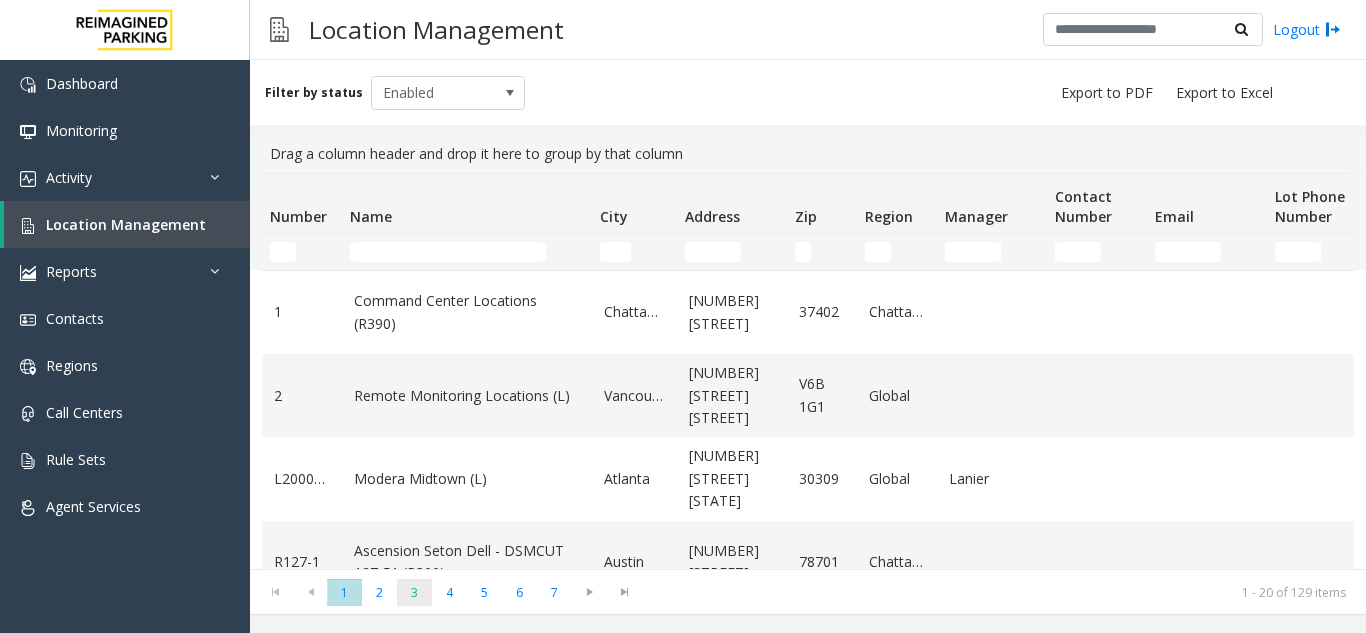 click on "3" 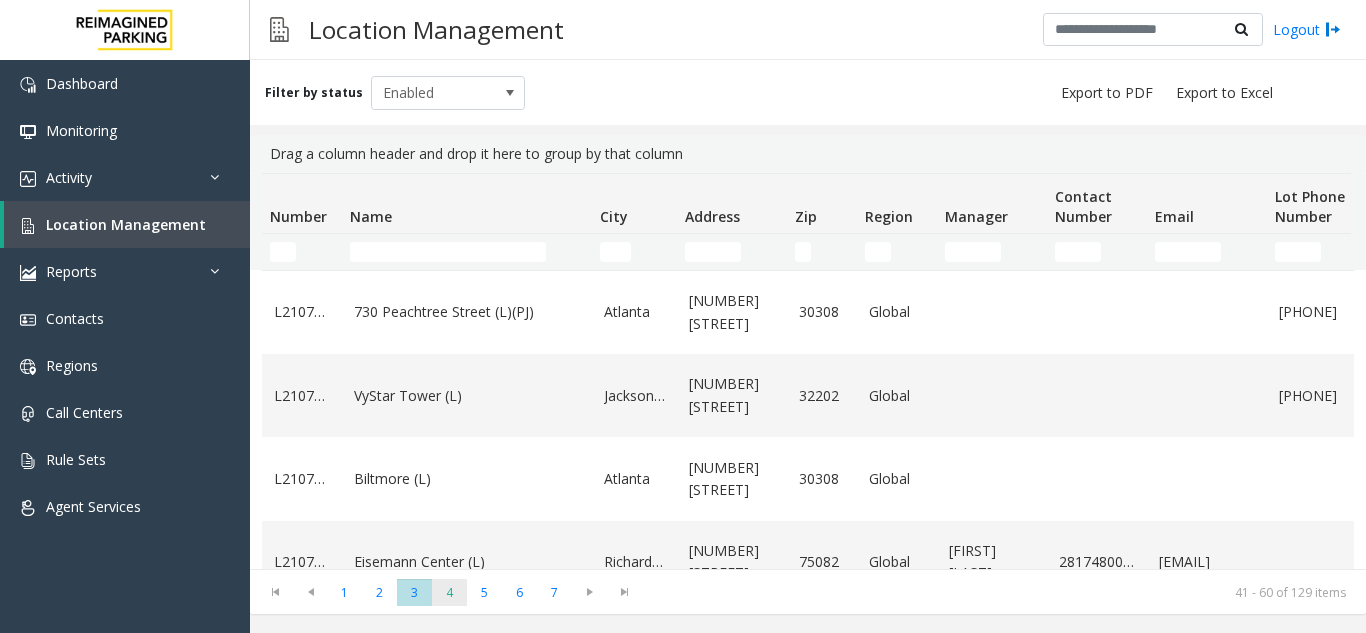 click on "4" 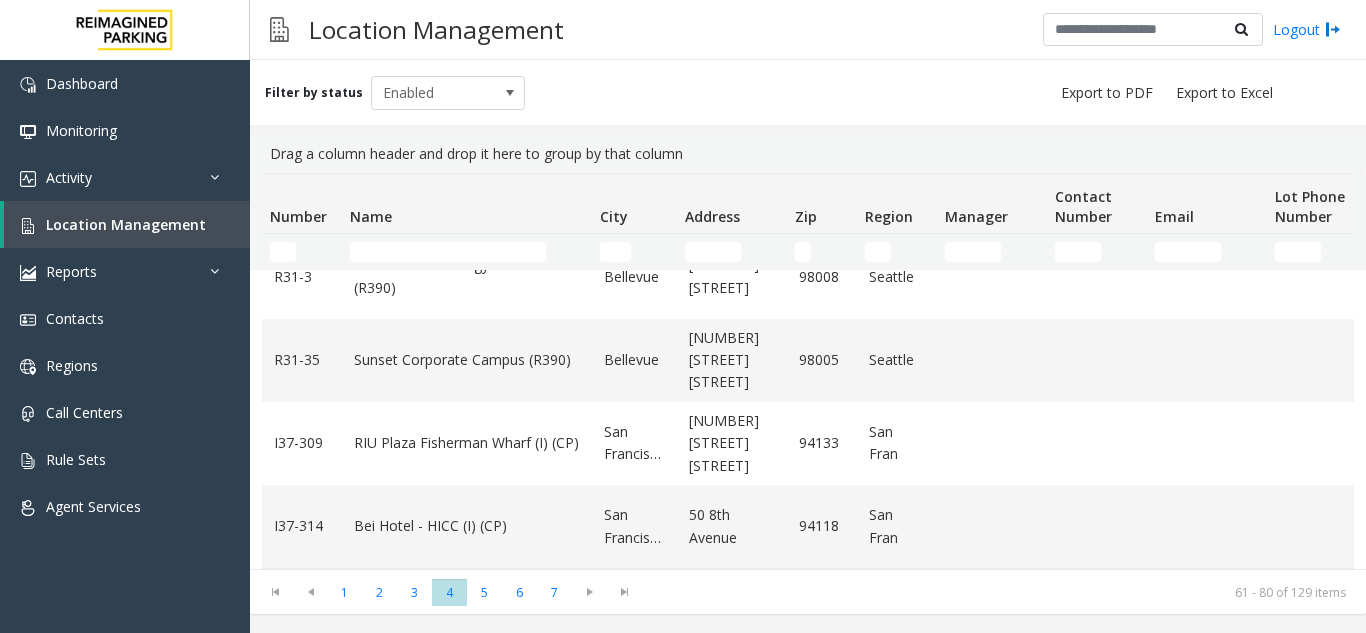 scroll, scrollTop: 1427, scrollLeft: 0, axis: vertical 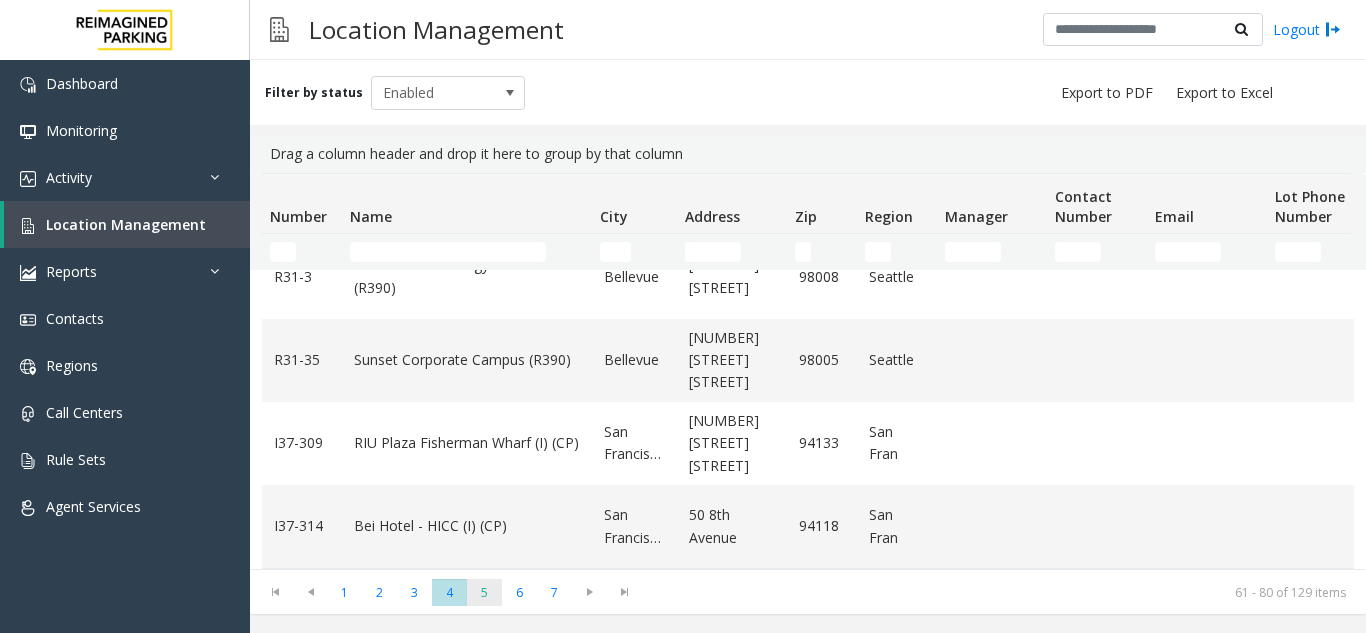 click on "5" 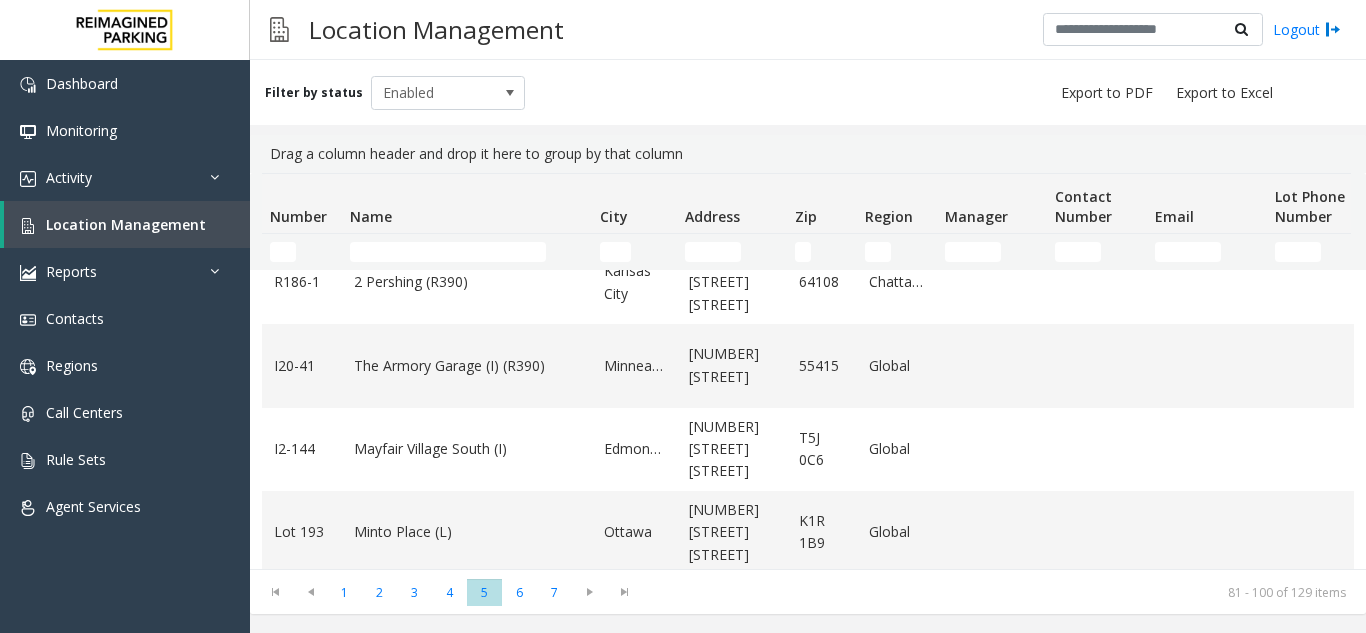 scroll, scrollTop: 1382, scrollLeft: 0, axis: vertical 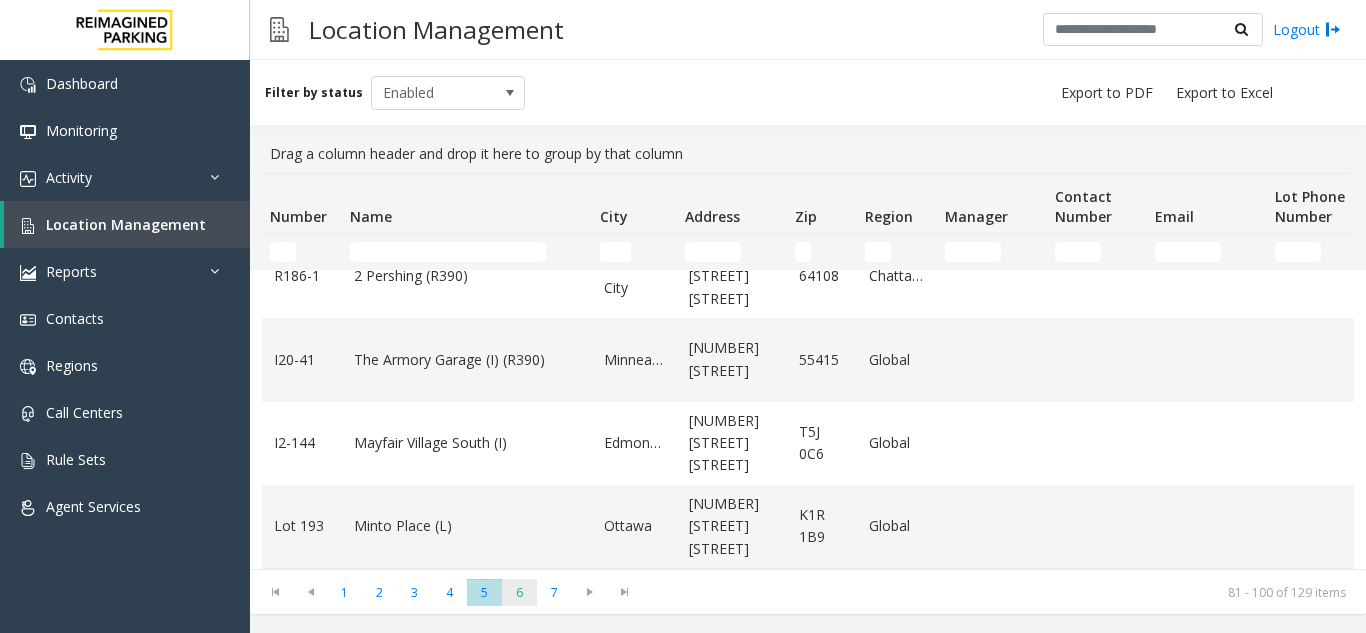 click on "6" 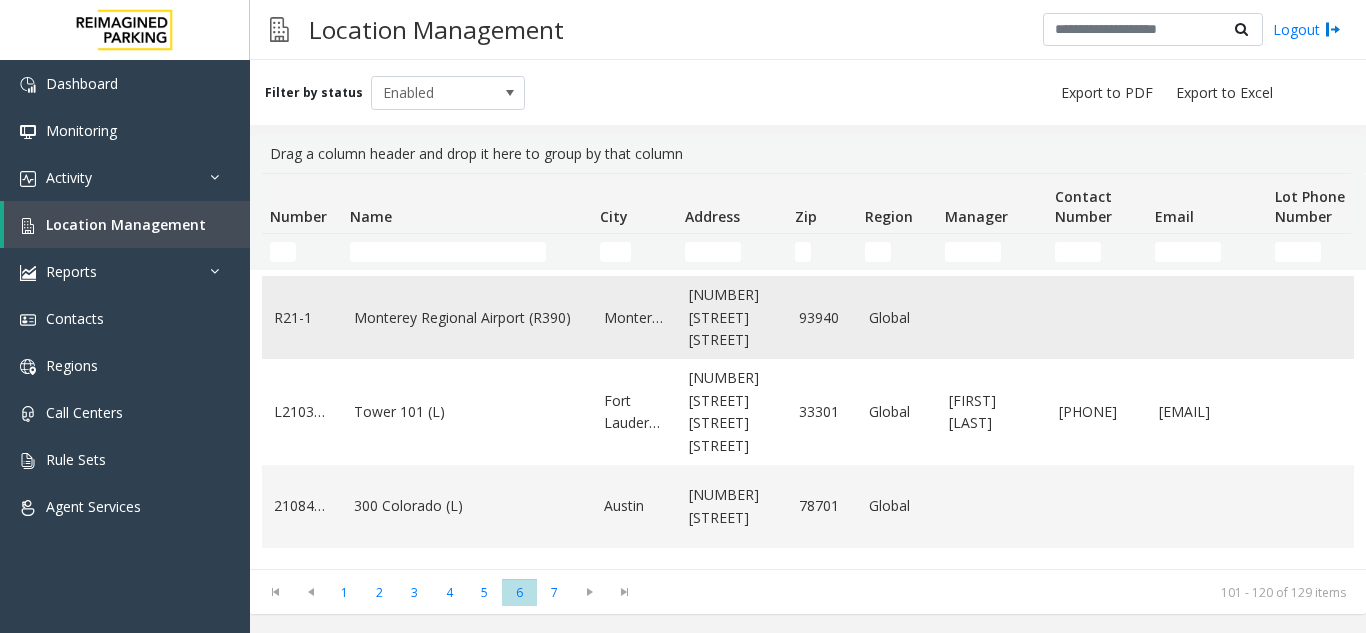 scroll, scrollTop: 100, scrollLeft: 0, axis: vertical 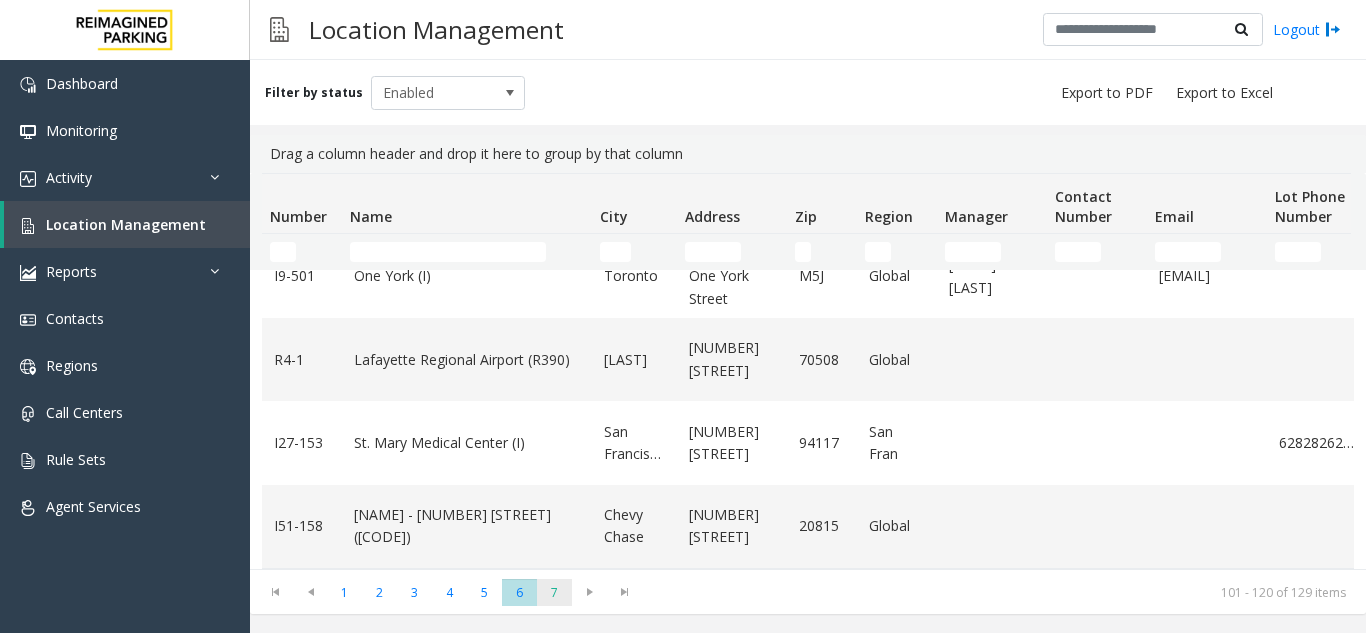 click on "7" 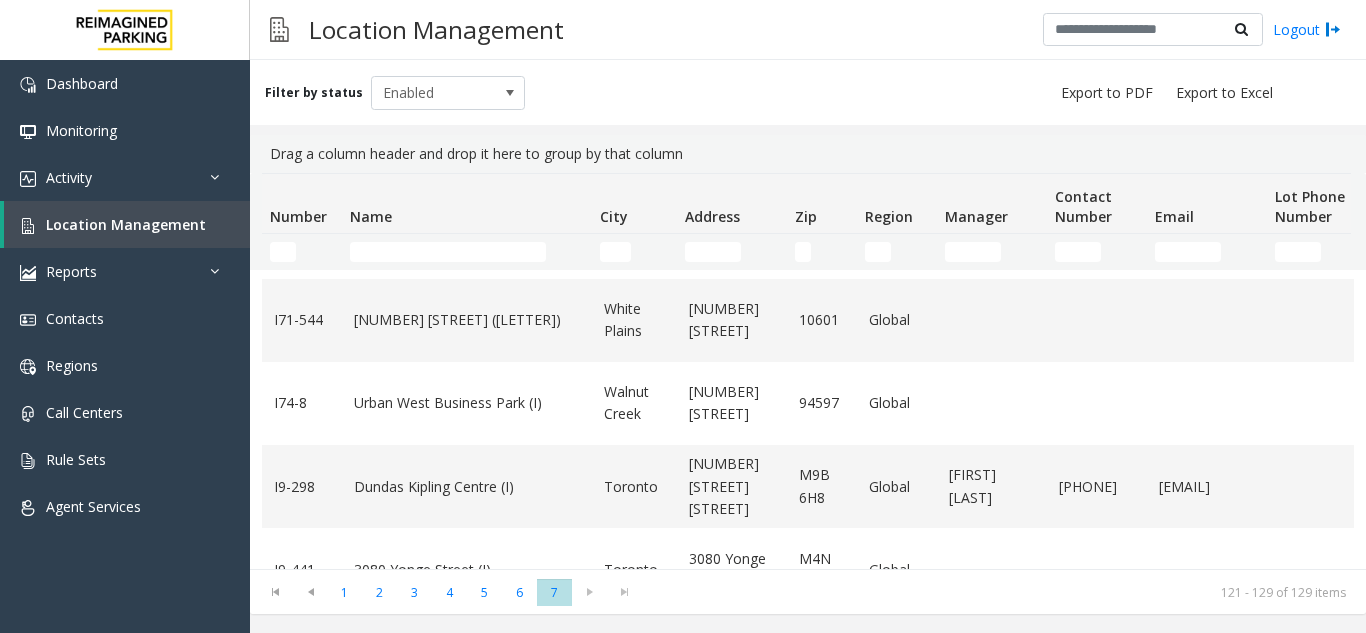 scroll, scrollTop: 489, scrollLeft: 0, axis: vertical 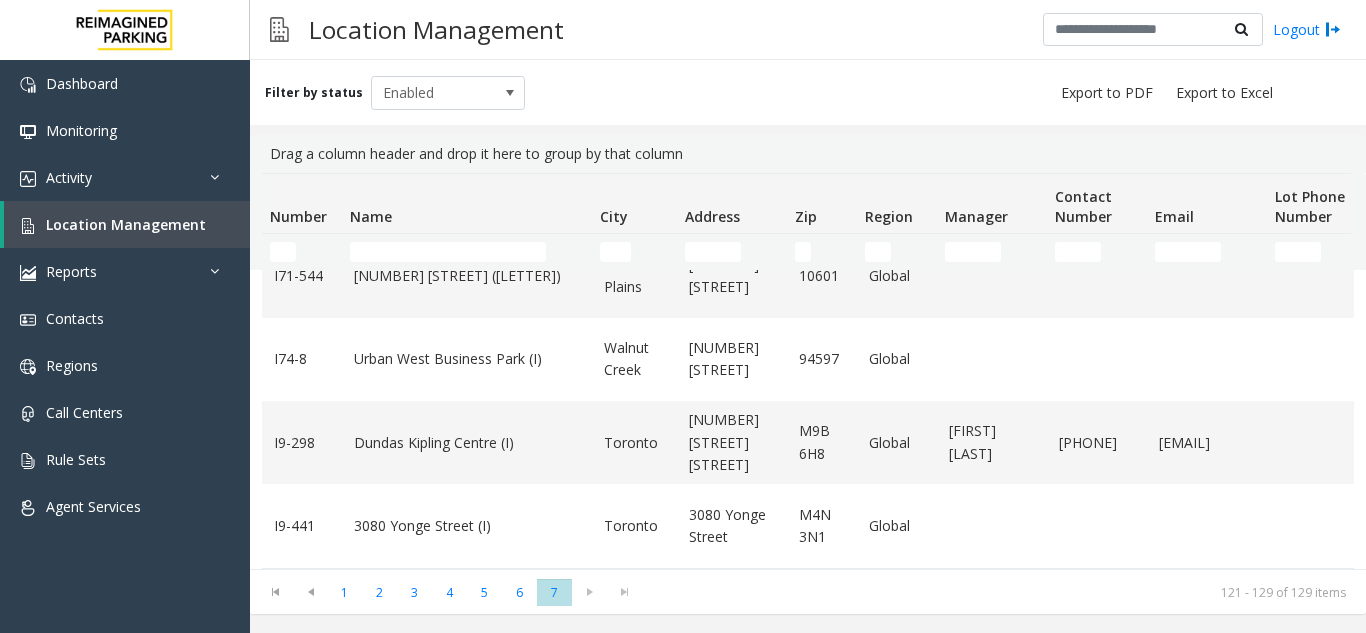 click 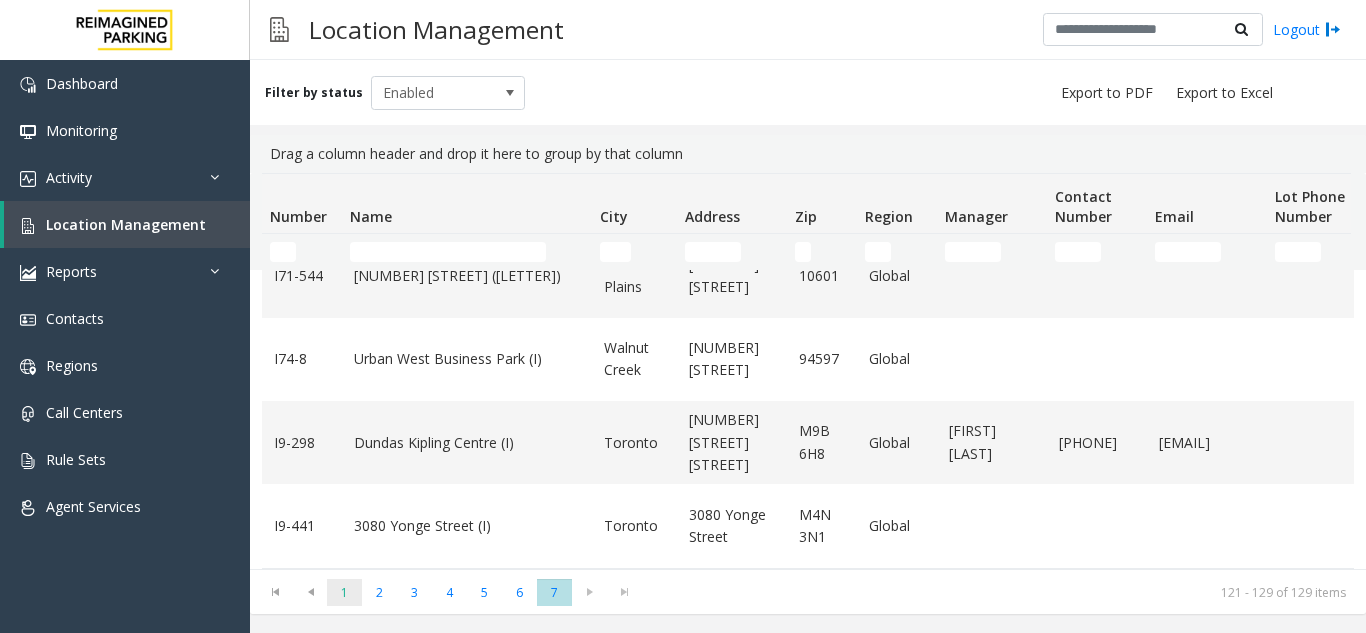 click on "1" 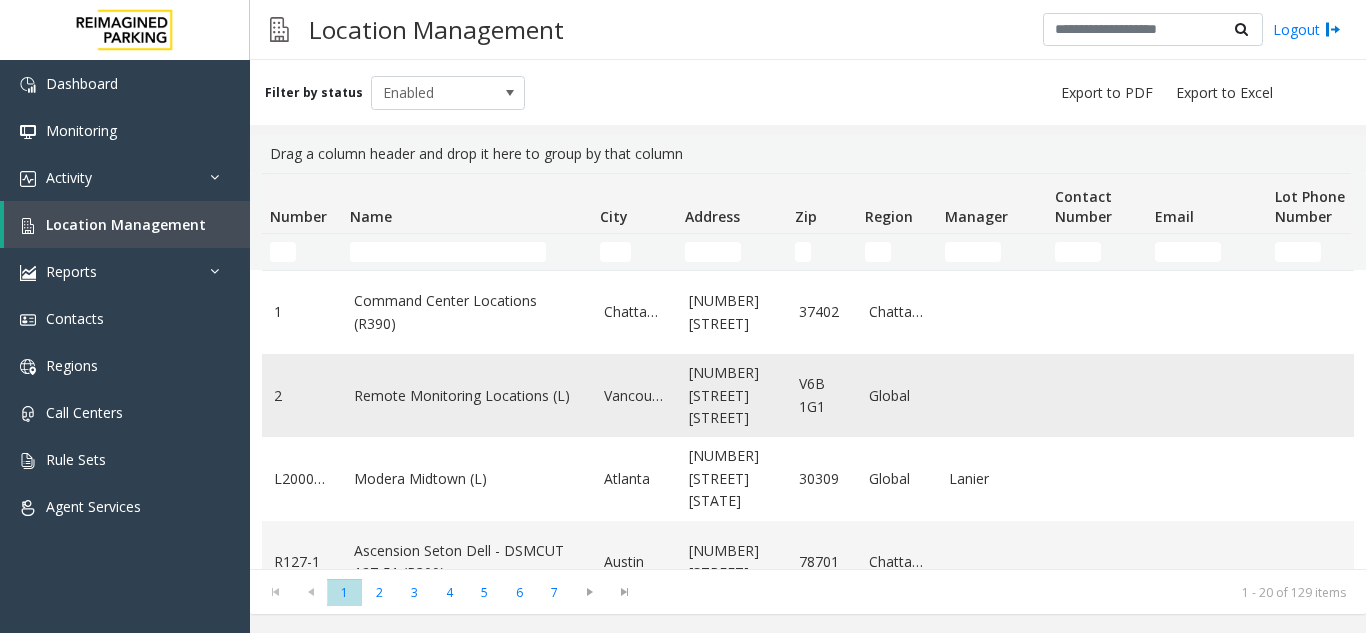 scroll, scrollTop: 100, scrollLeft: 0, axis: vertical 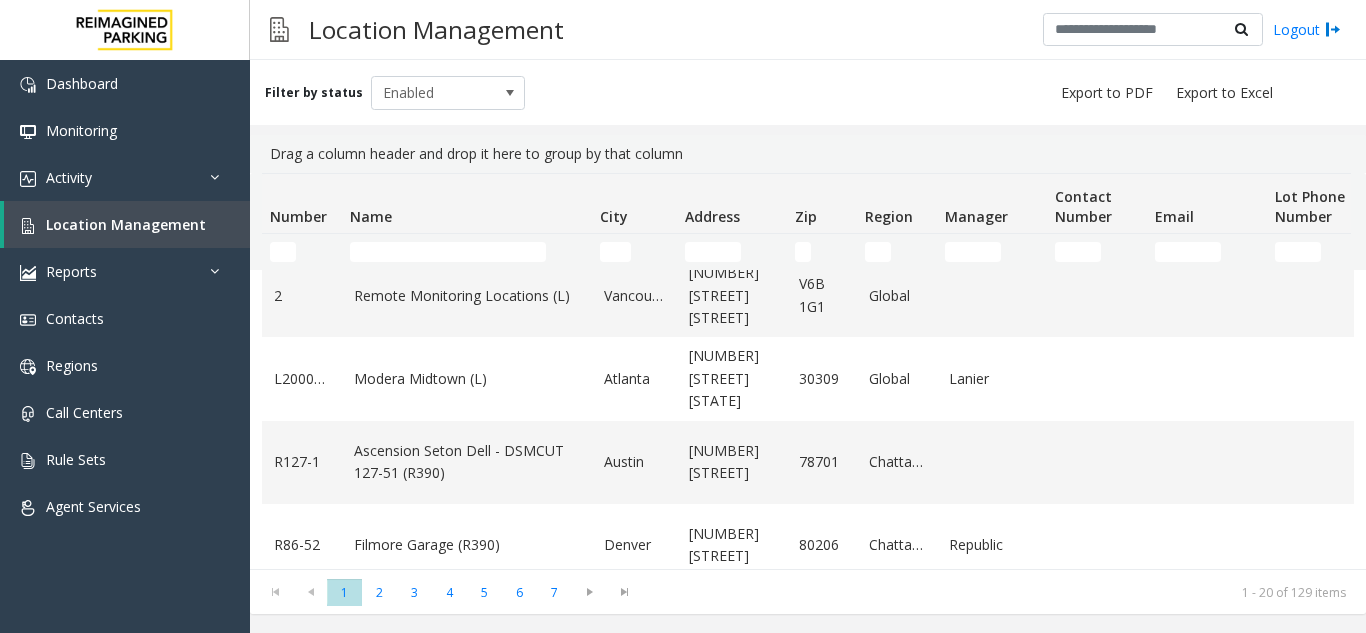 click 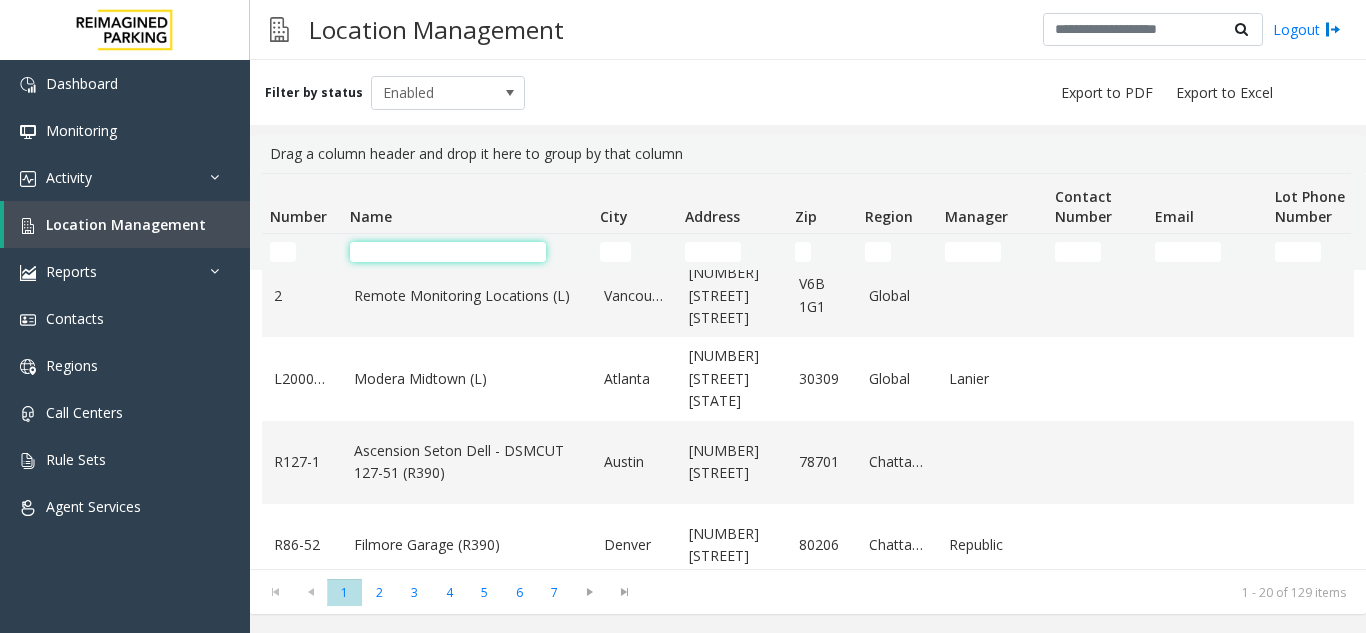 click 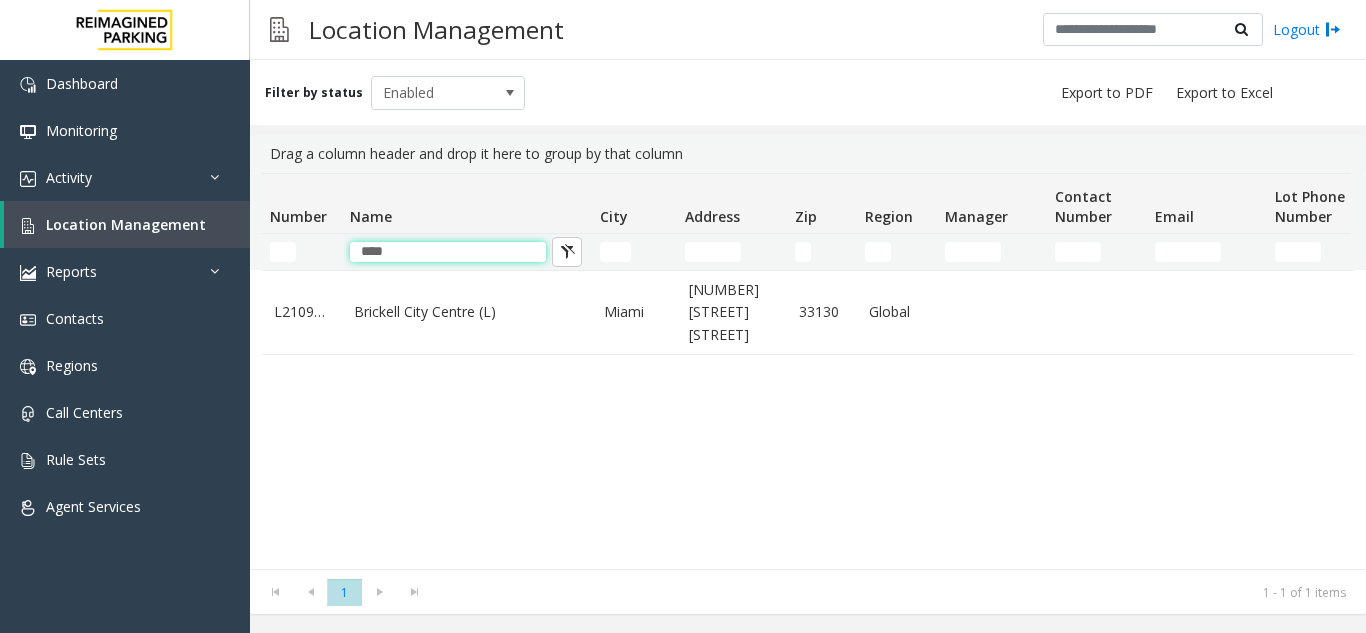 scroll, scrollTop: 0, scrollLeft: 0, axis: both 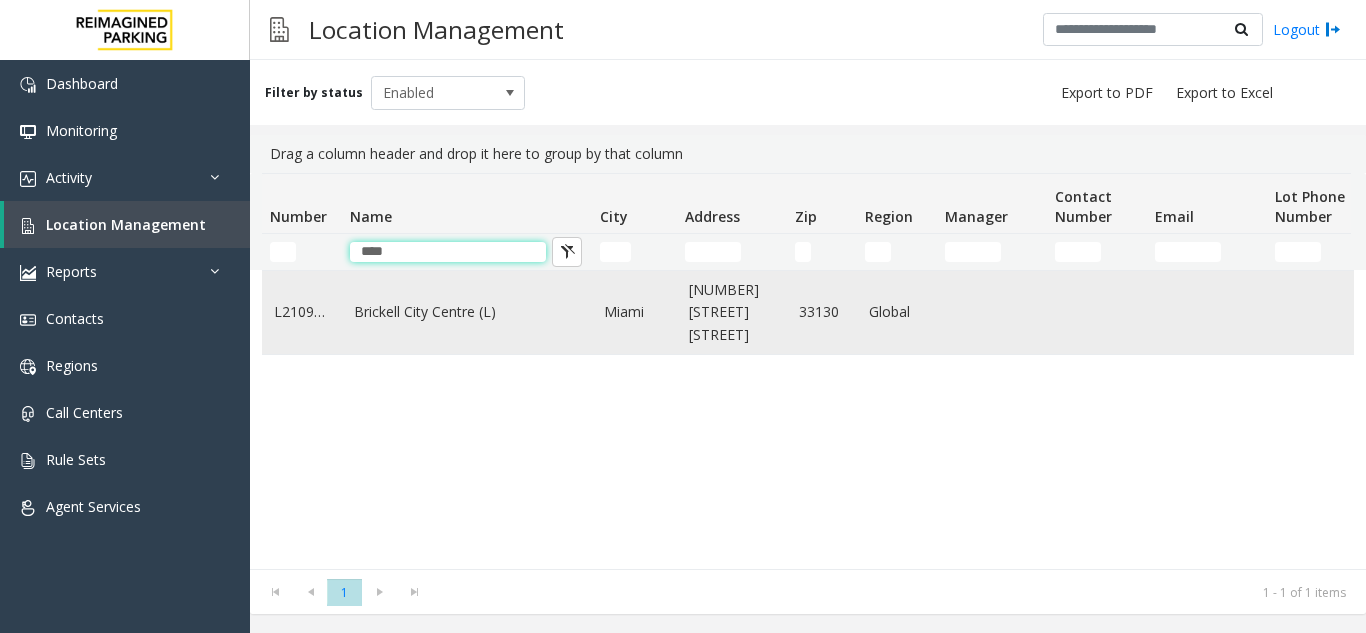 type on "****" 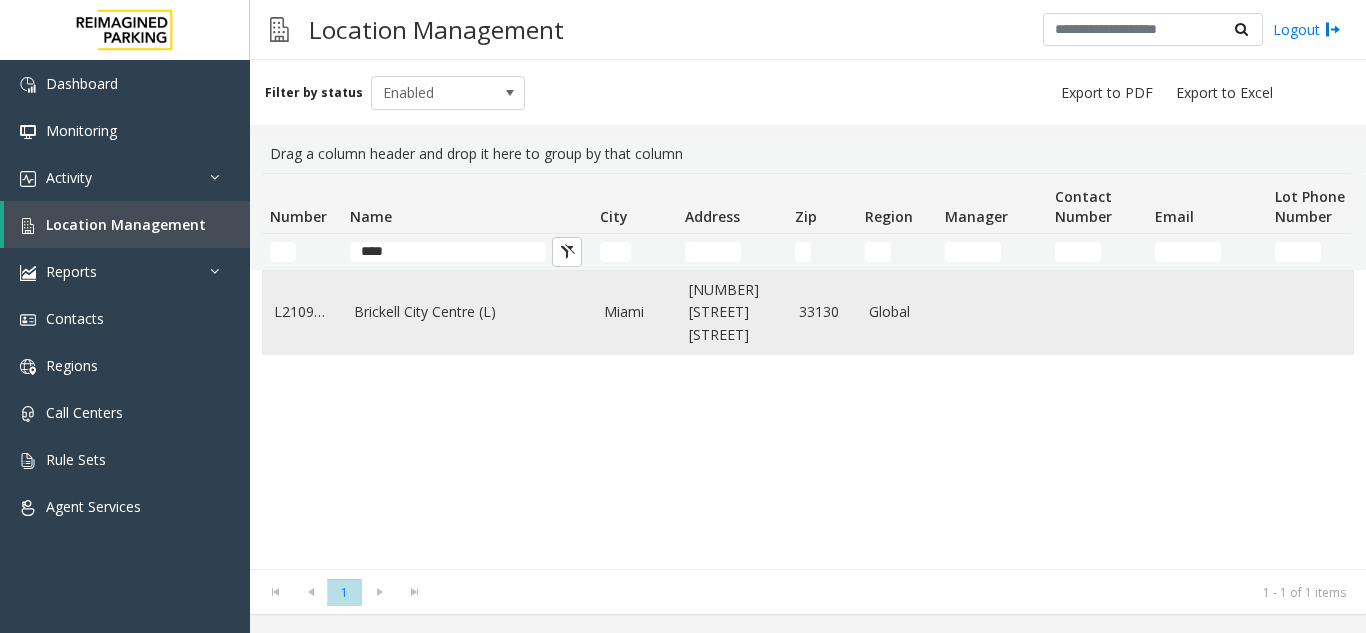 click on "Brickell City Centre (L)" 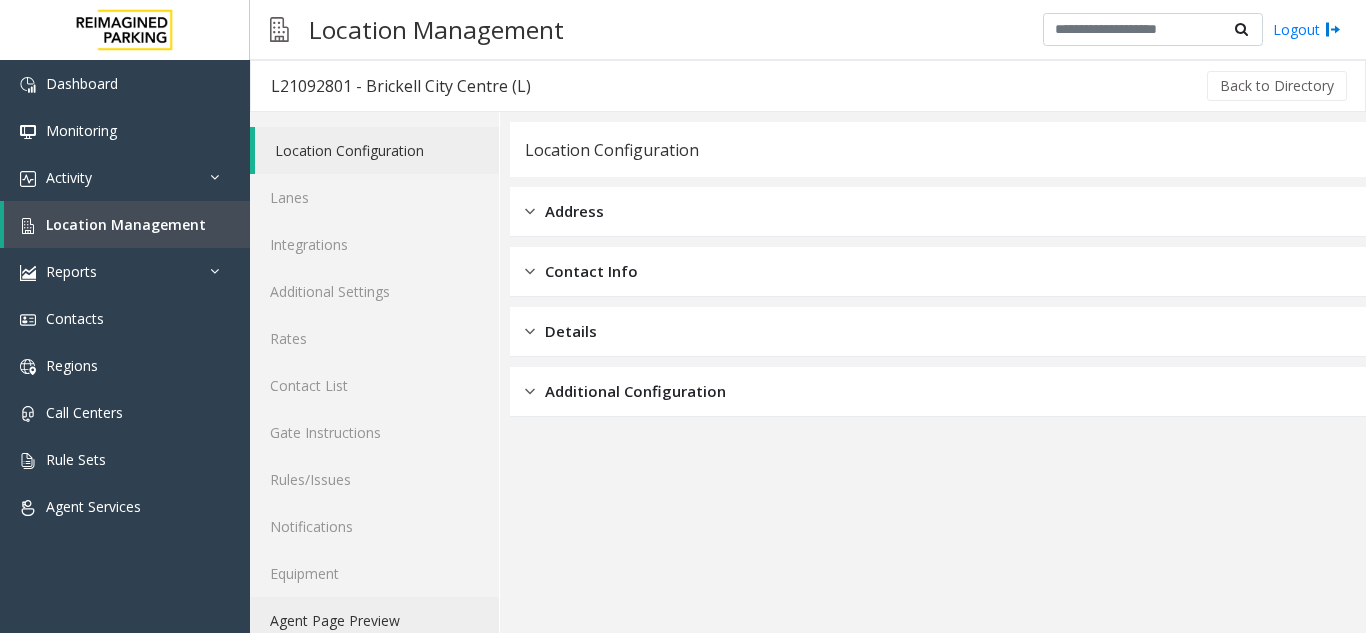 click on "Agent Page Preview" 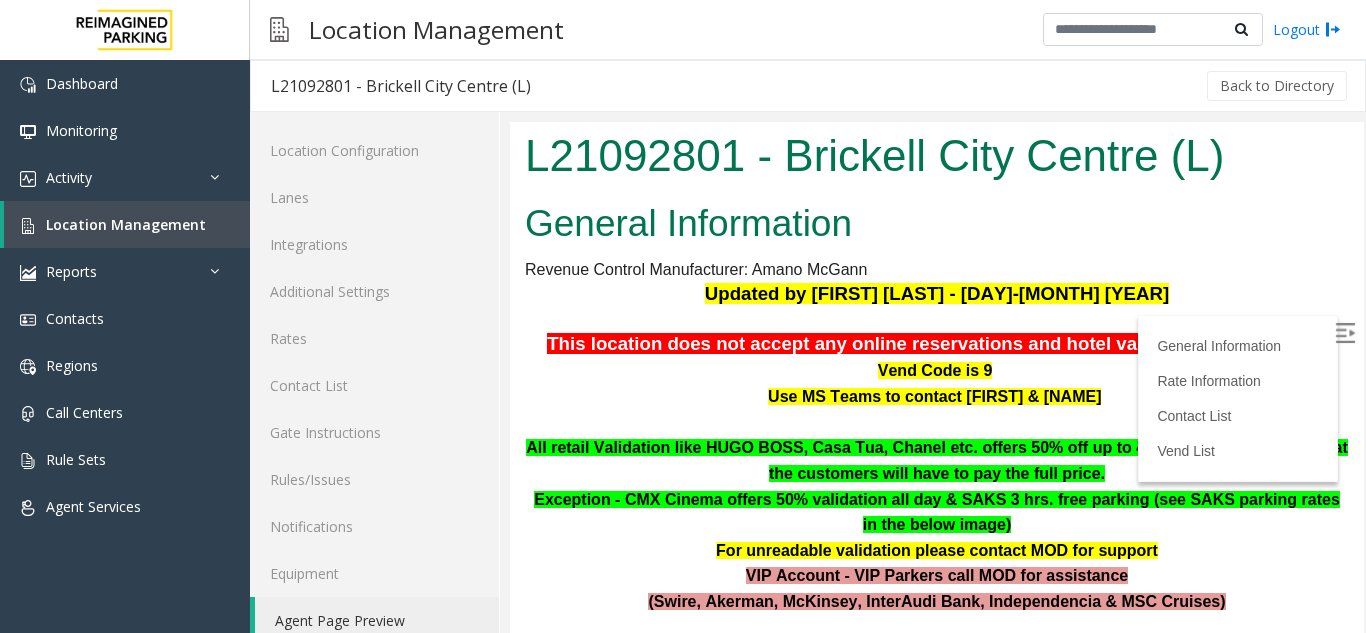 scroll, scrollTop: 0, scrollLeft: 0, axis: both 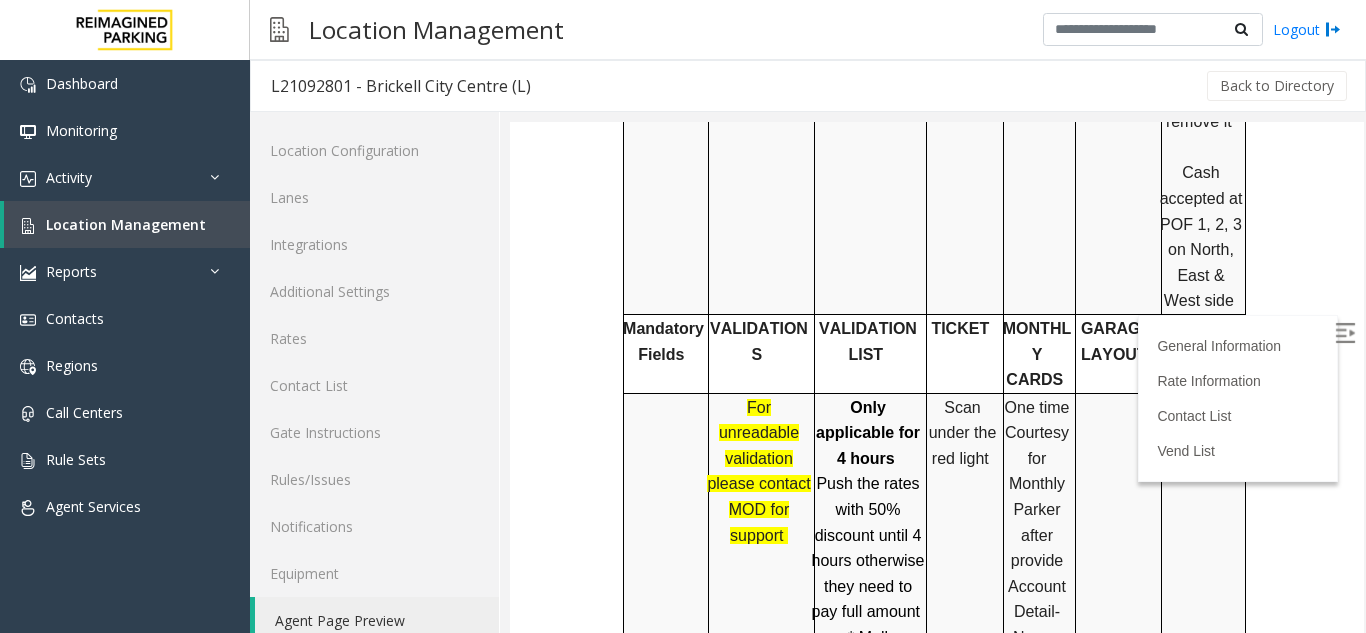 click on "Click Here for the local time" at bounding box center (1201, 433) 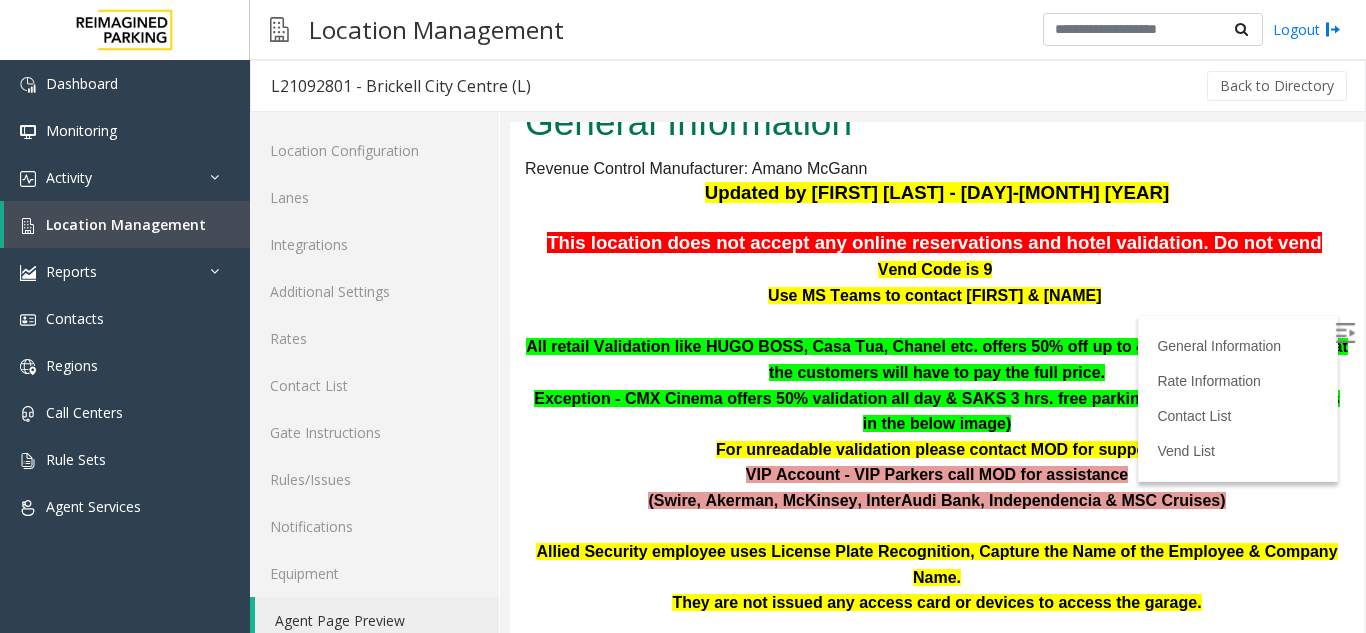 scroll, scrollTop: 100, scrollLeft: 0, axis: vertical 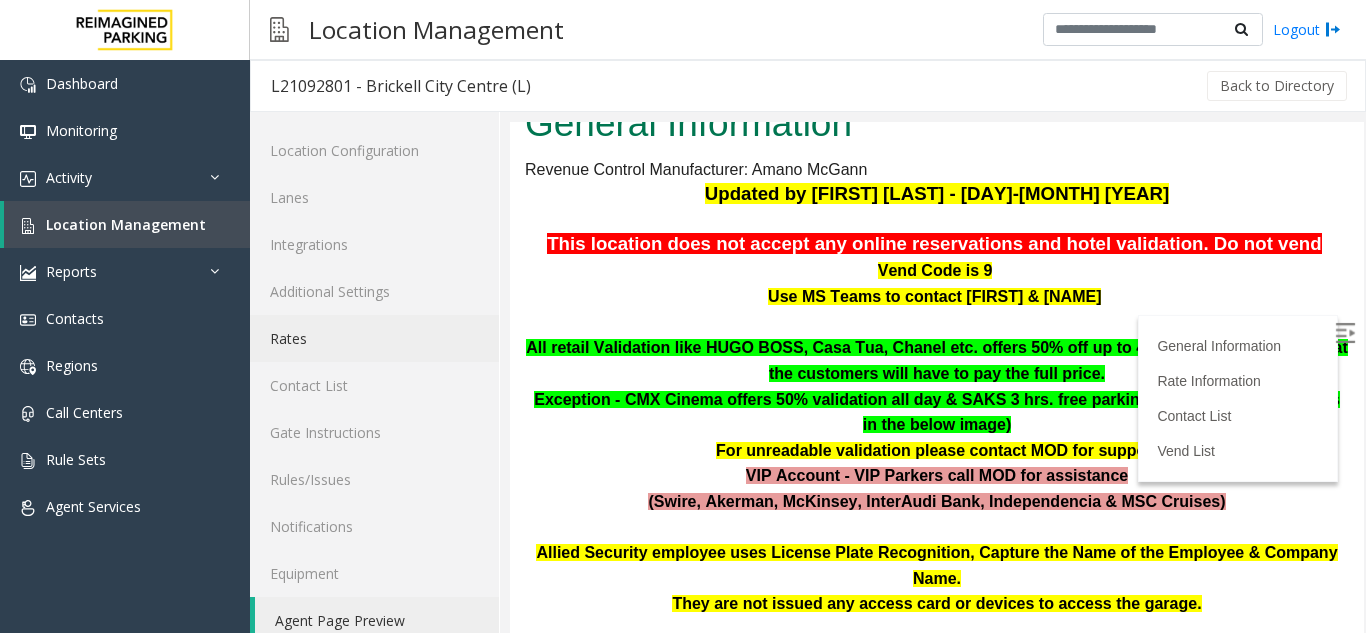 click on "Rates" 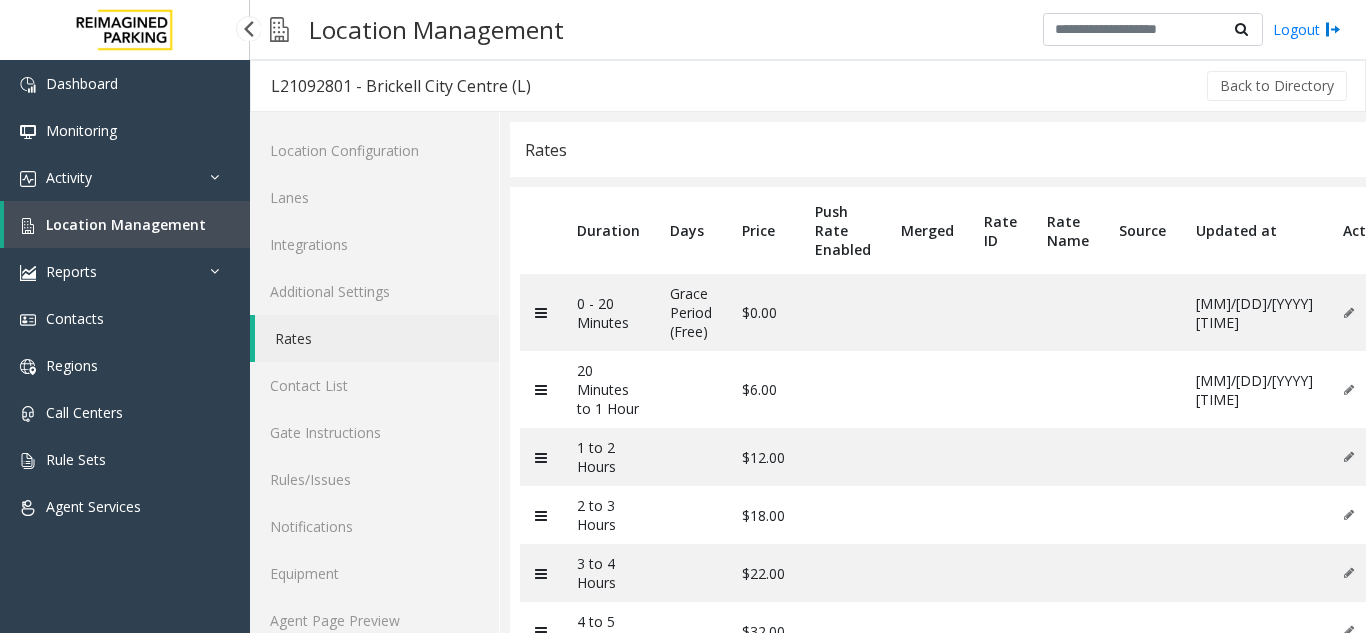 click on "Location Management" at bounding box center (127, 224) 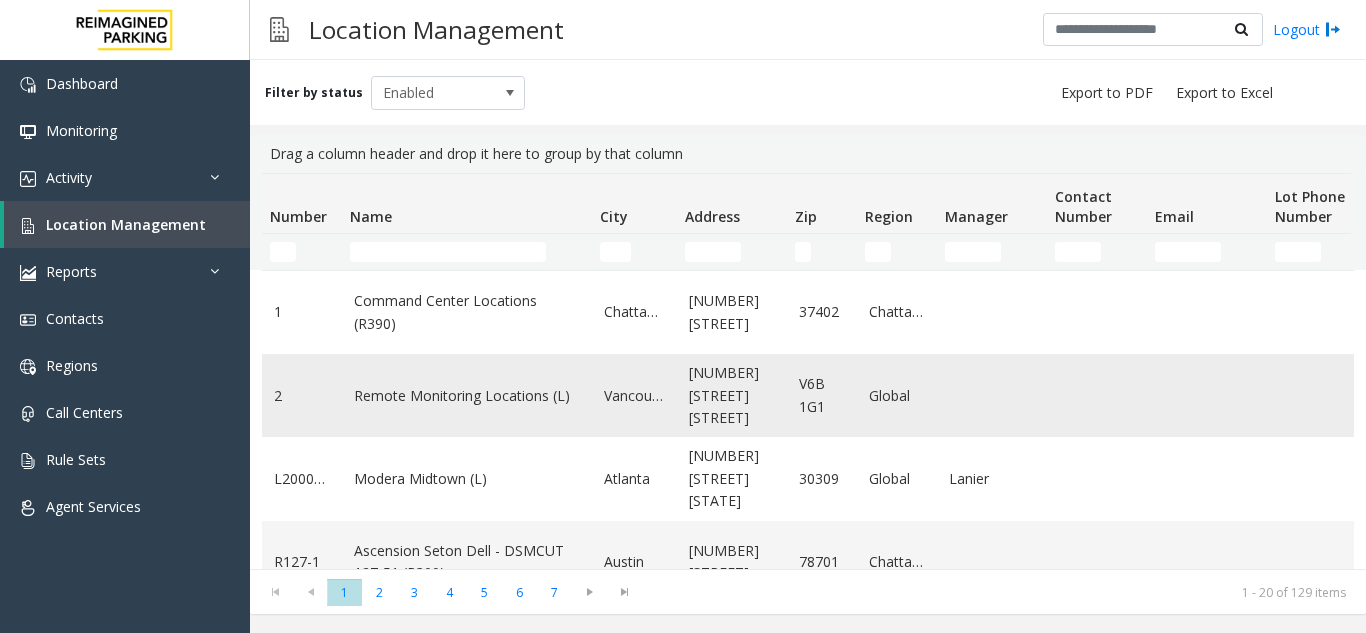 scroll, scrollTop: 100, scrollLeft: 0, axis: vertical 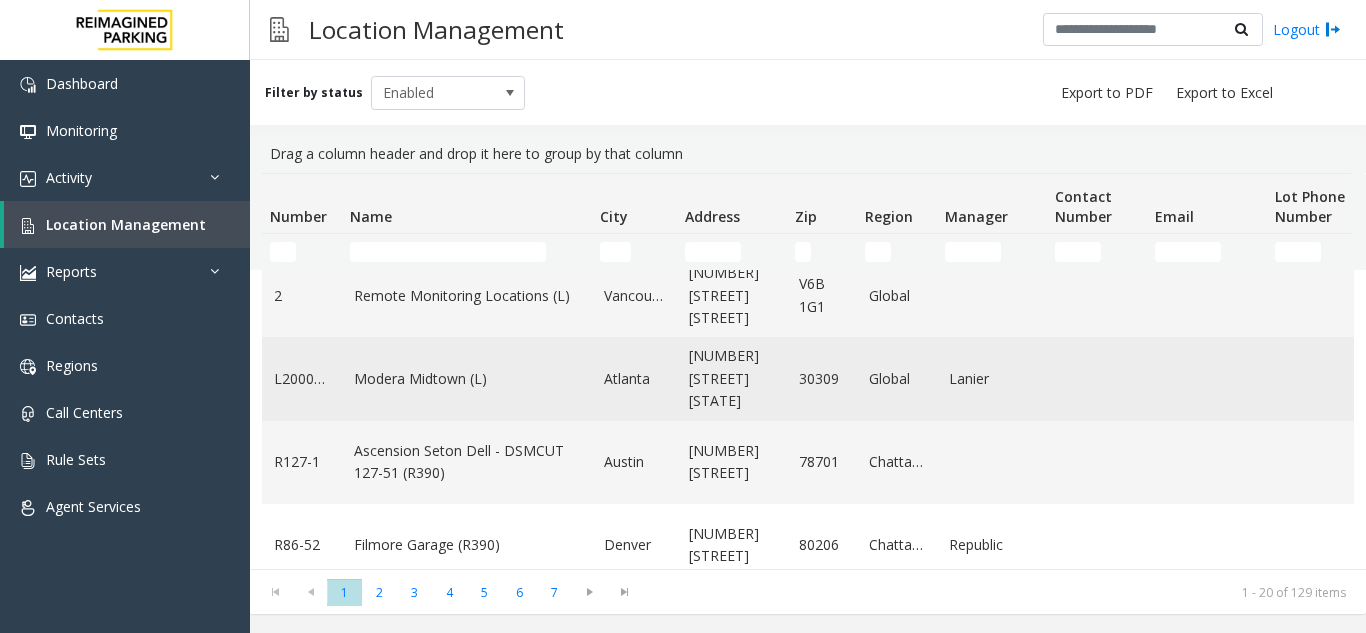 click on "Modera Midtown	(L)" 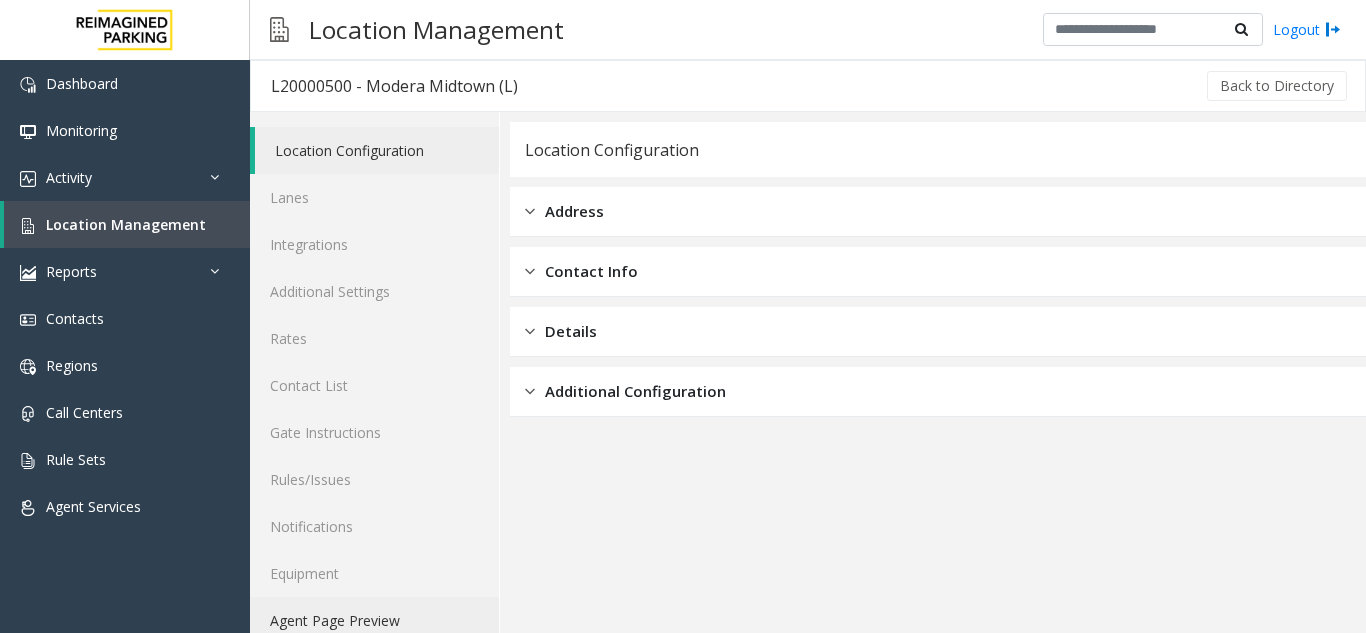 click on "Agent Page Preview" 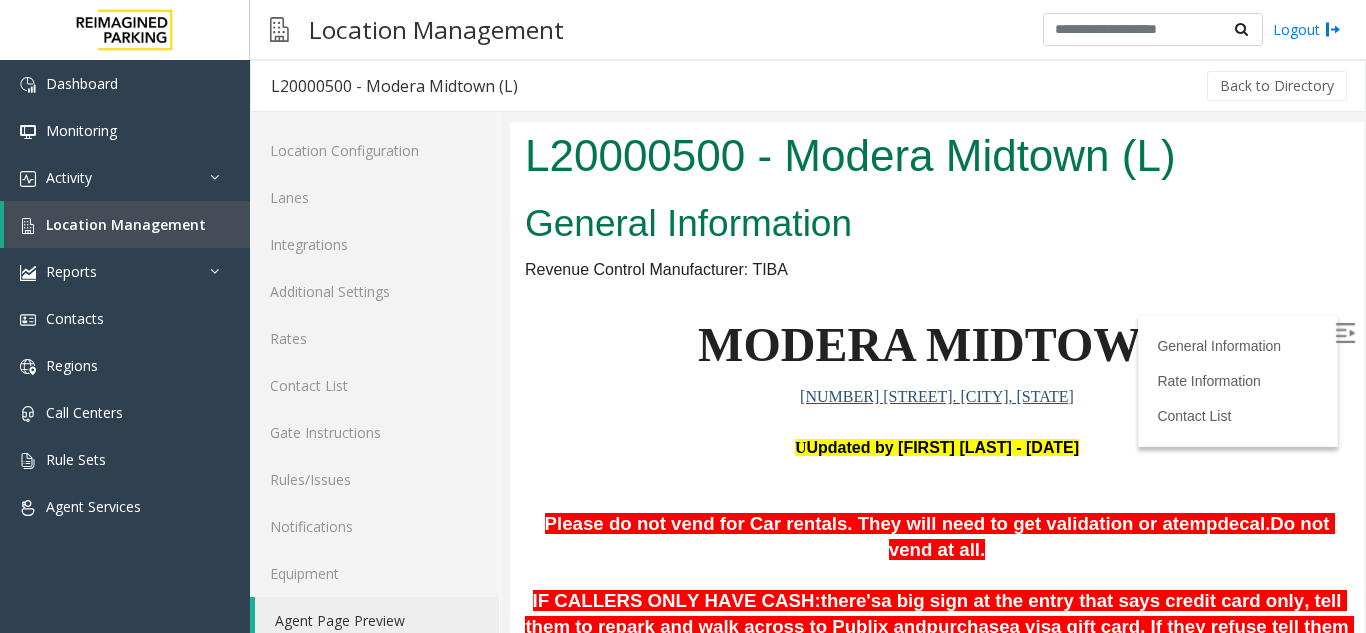 scroll, scrollTop: 0, scrollLeft: 0, axis: both 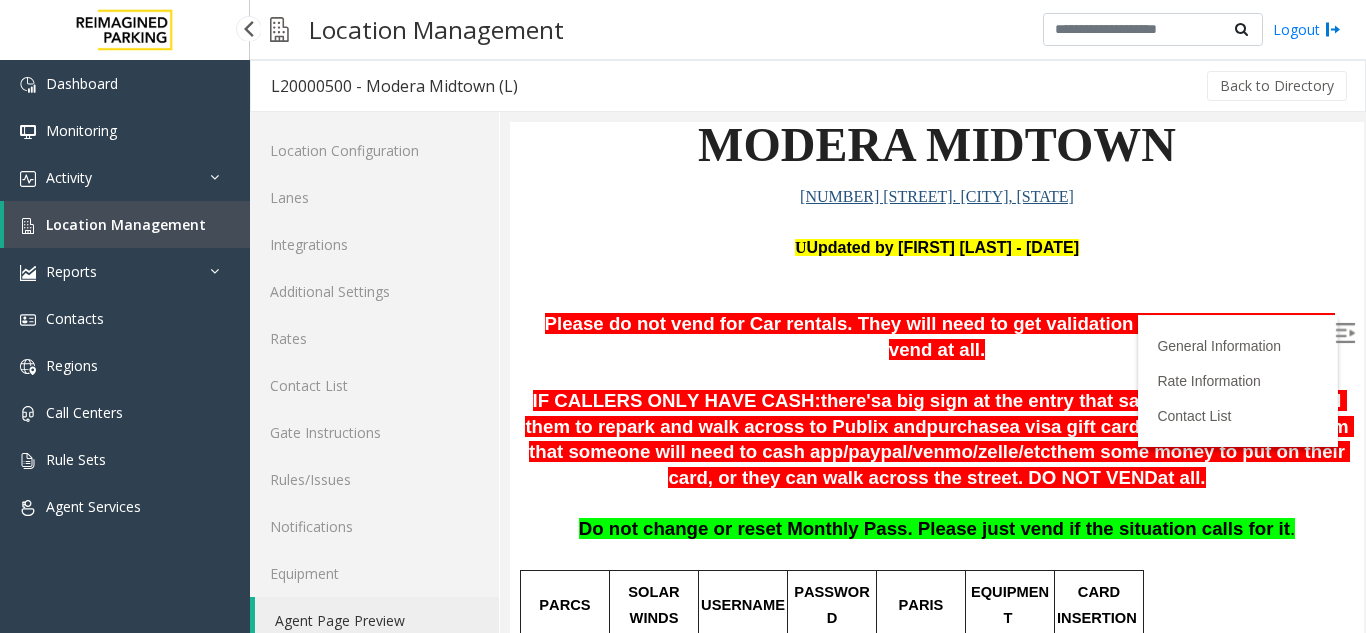 click on "Location Management" at bounding box center [127, 224] 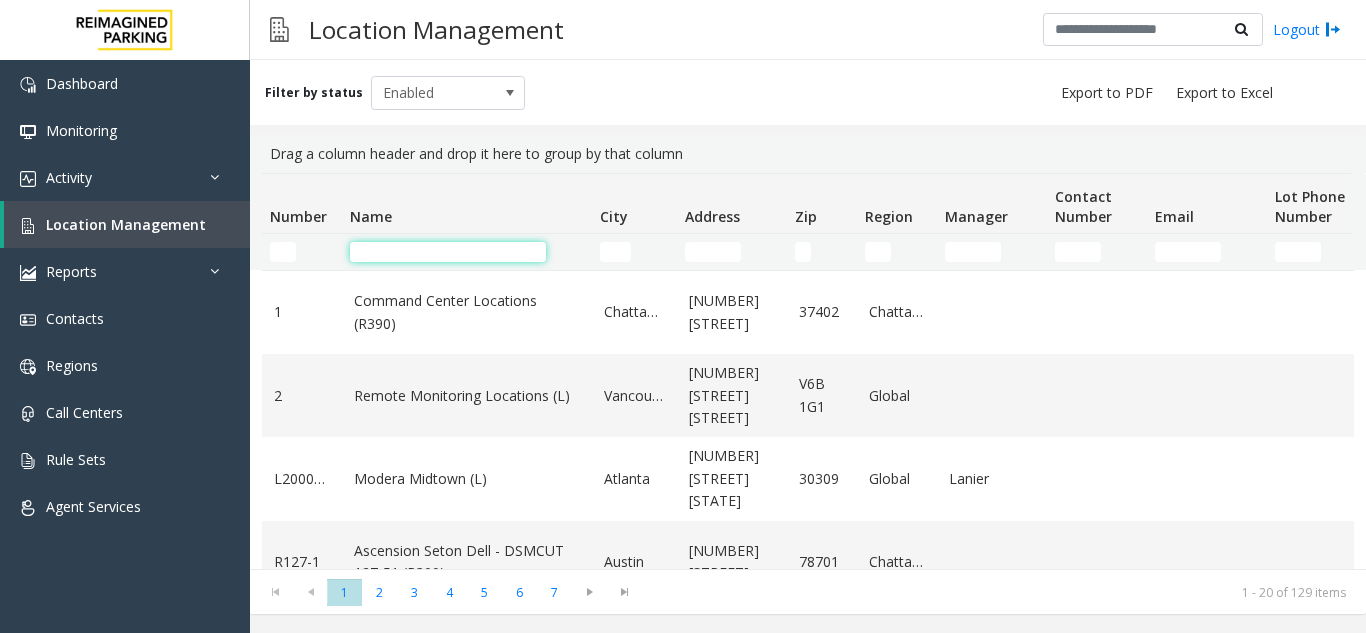 click 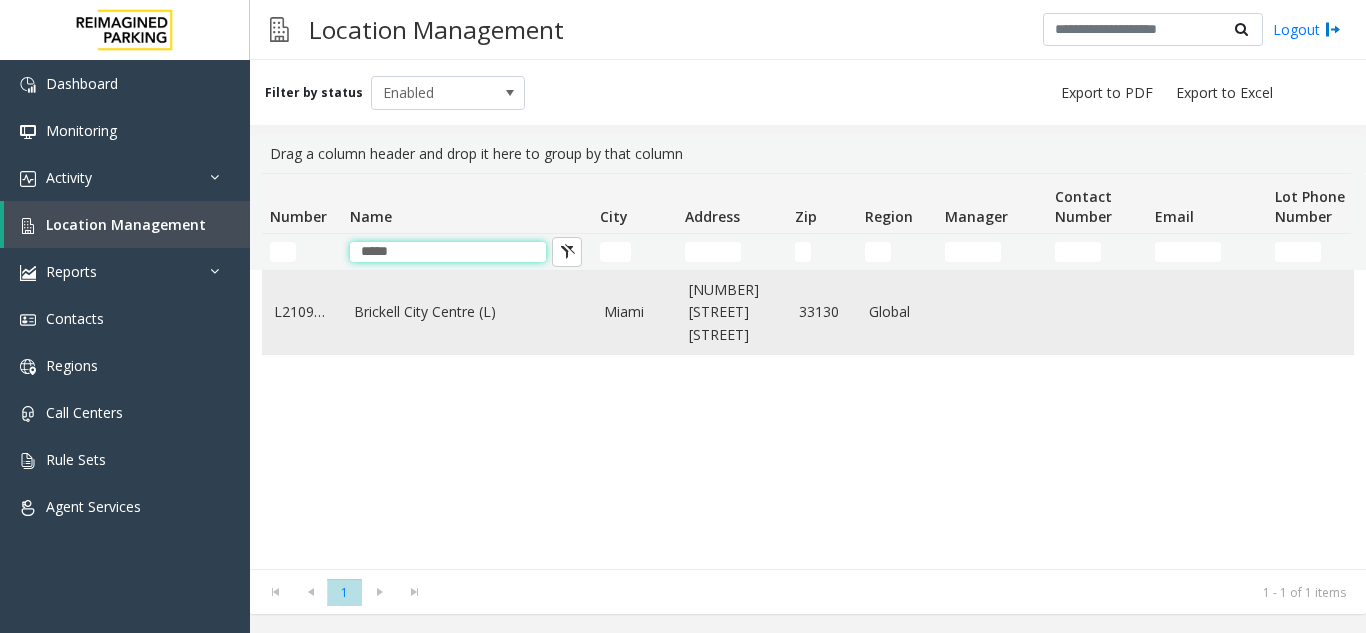type on "*****" 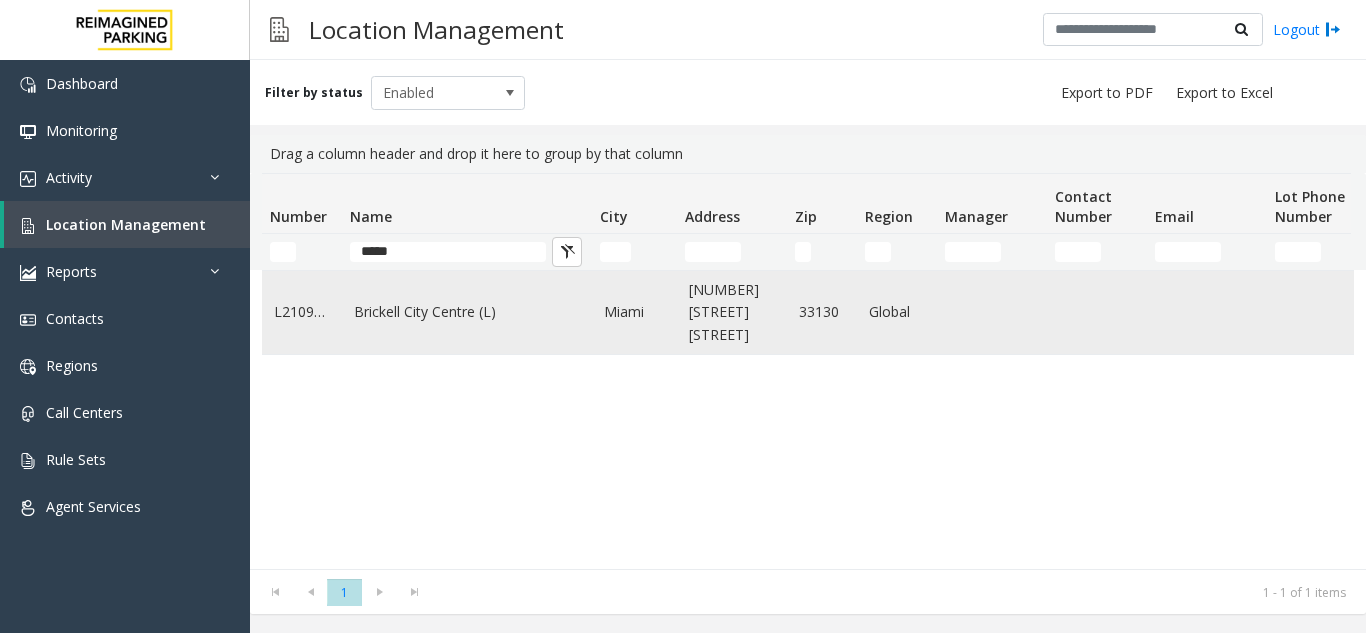 click on "Brickell City Centre (L)" 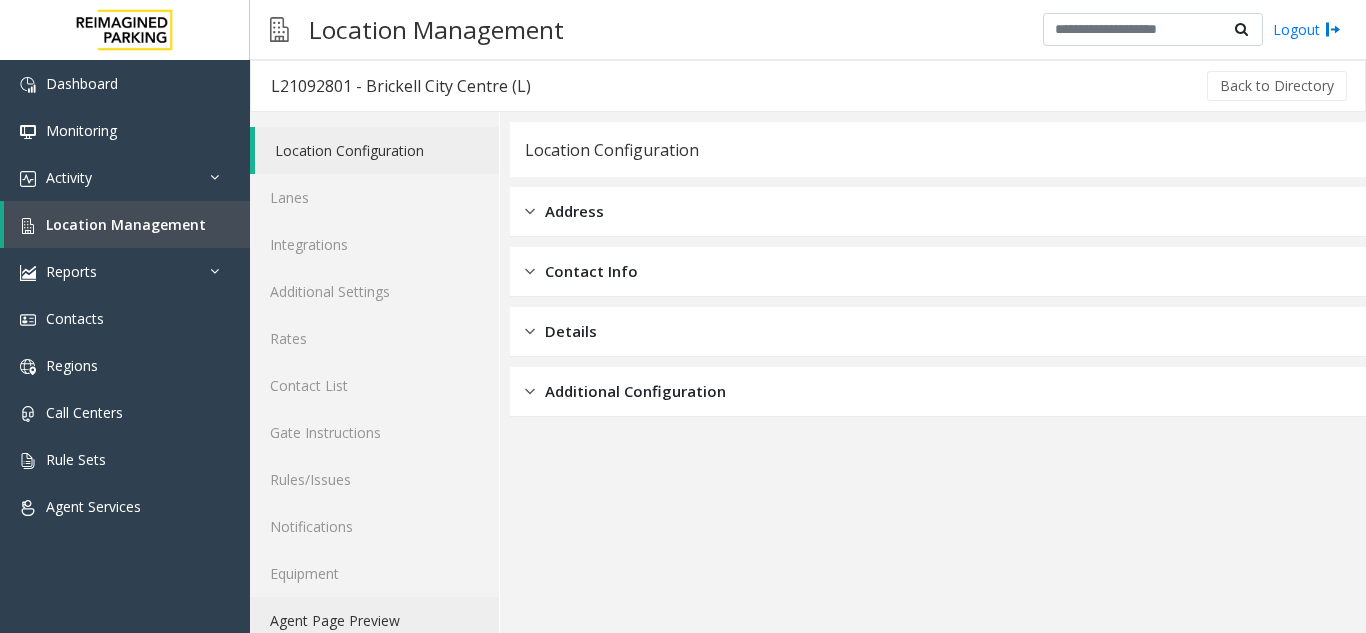 click on "Agent Page Preview" 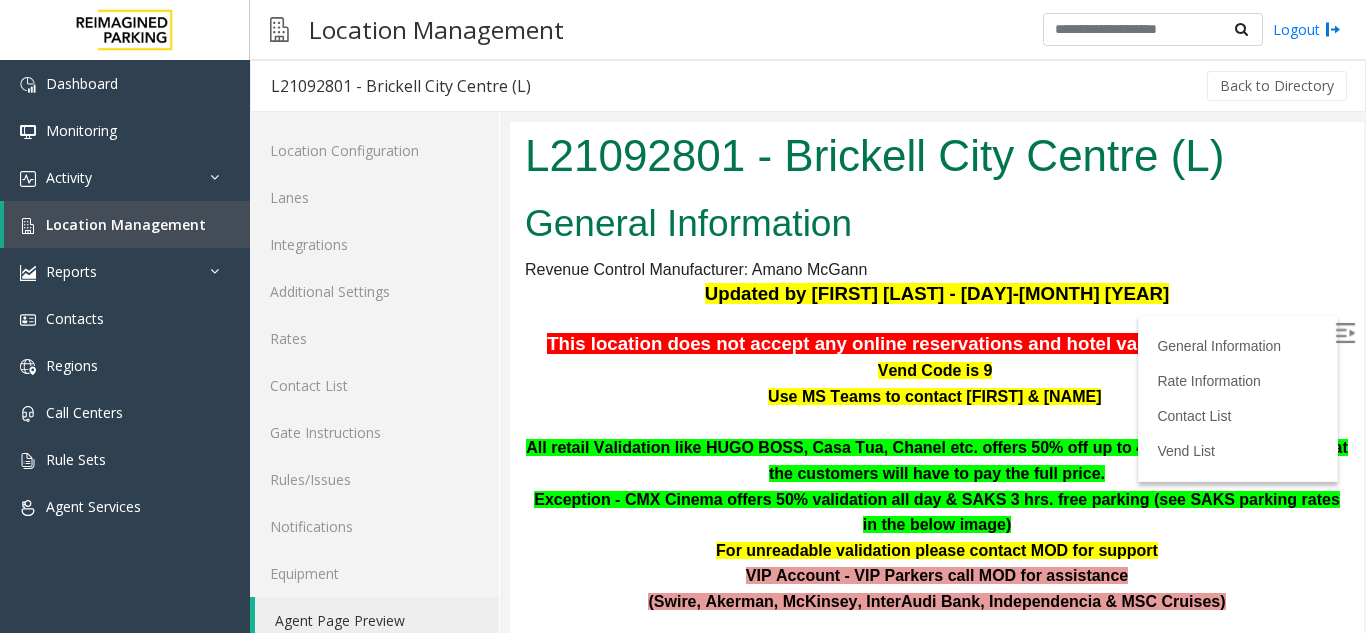 scroll, scrollTop: 0, scrollLeft: 0, axis: both 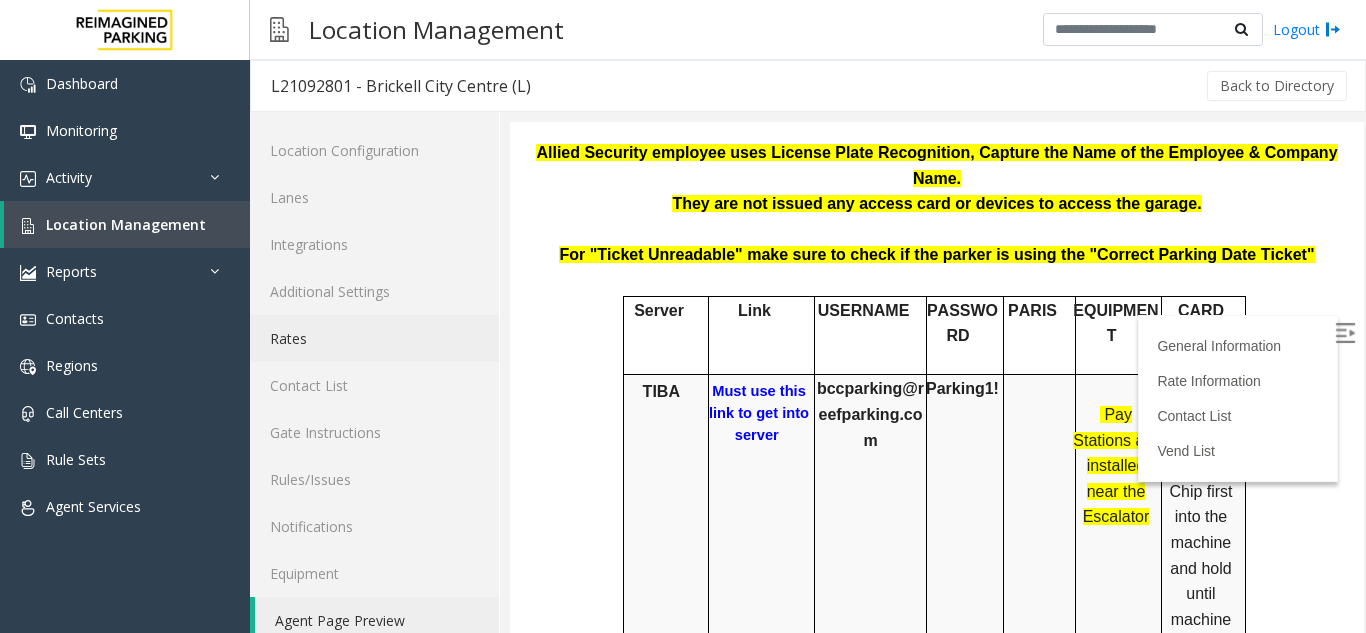 click on "Rates" 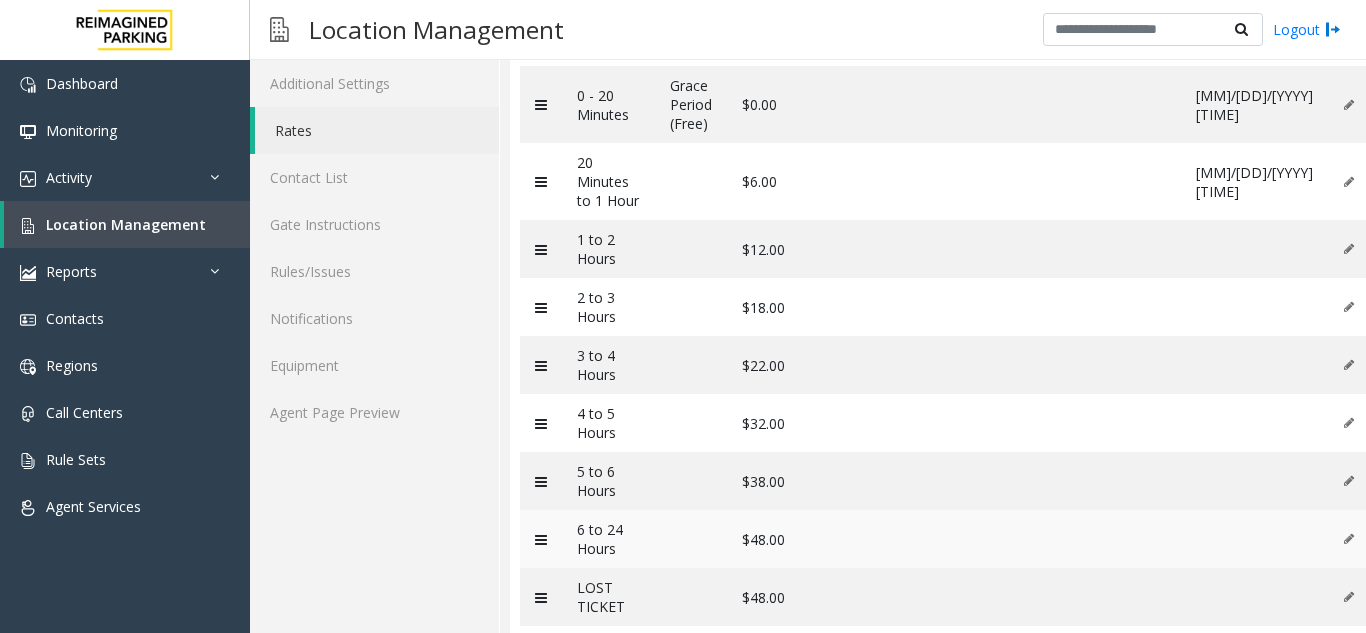 scroll, scrollTop: 75, scrollLeft: 0, axis: vertical 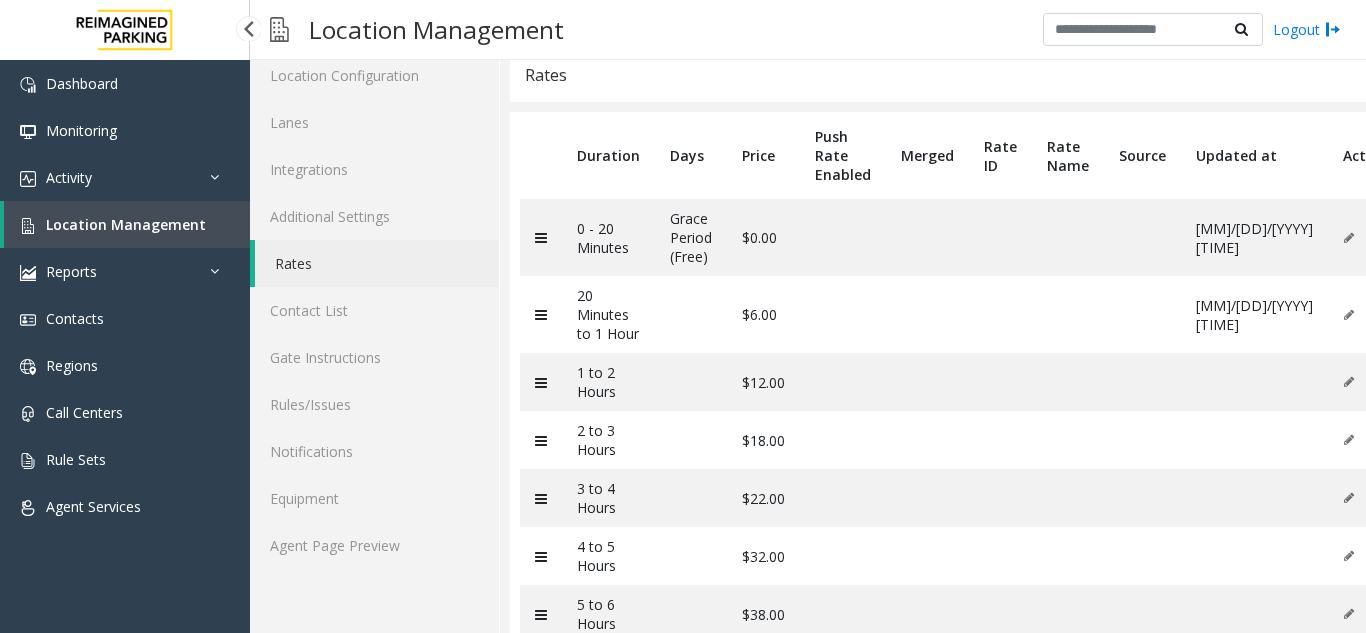 click on "Location Management" at bounding box center [126, 224] 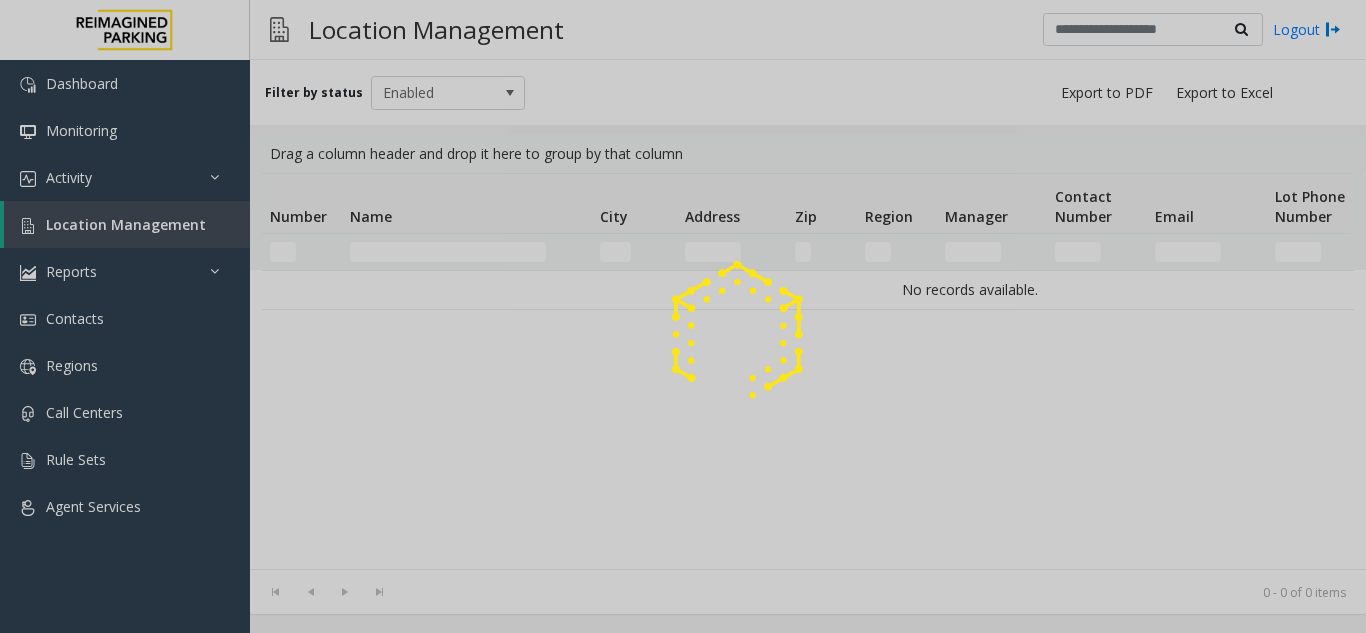 scroll, scrollTop: 0, scrollLeft: 0, axis: both 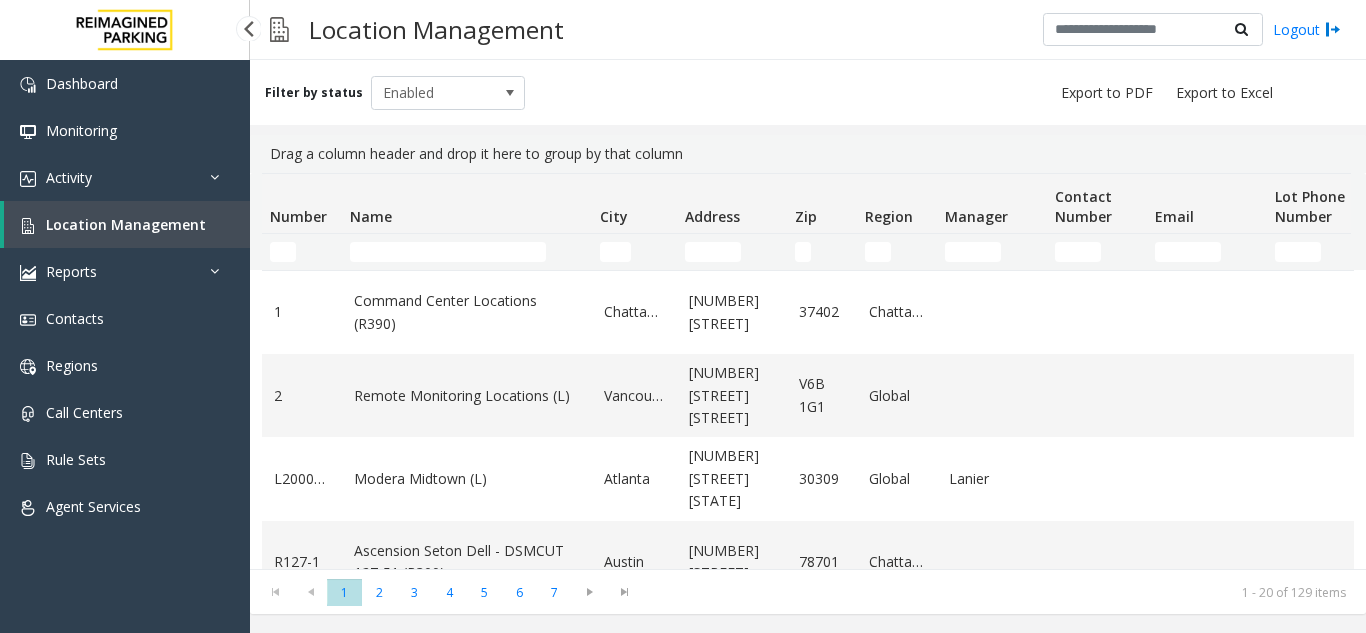 click on "Location Management" at bounding box center (127, 224) 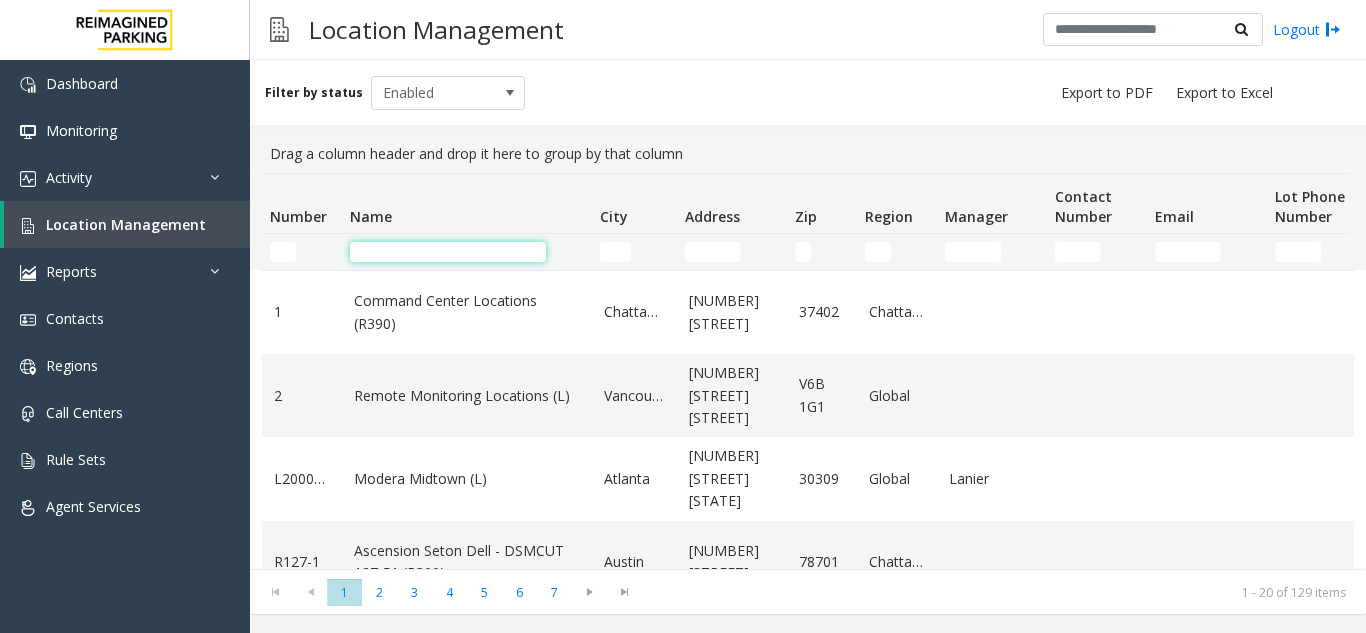 click 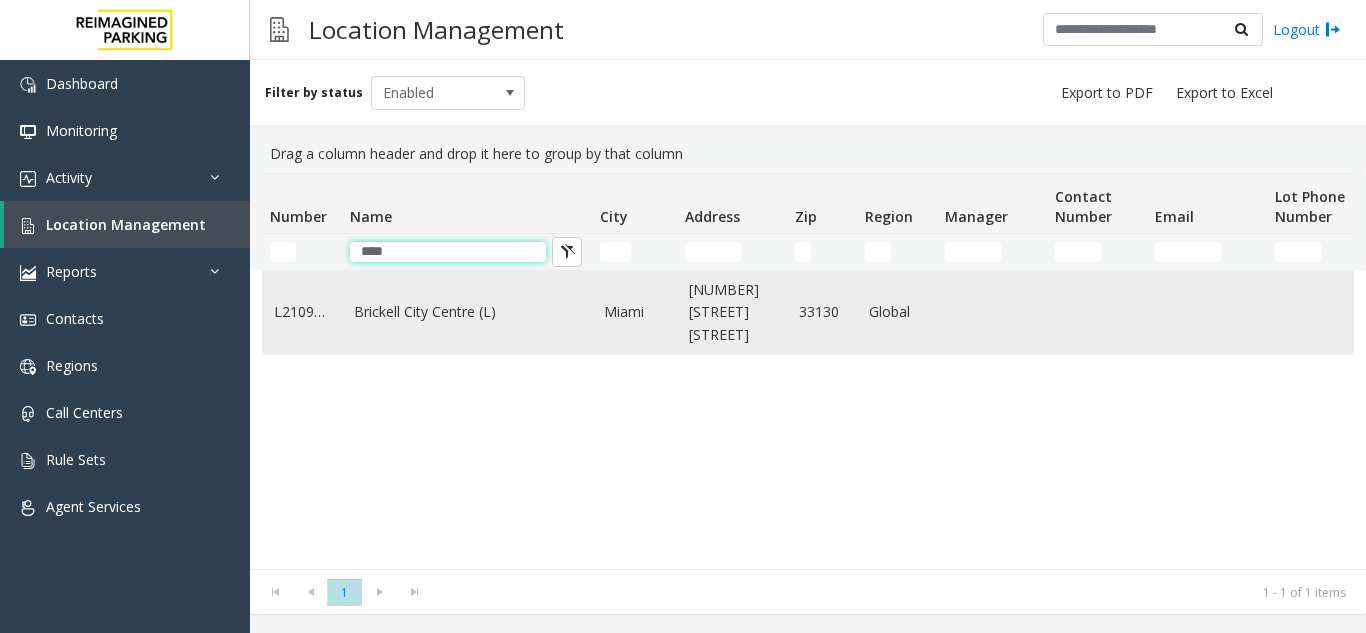 type on "****" 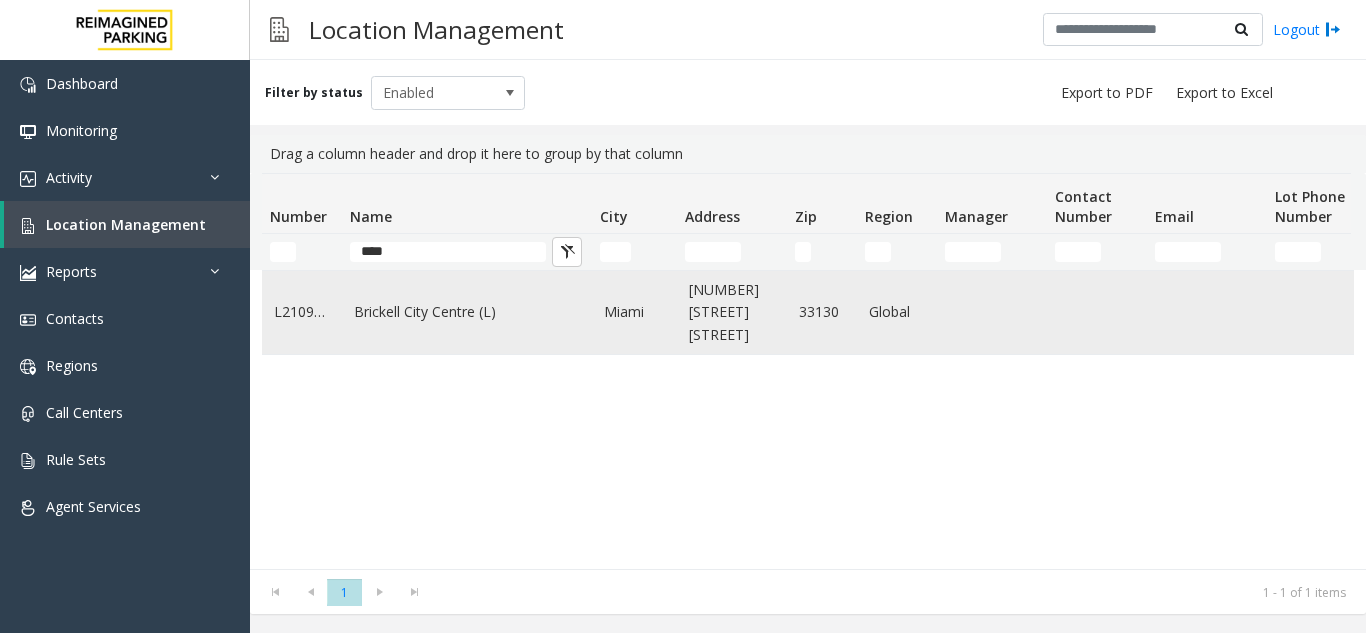 click on "Brickell City Centre (L)" 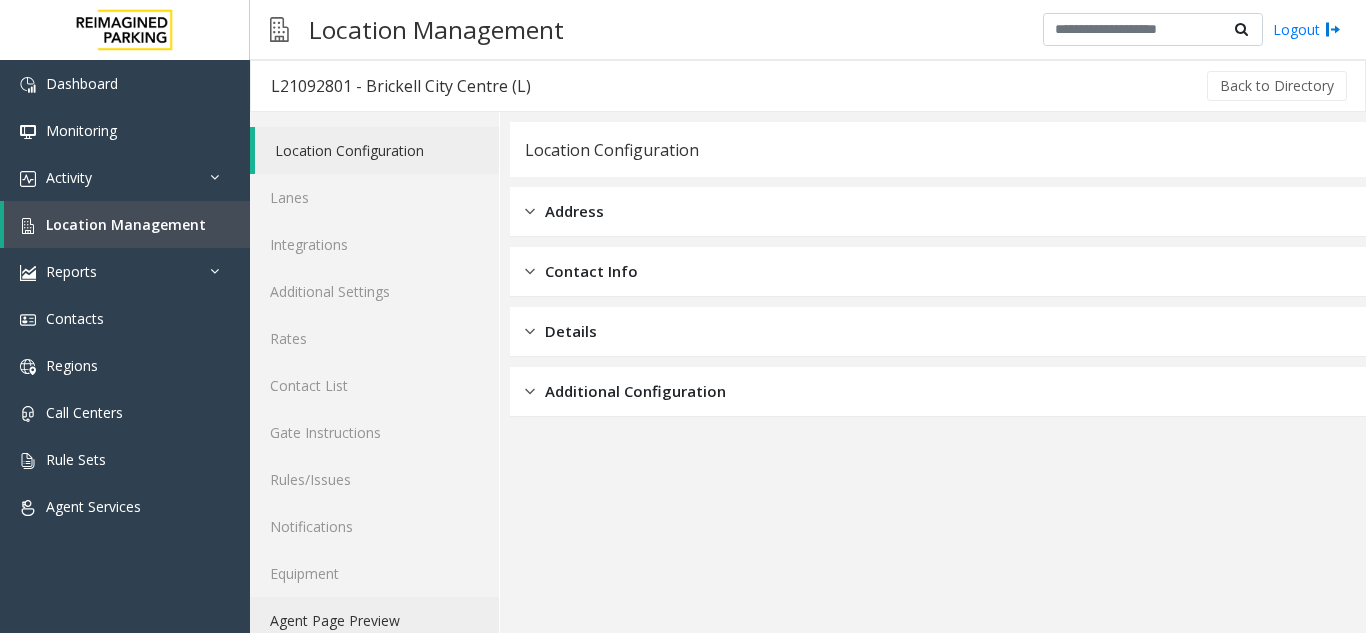 click on "Agent Page Preview" 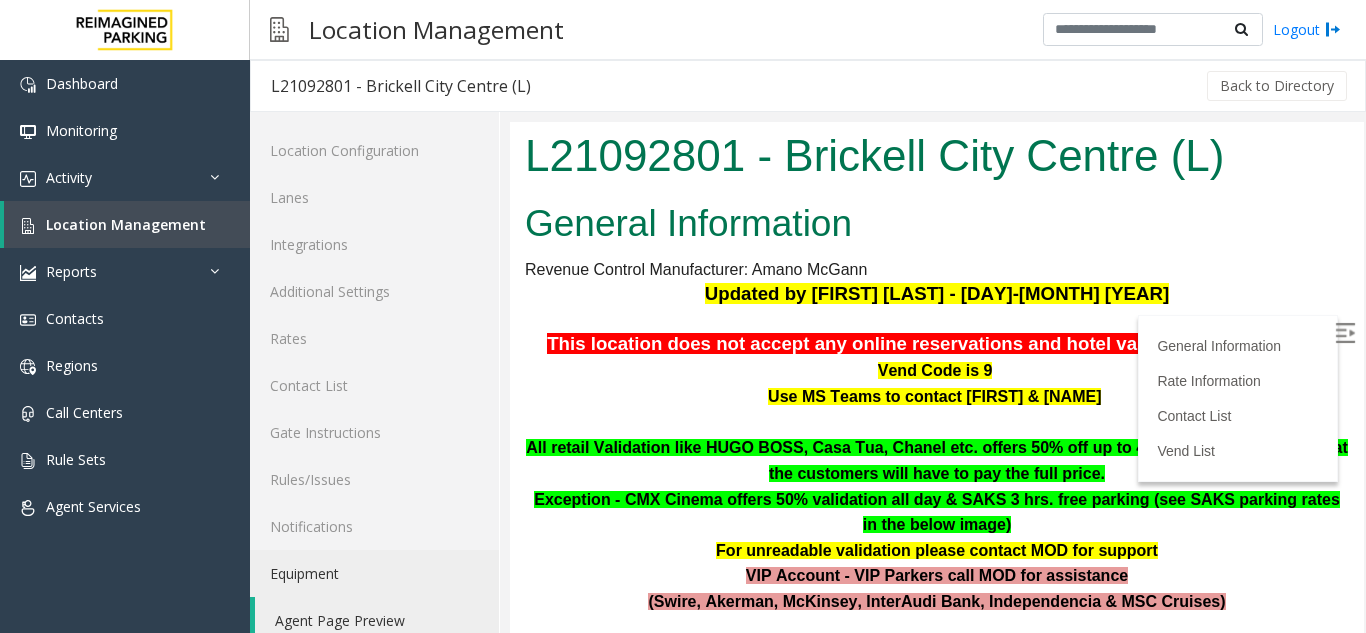 scroll, scrollTop: 0, scrollLeft: 0, axis: both 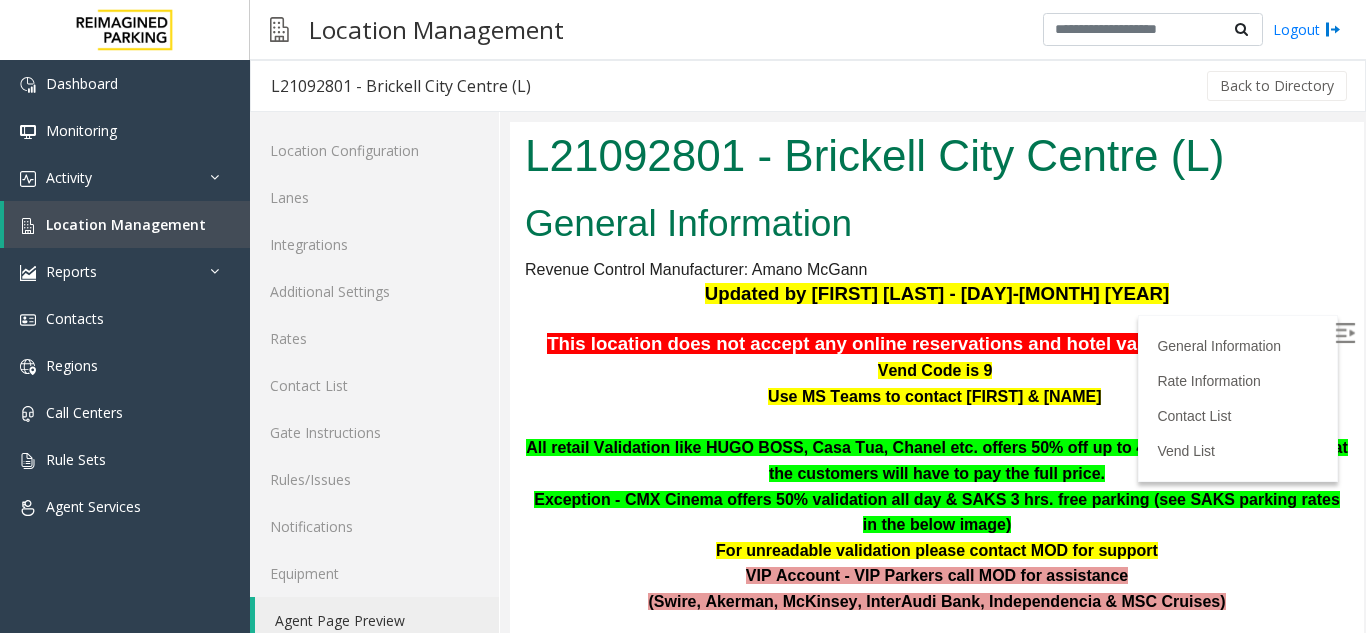 click at bounding box center [1347, 336] 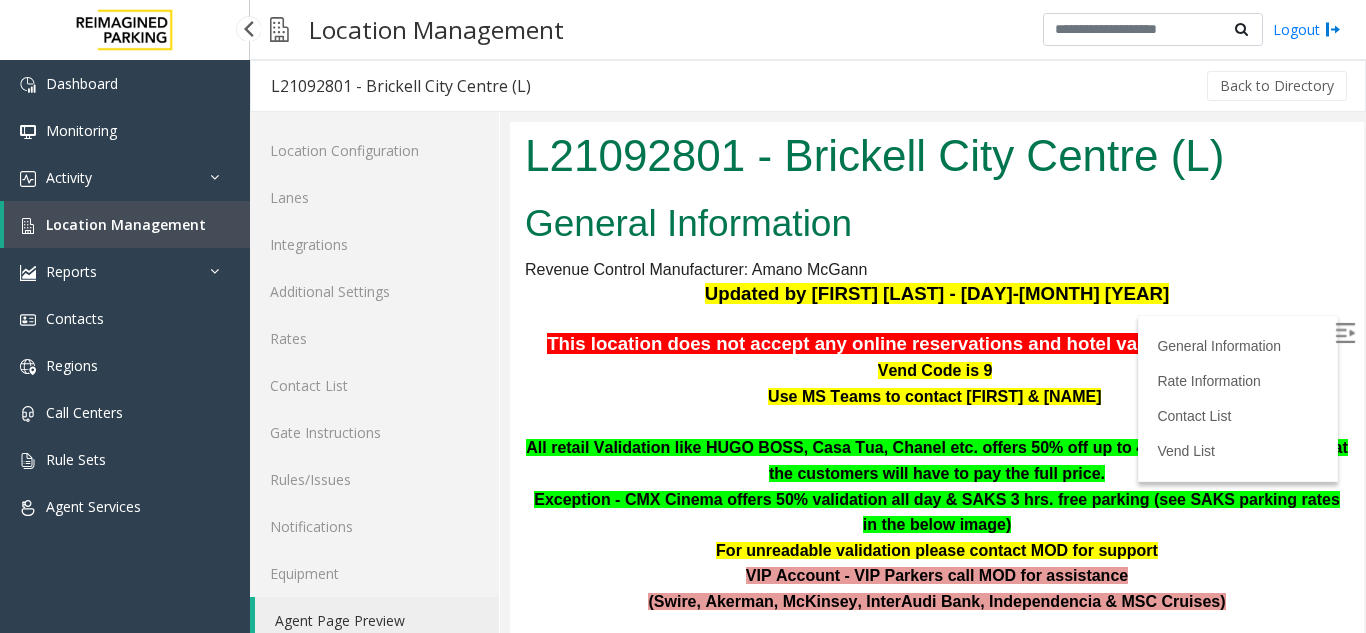 click on "Location Management" at bounding box center [127, 224] 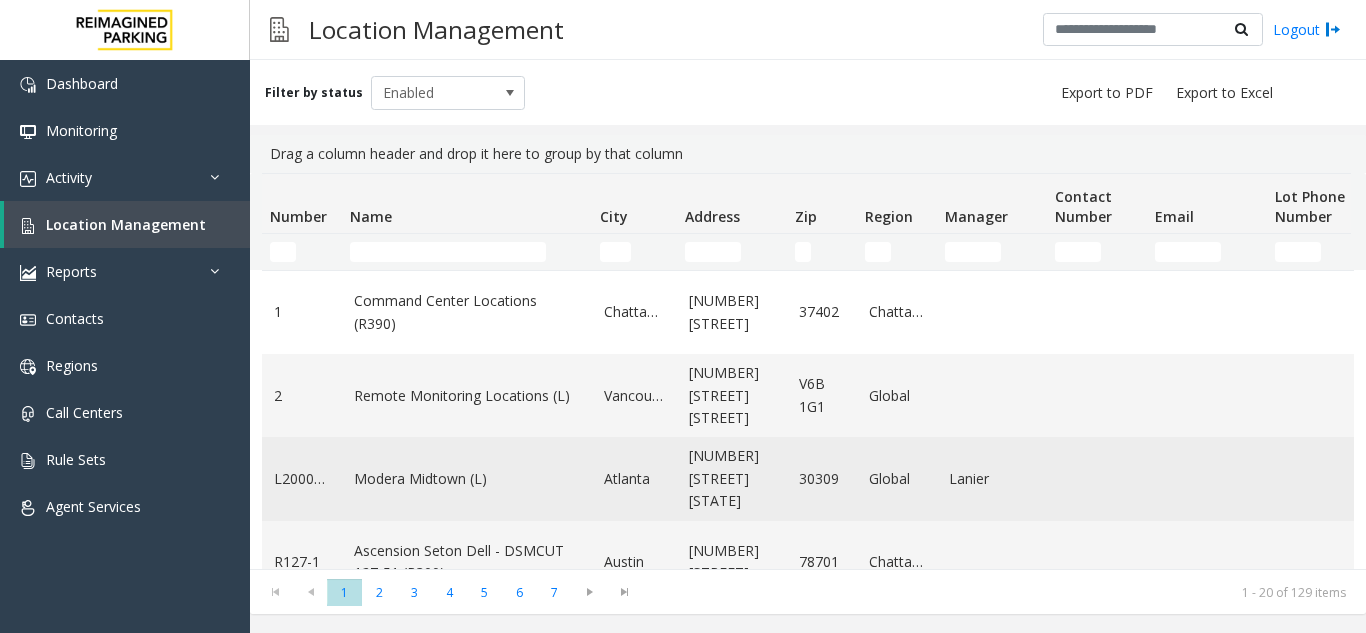 click on "Modera Midtown	(L)" 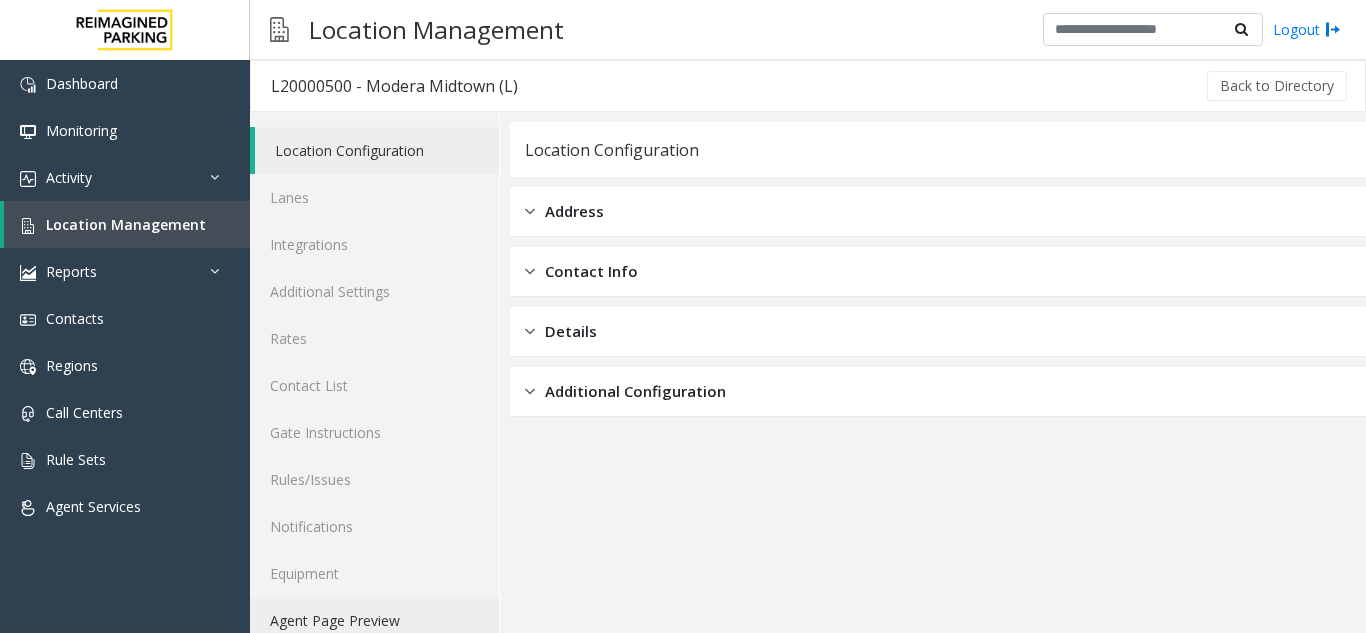click on "Agent Page Preview" 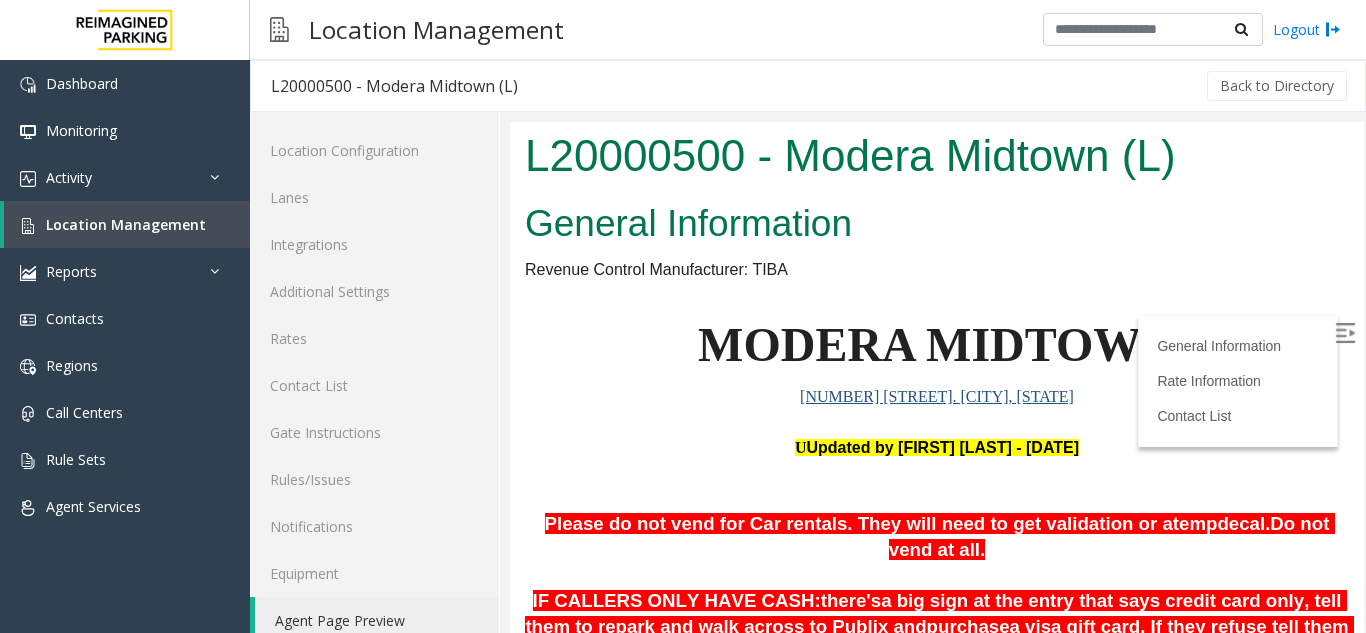 scroll, scrollTop: 0, scrollLeft: 0, axis: both 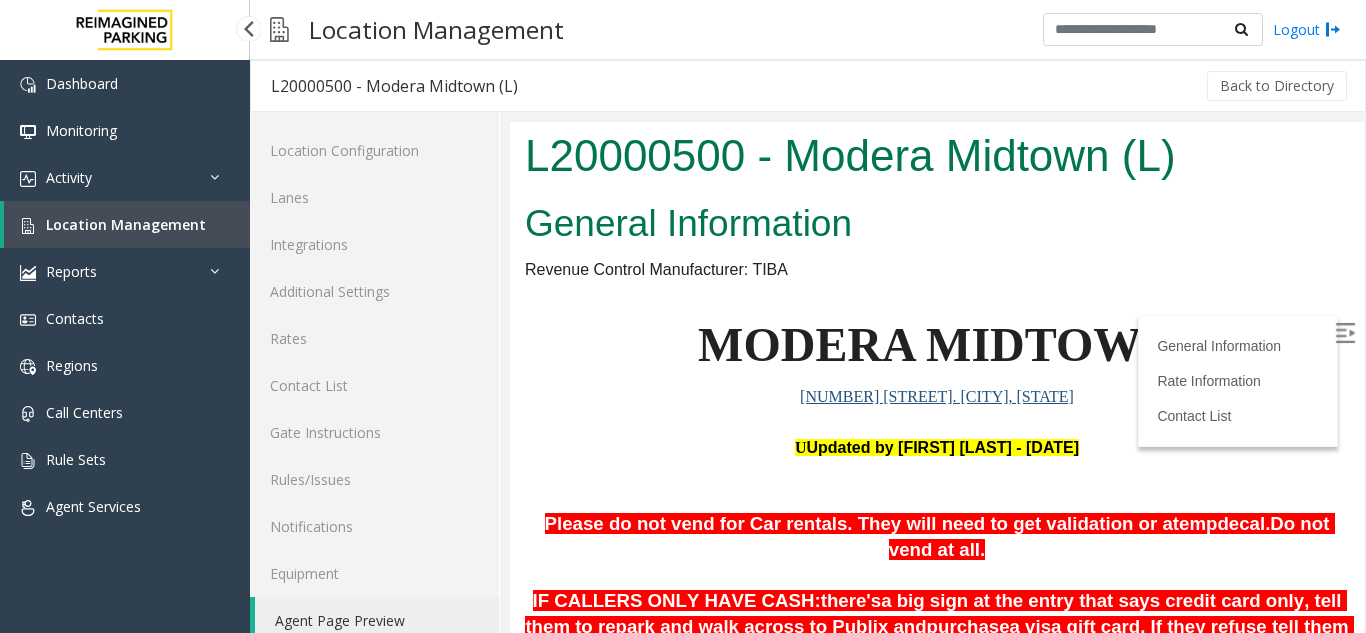 click on "Location Management" at bounding box center [126, 224] 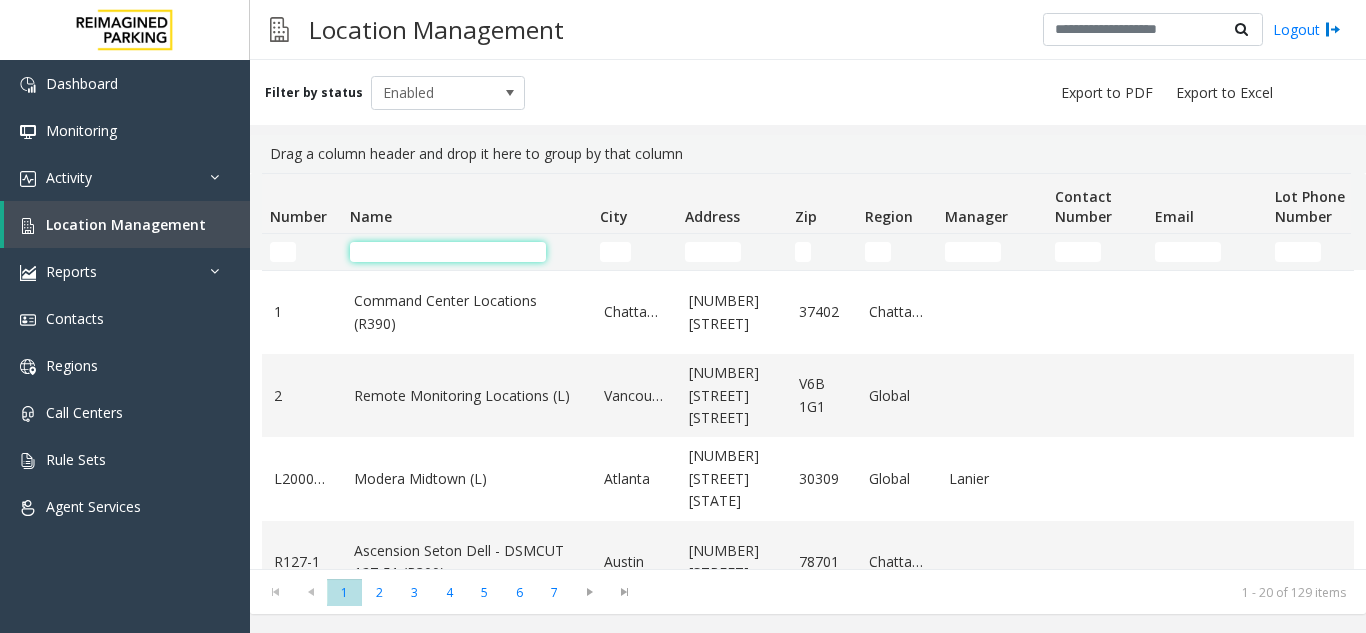 click 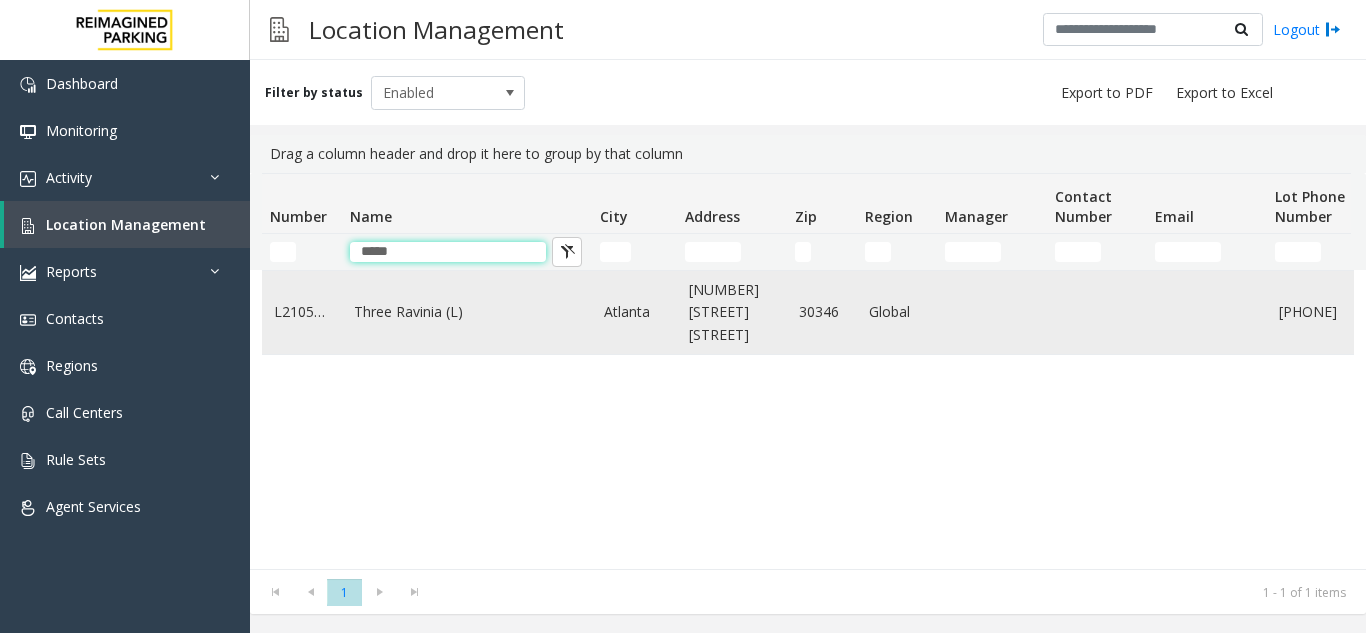 type on "*****" 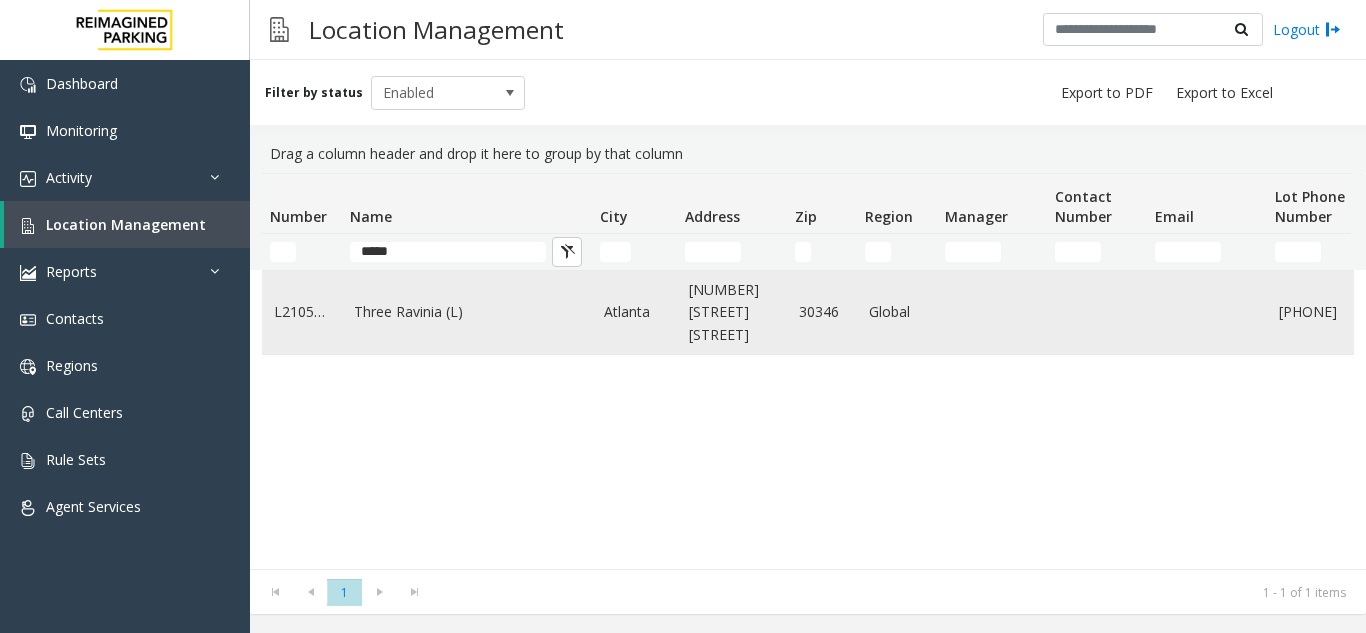 click on "Three Ravinia (L)" 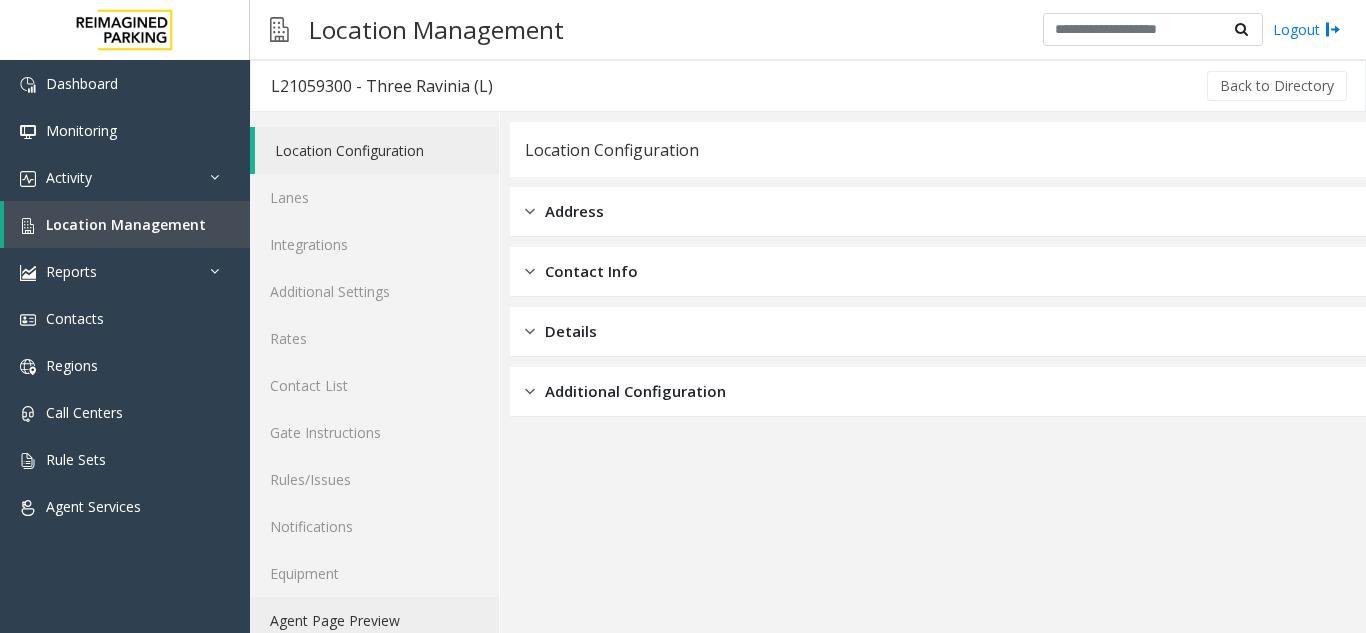click on "Agent Page Preview" 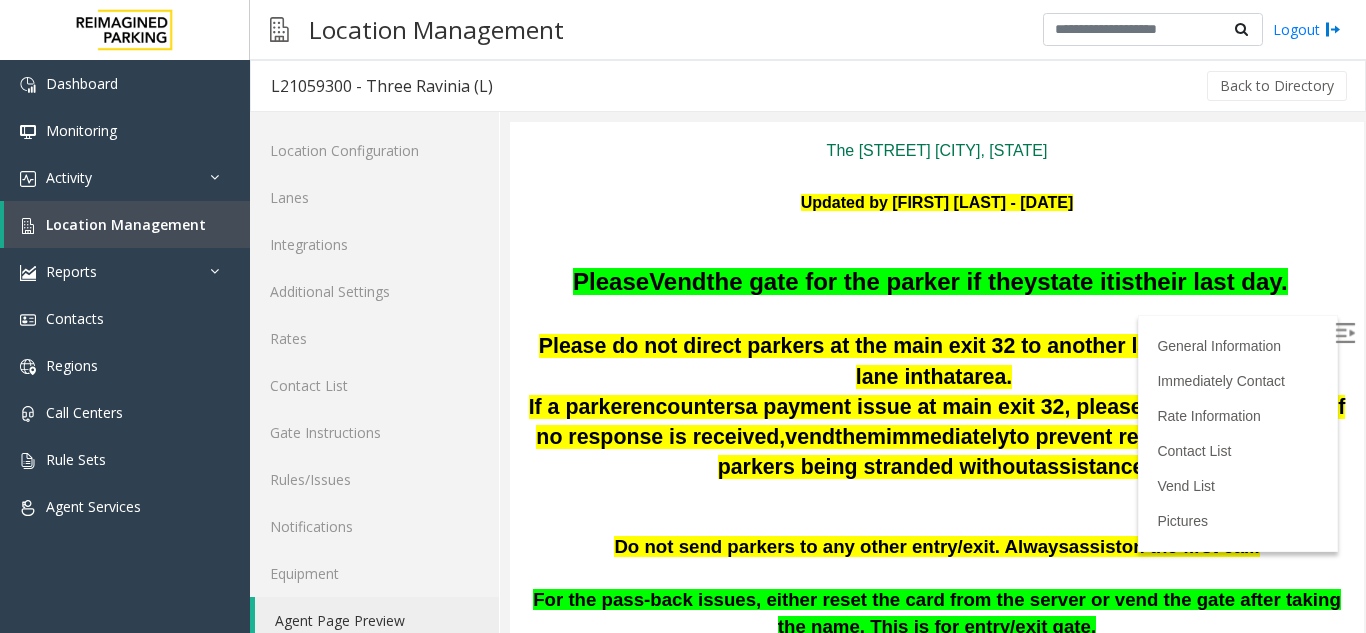 scroll, scrollTop: 200, scrollLeft: 0, axis: vertical 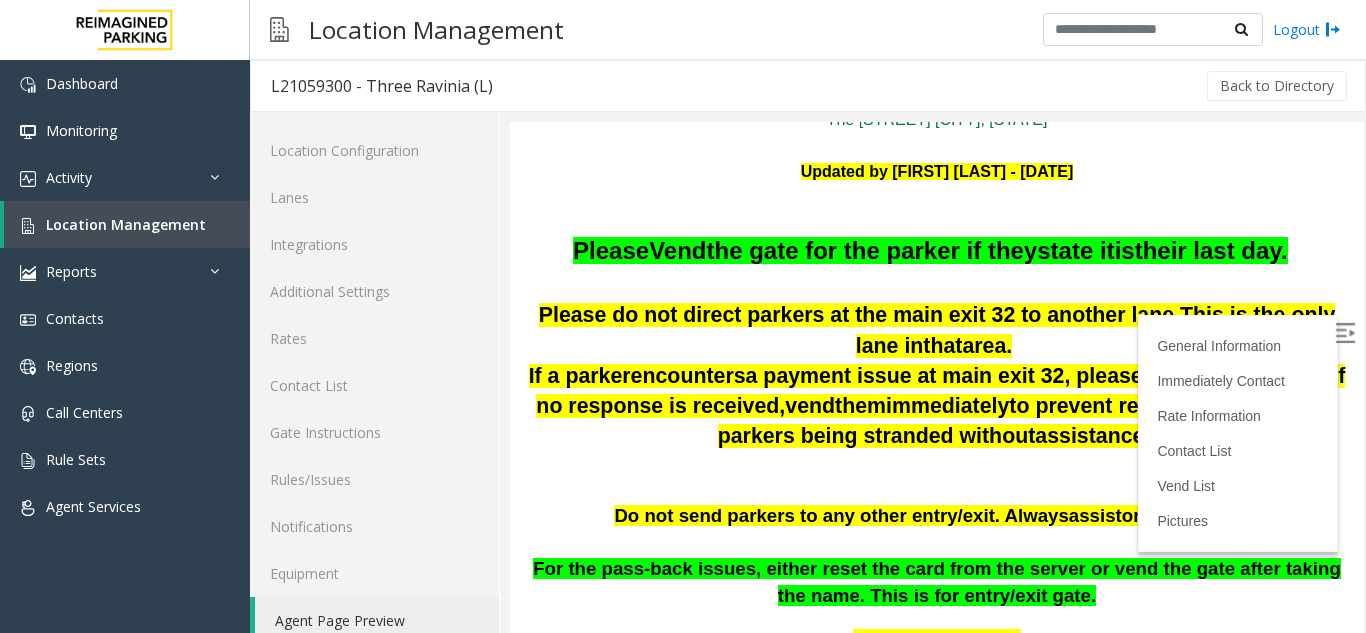 click at bounding box center (1345, 333) 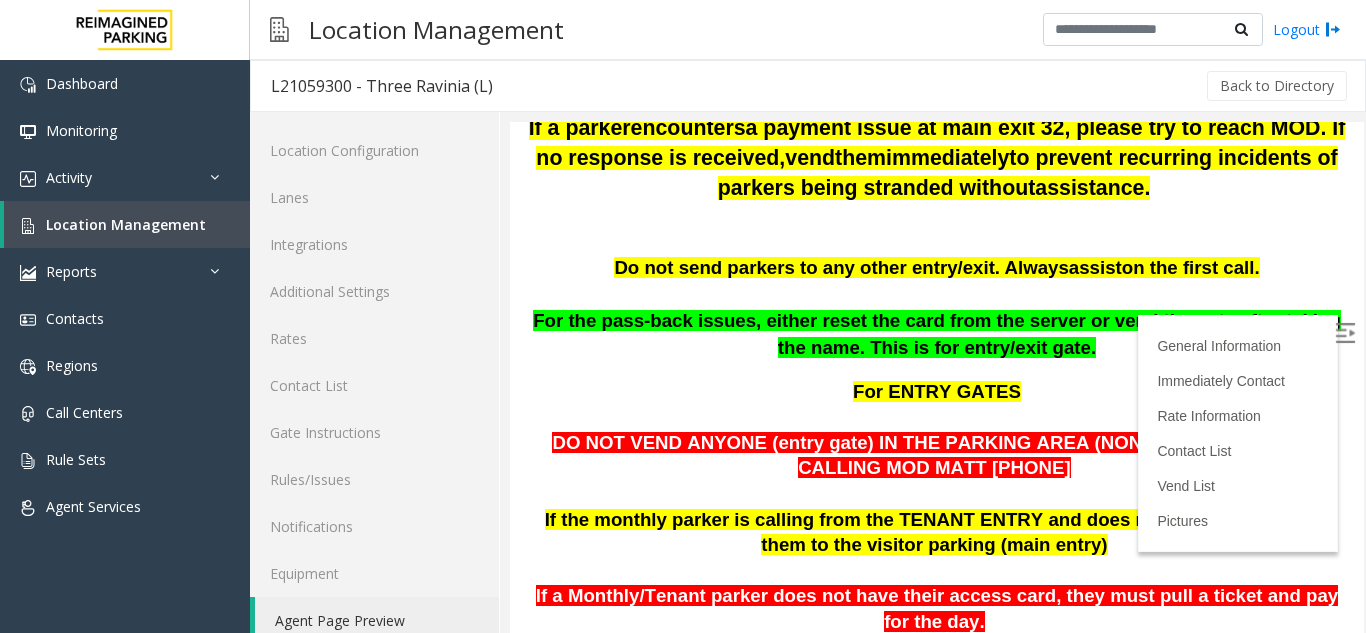 scroll, scrollTop: 400, scrollLeft: 0, axis: vertical 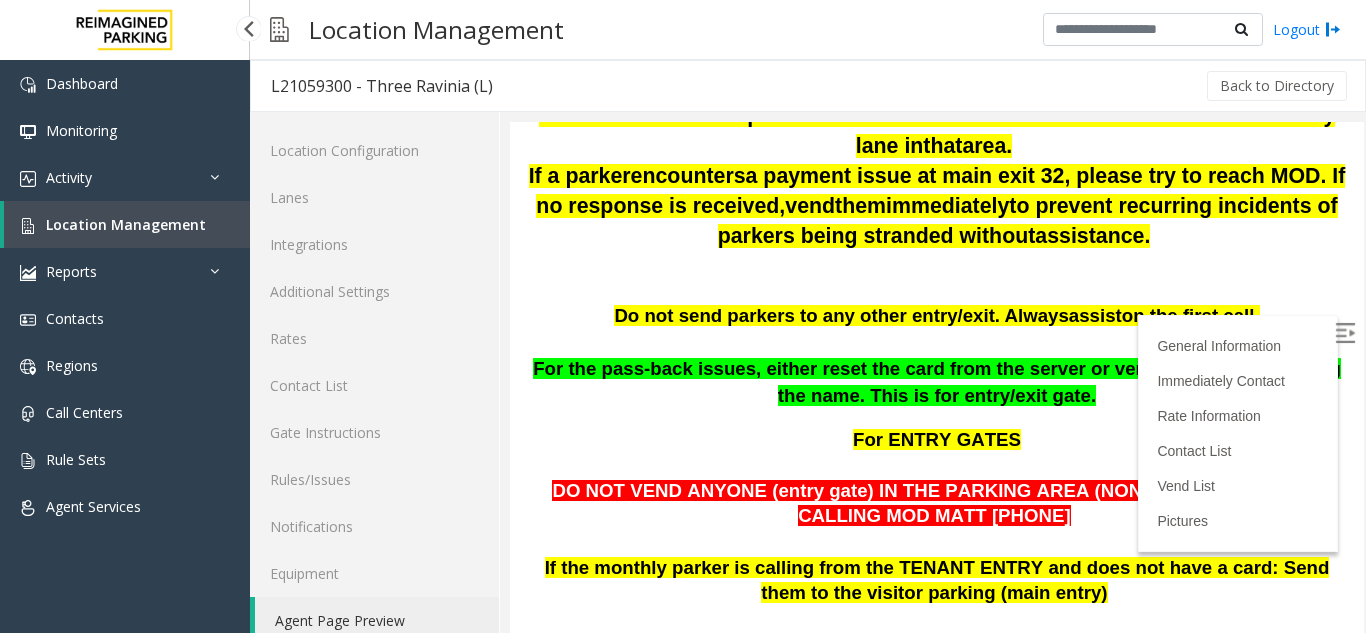 click on "Location Management" at bounding box center [127, 224] 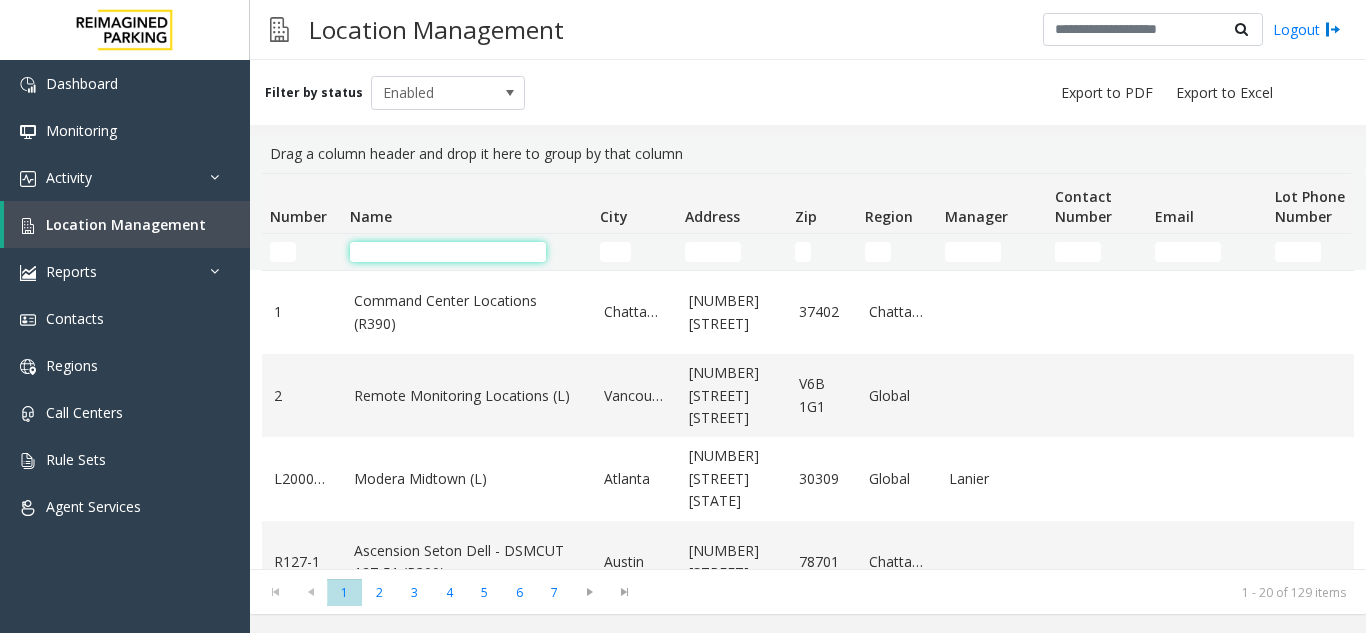 click 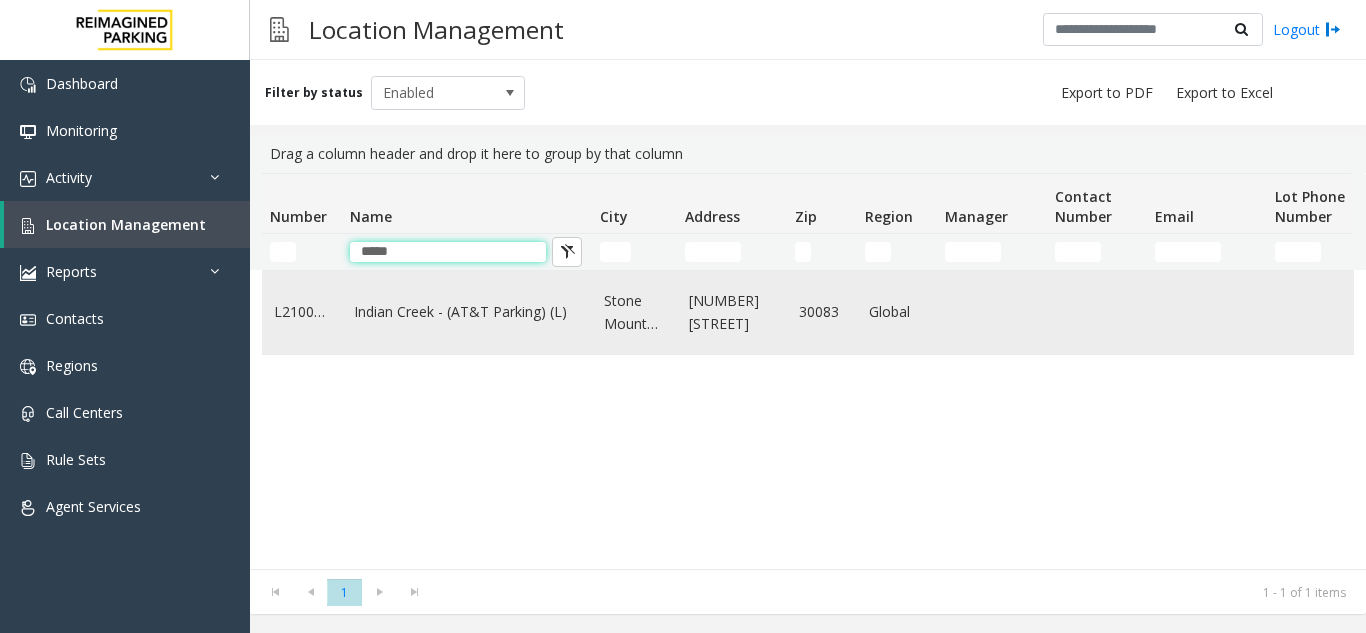 type on "*****" 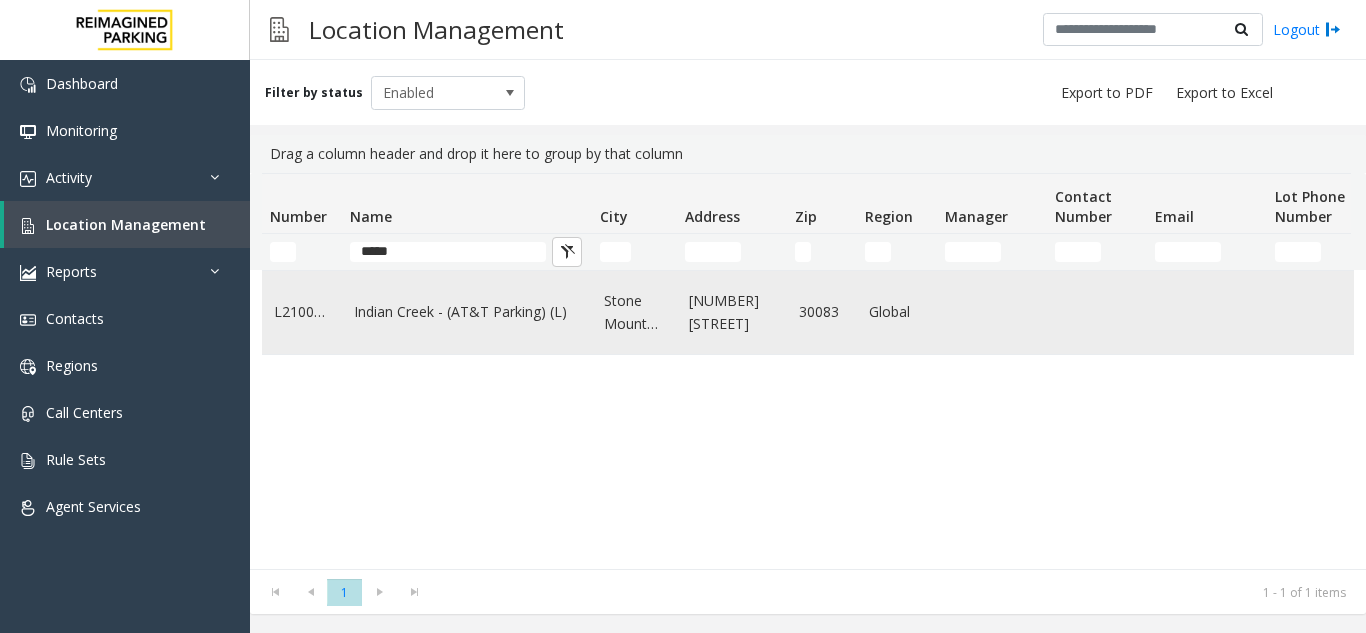 click on "Indian Creek - (AT&T Parking) (L)" 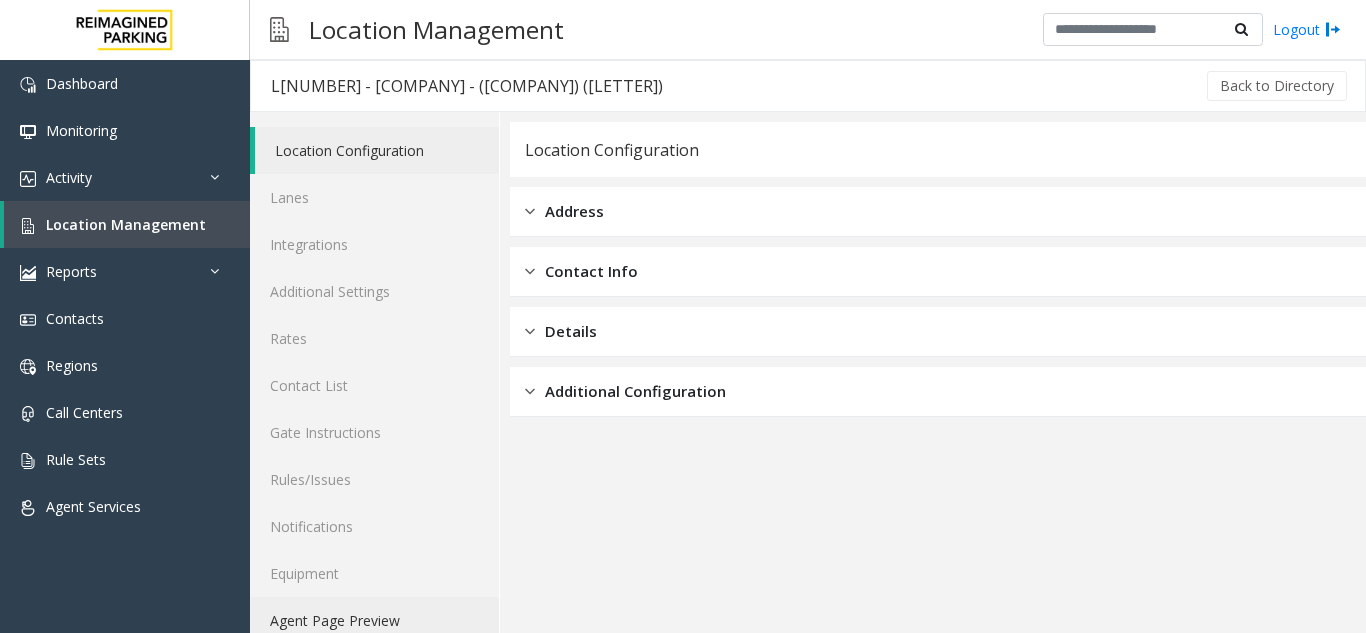 click on "Agent Page Preview" 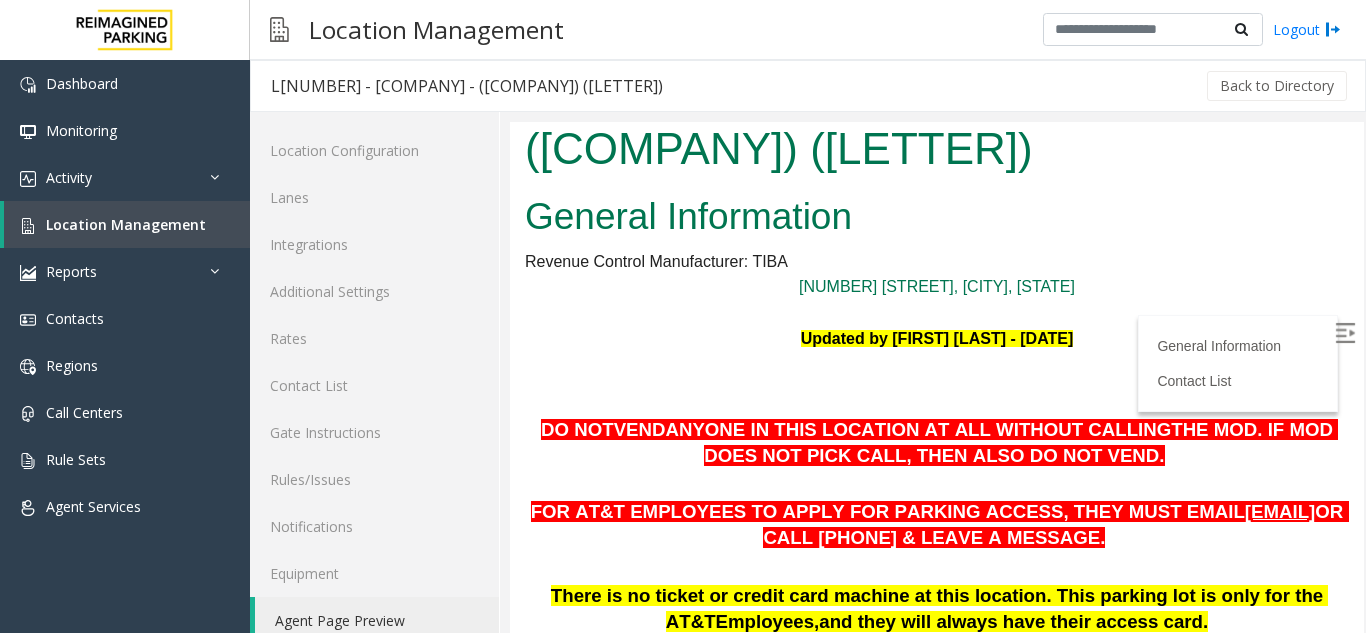 scroll, scrollTop: 100, scrollLeft: 0, axis: vertical 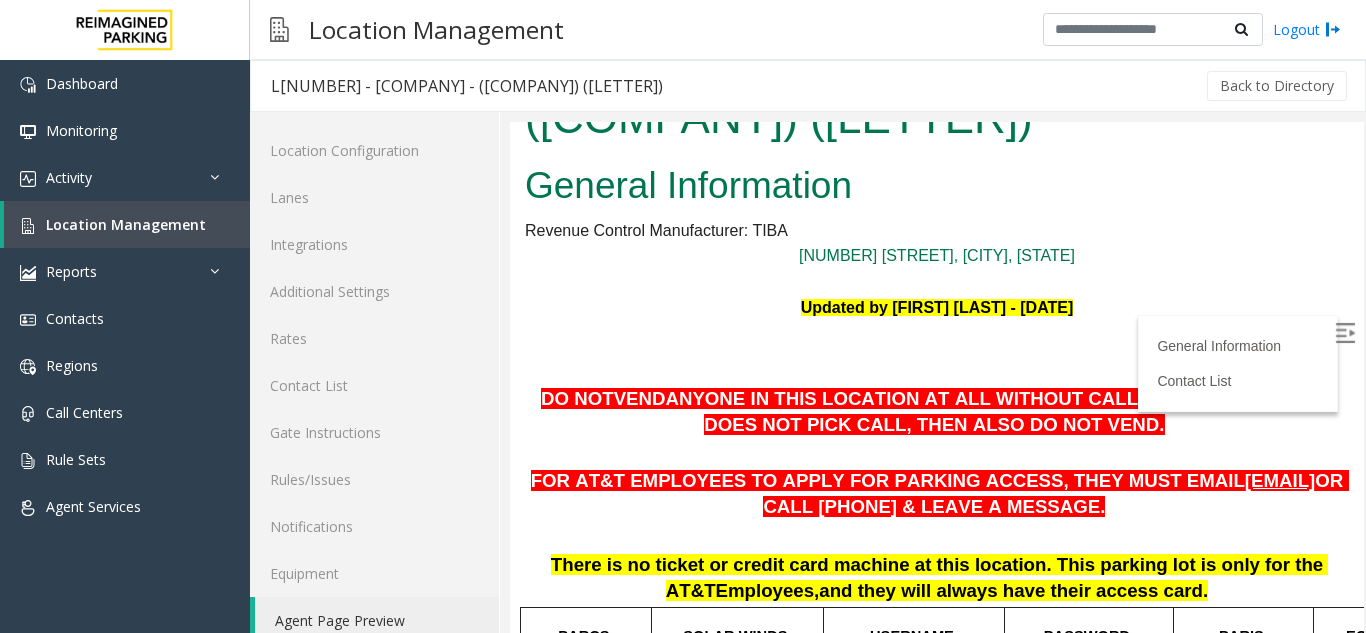 click at bounding box center [1345, 333] 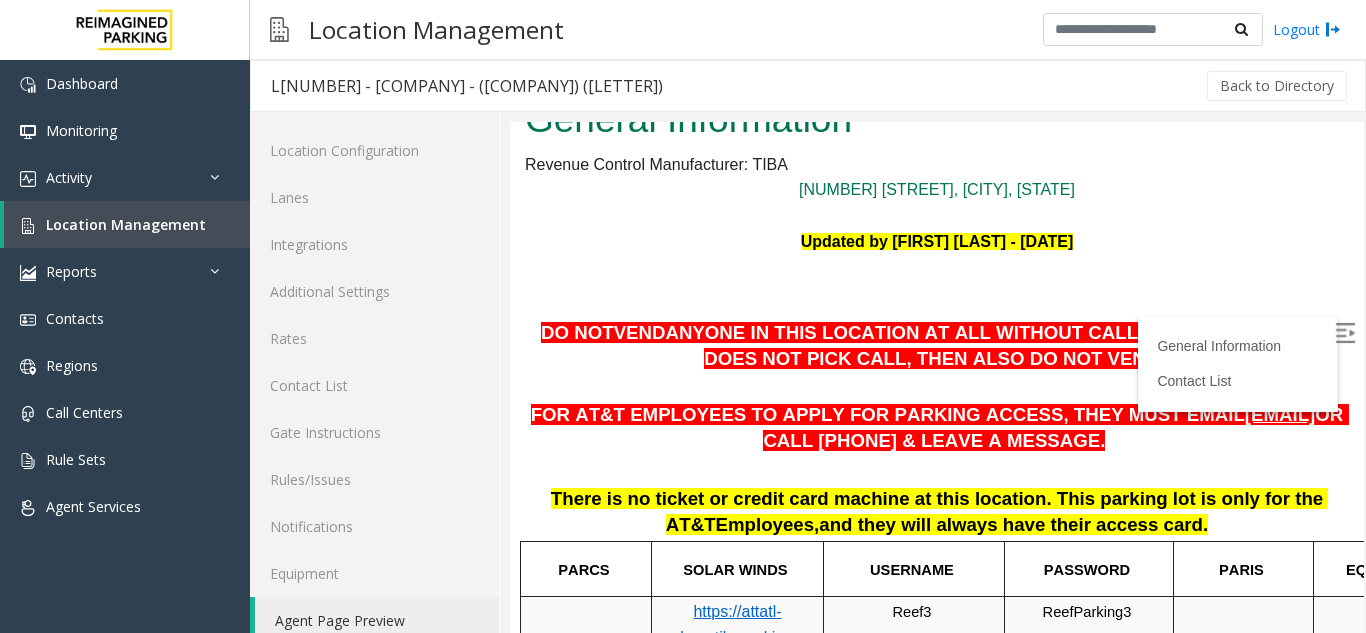 scroll, scrollTop: 200, scrollLeft: 0, axis: vertical 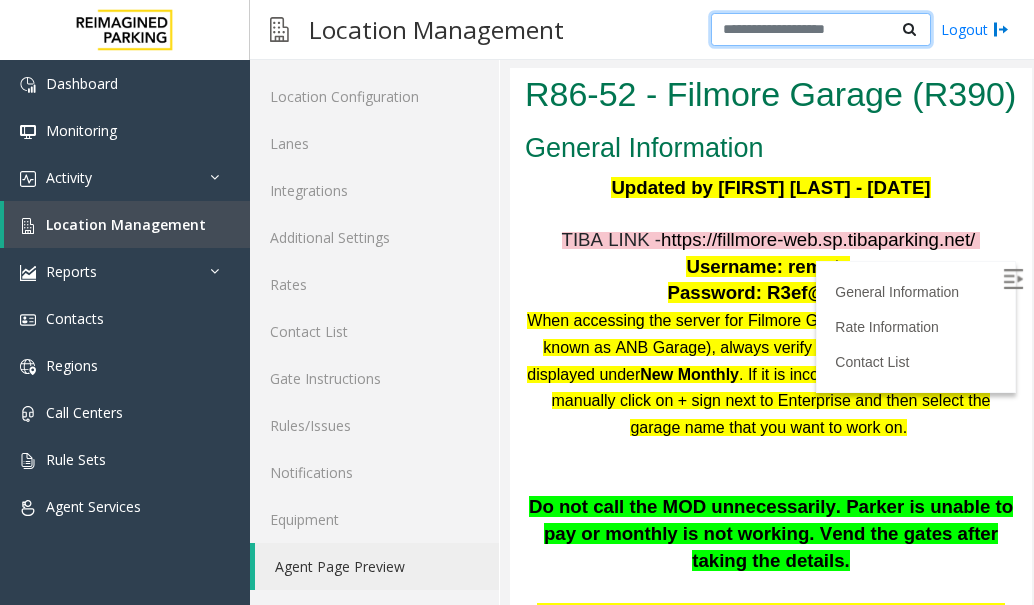 click at bounding box center (821, 30) 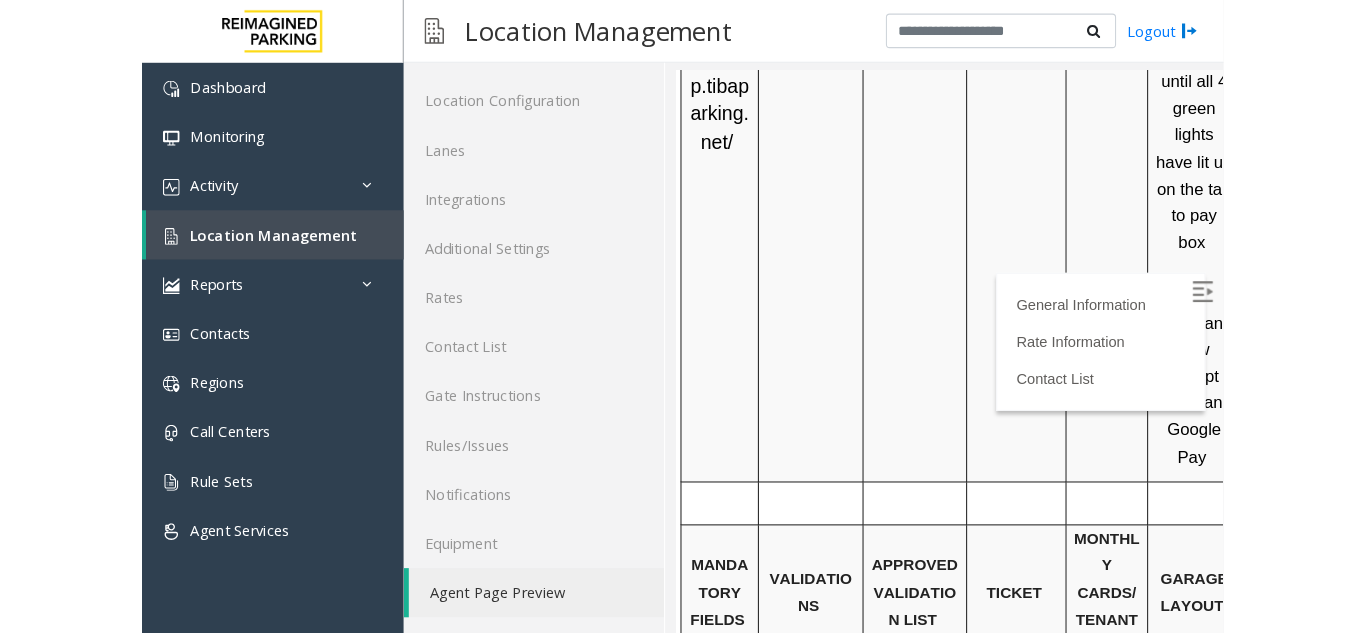 scroll, scrollTop: 1368, scrollLeft: 14, axis: both 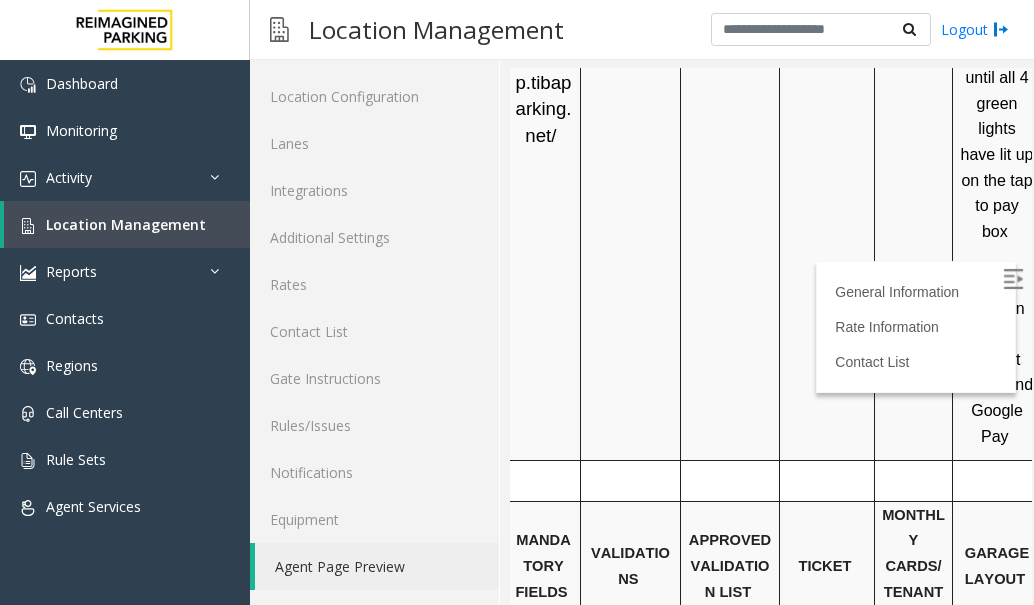 click at bounding box center [914, 160] 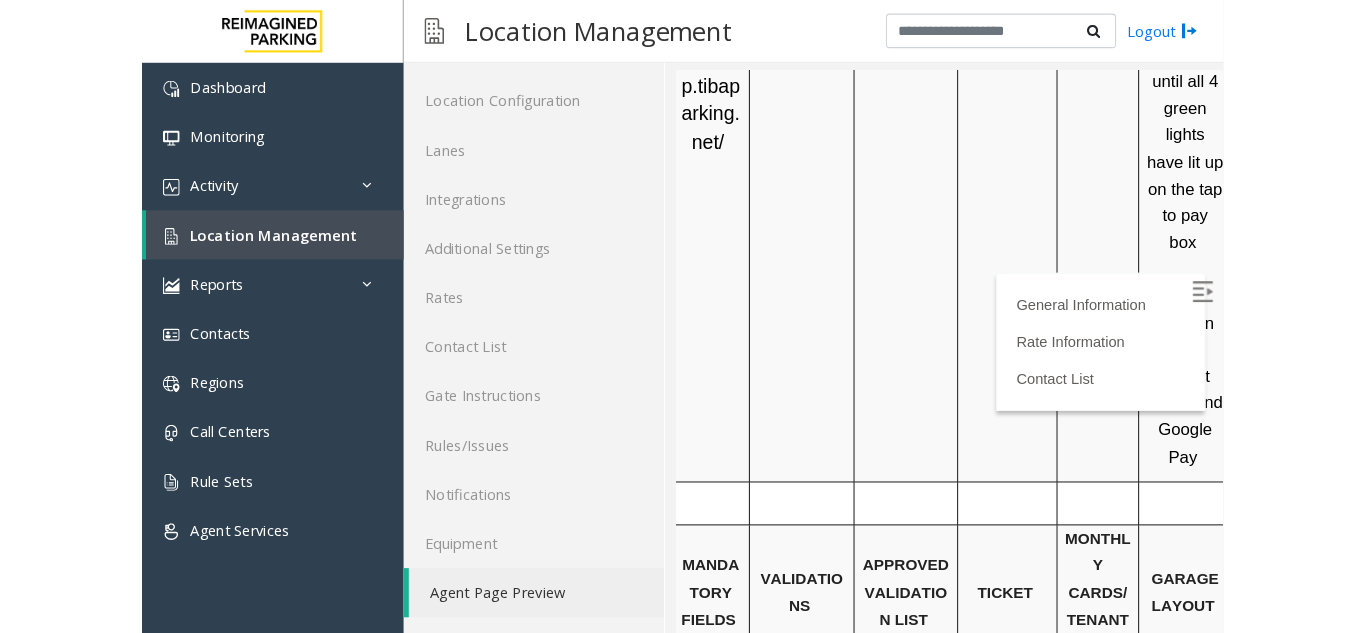 scroll, scrollTop: 1161, scrollLeft: 0, axis: vertical 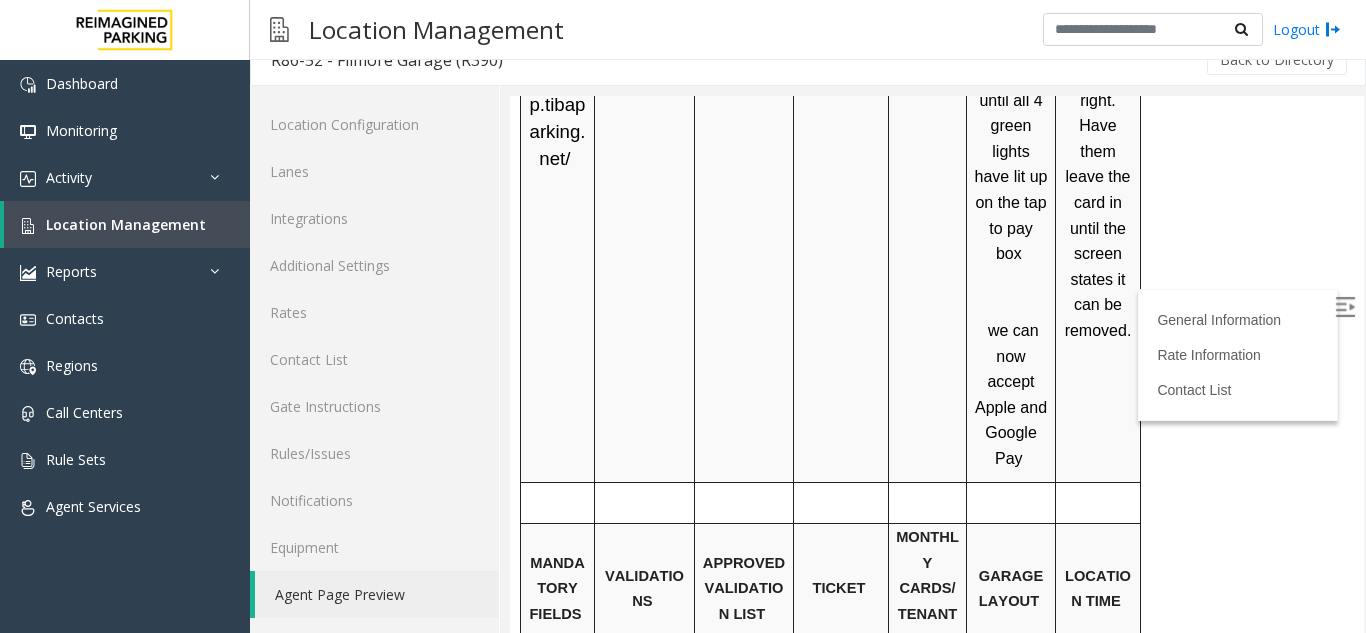 click at bounding box center (1345, 307) 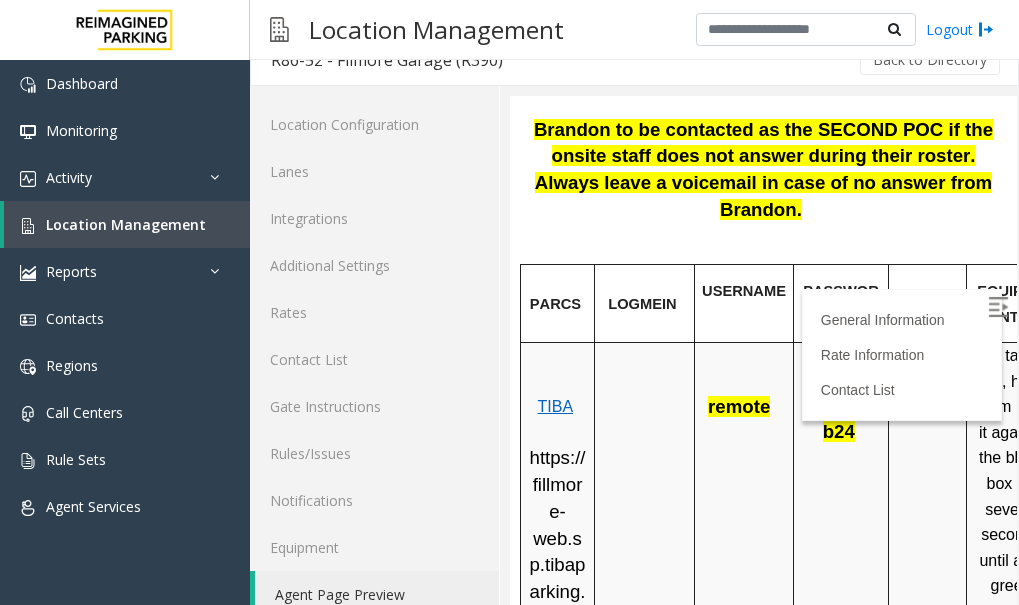 scroll, scrollTop: 1168, scrollLeft: 0, axis: vertical 